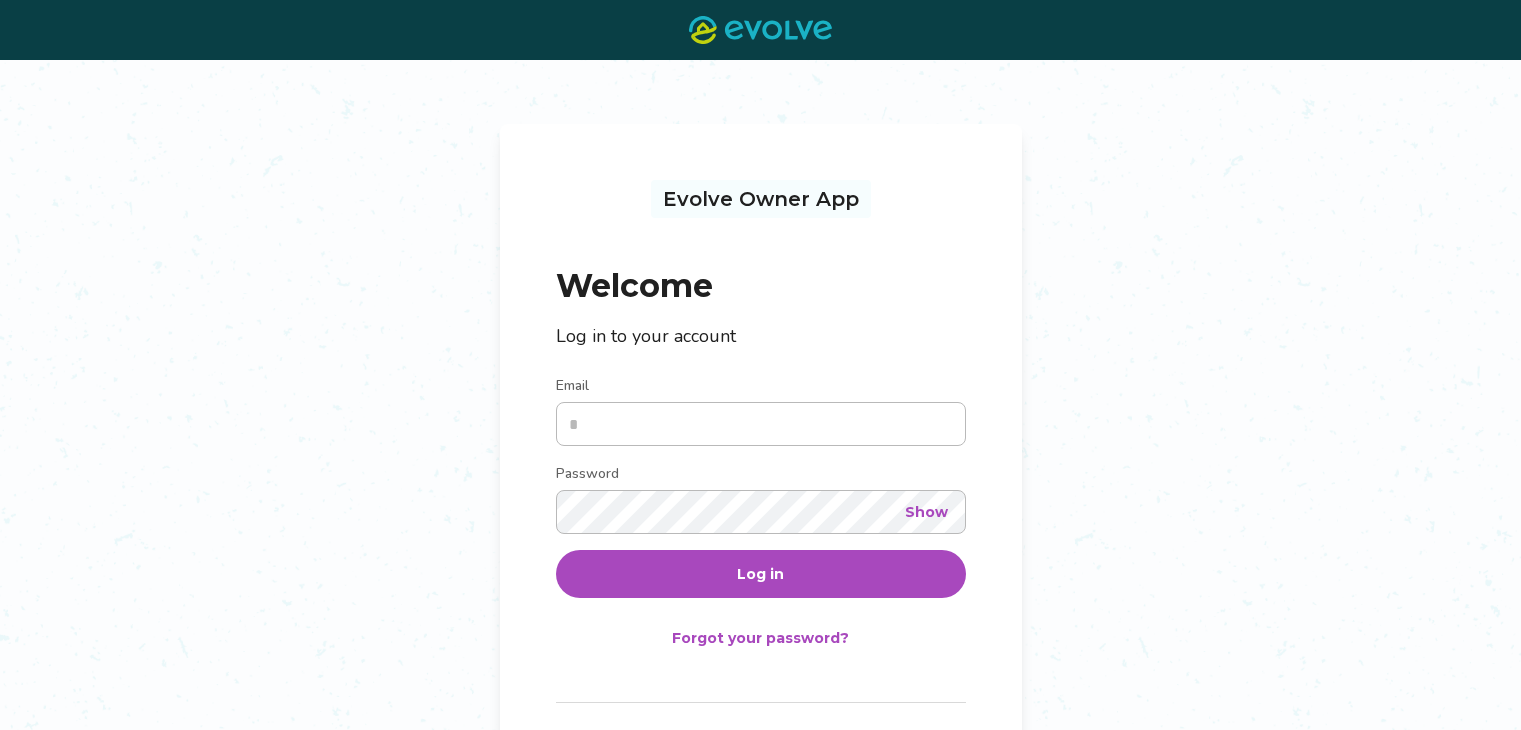 scroll, scrollTop: 0, scrollLeft: 0, axis: both 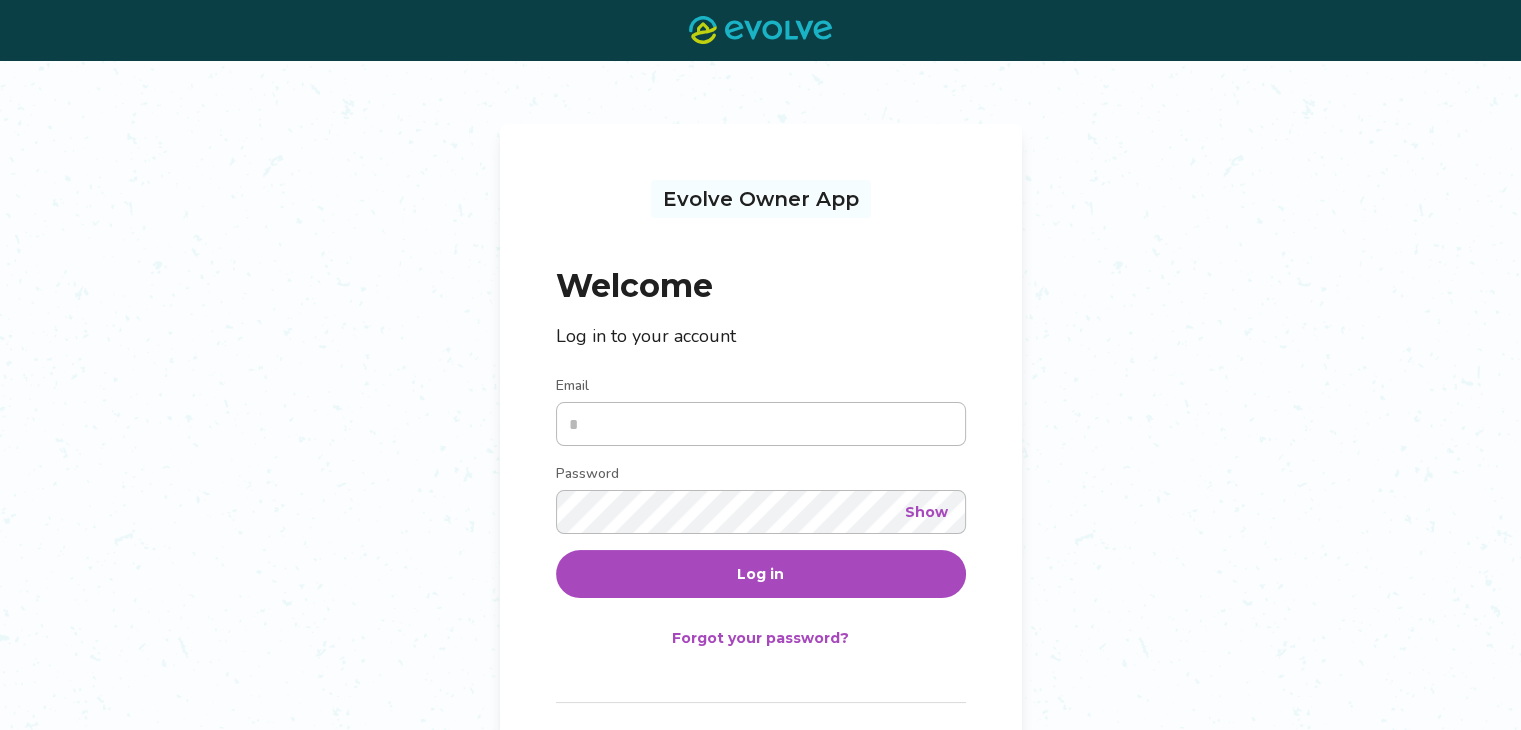 type on "**********" 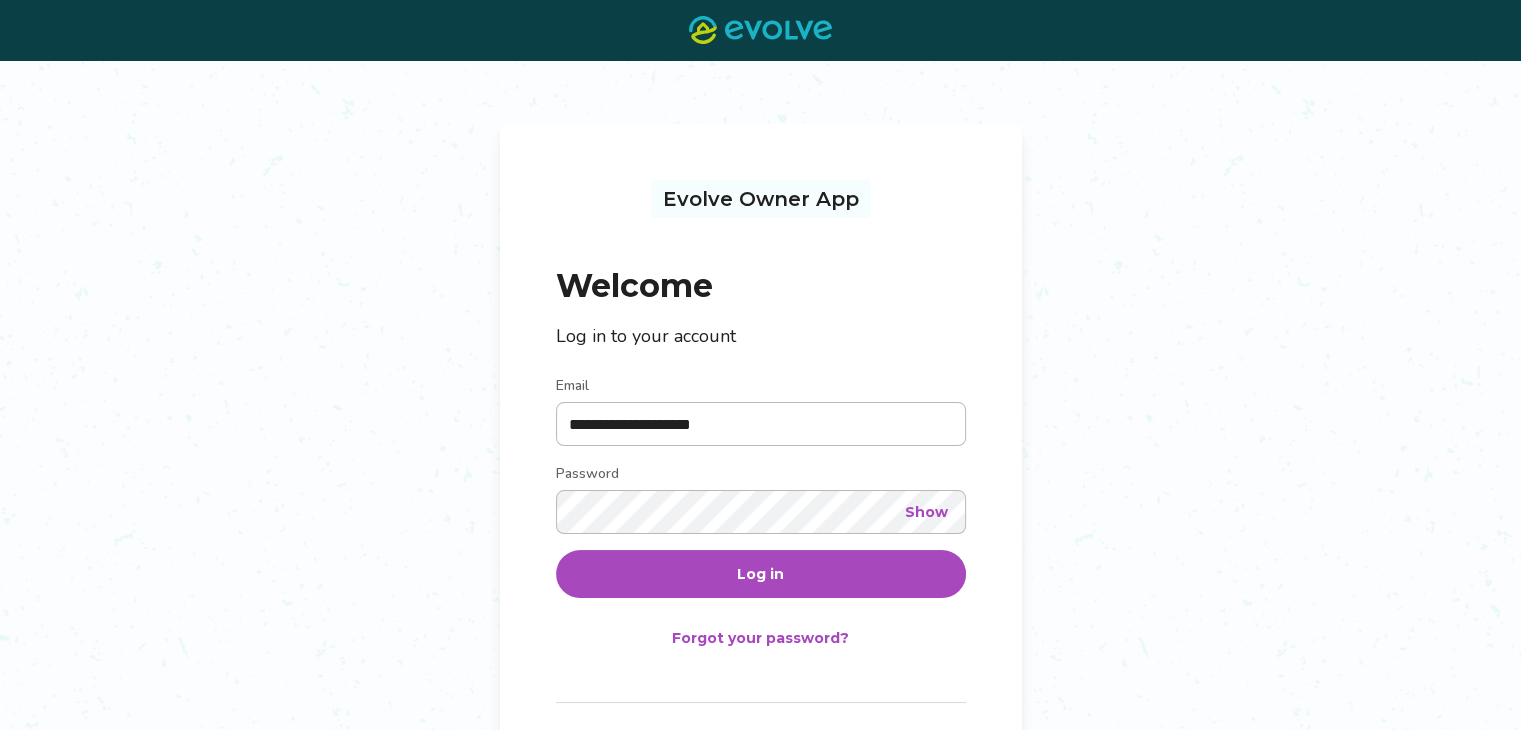 click on "Show" at bounding box center [926, 512] 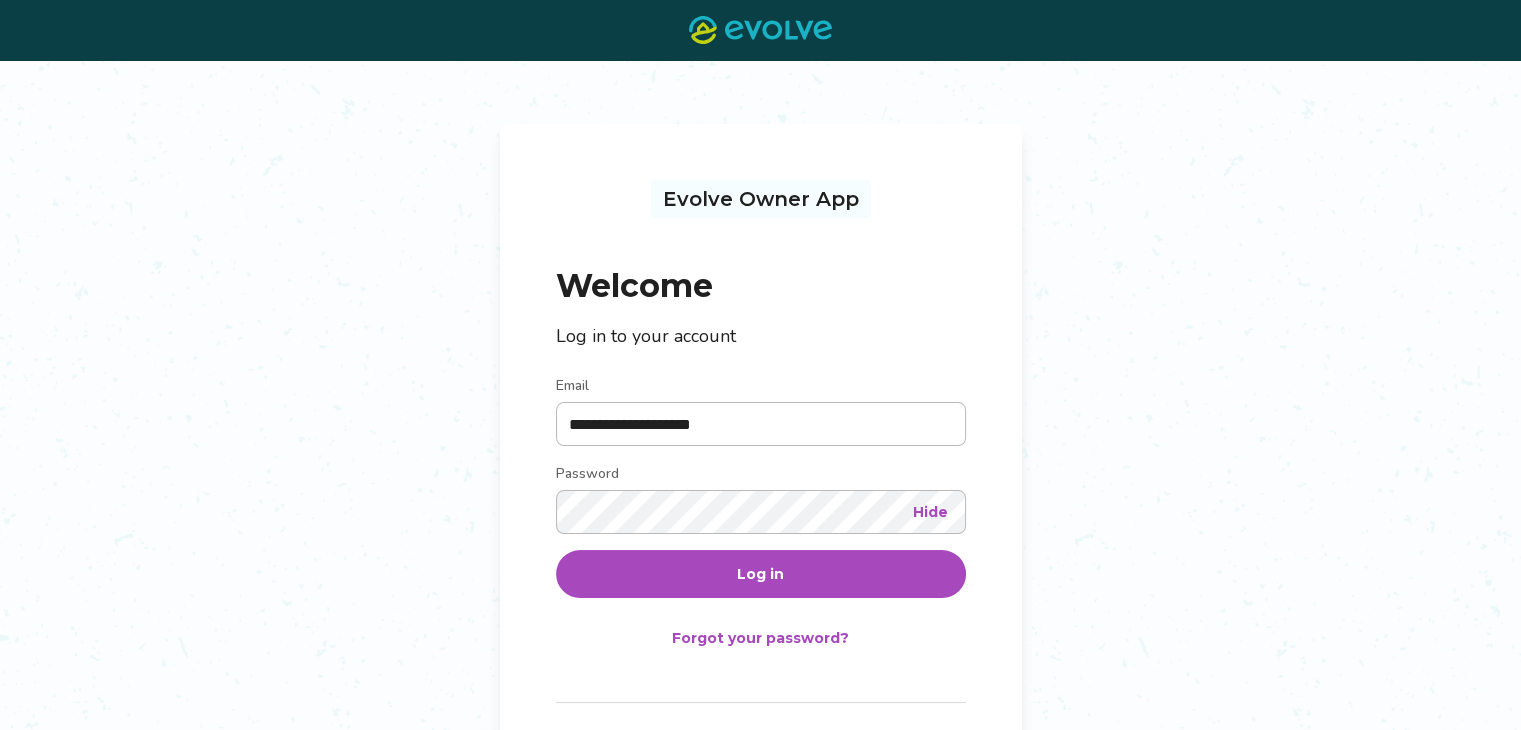 click on "Log in" at bounding box center [760, 574] 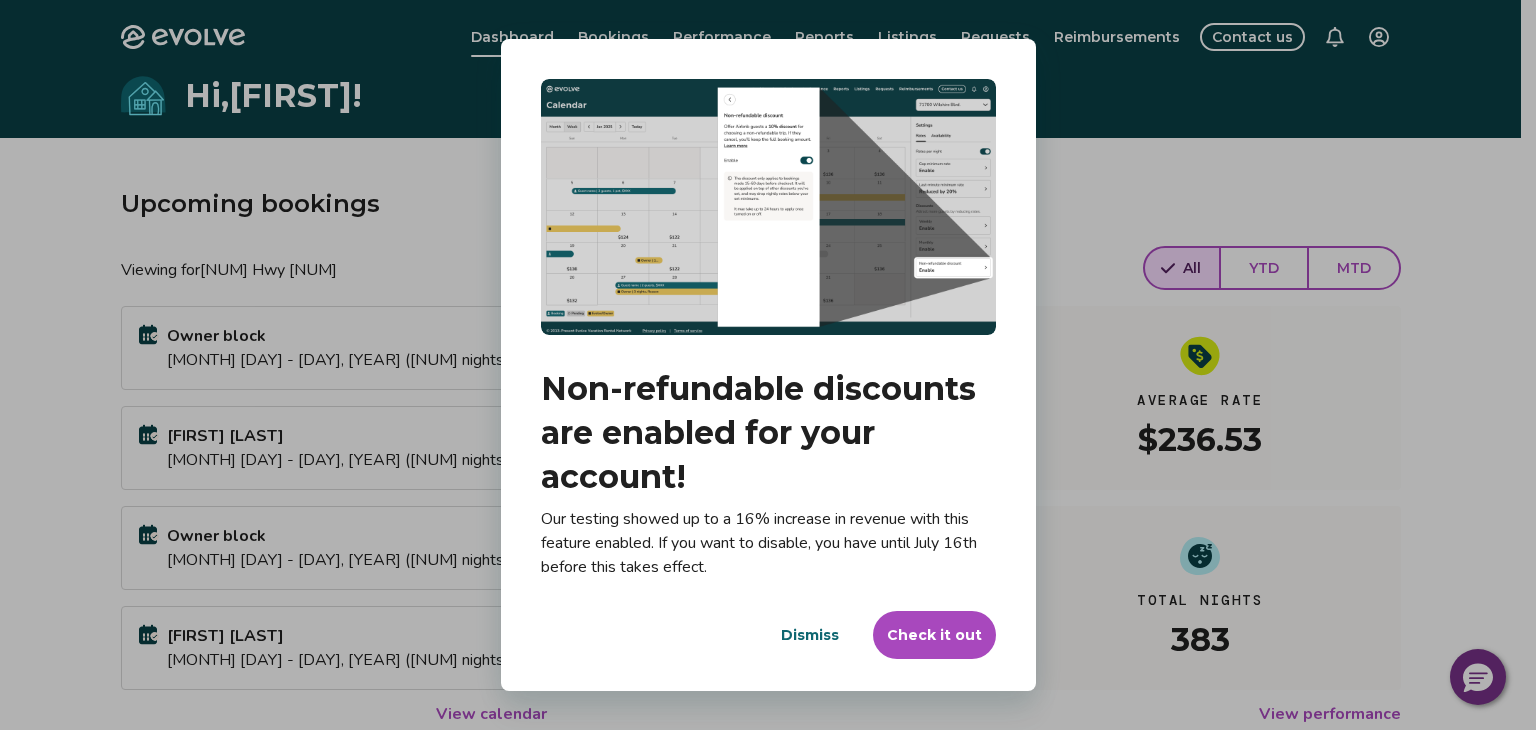 click on "Dismiss" at bounding box center (810, 635) 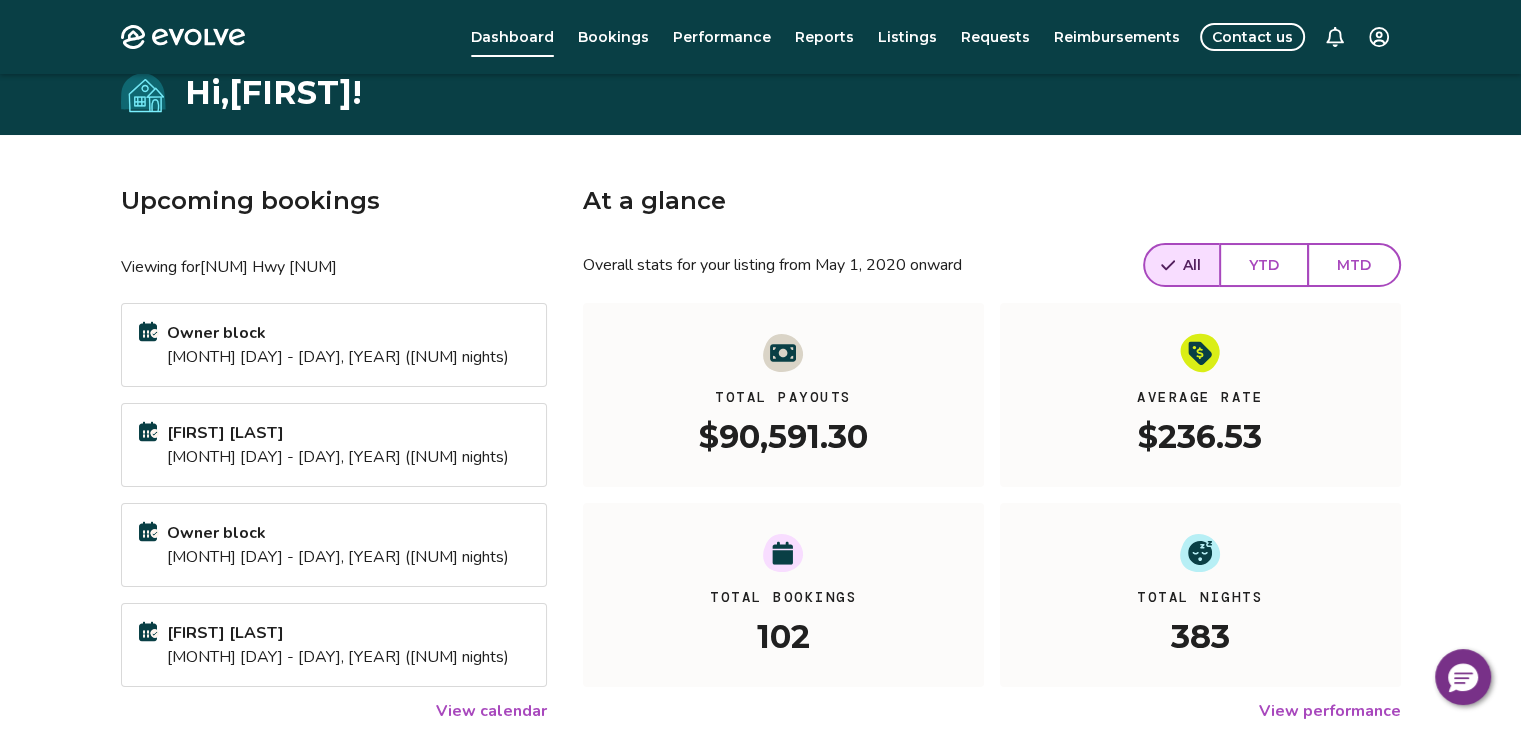 scroll, scrollTop: 0, scrollLeft: 0, axis: both 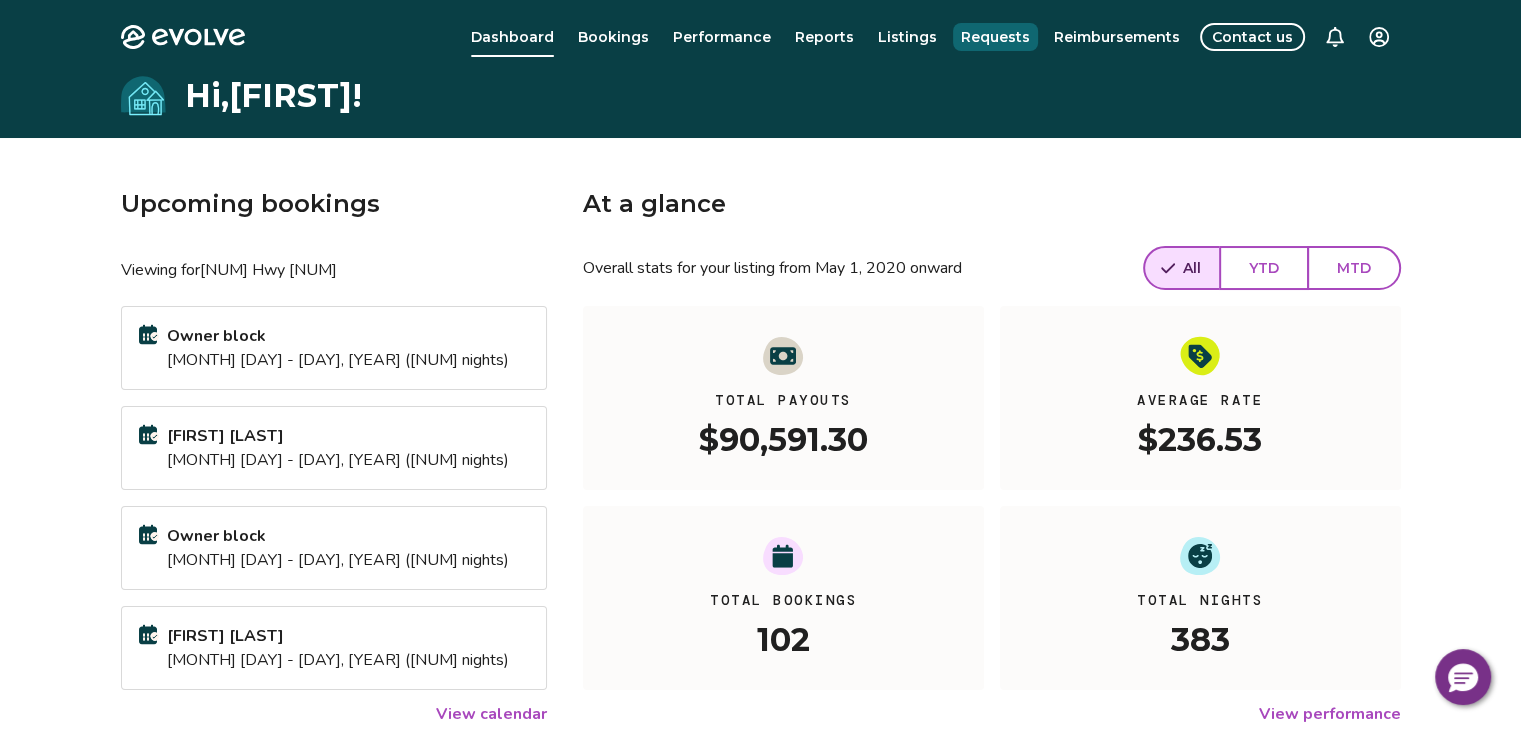 click on "Requests" at bounding box center (995, 37) 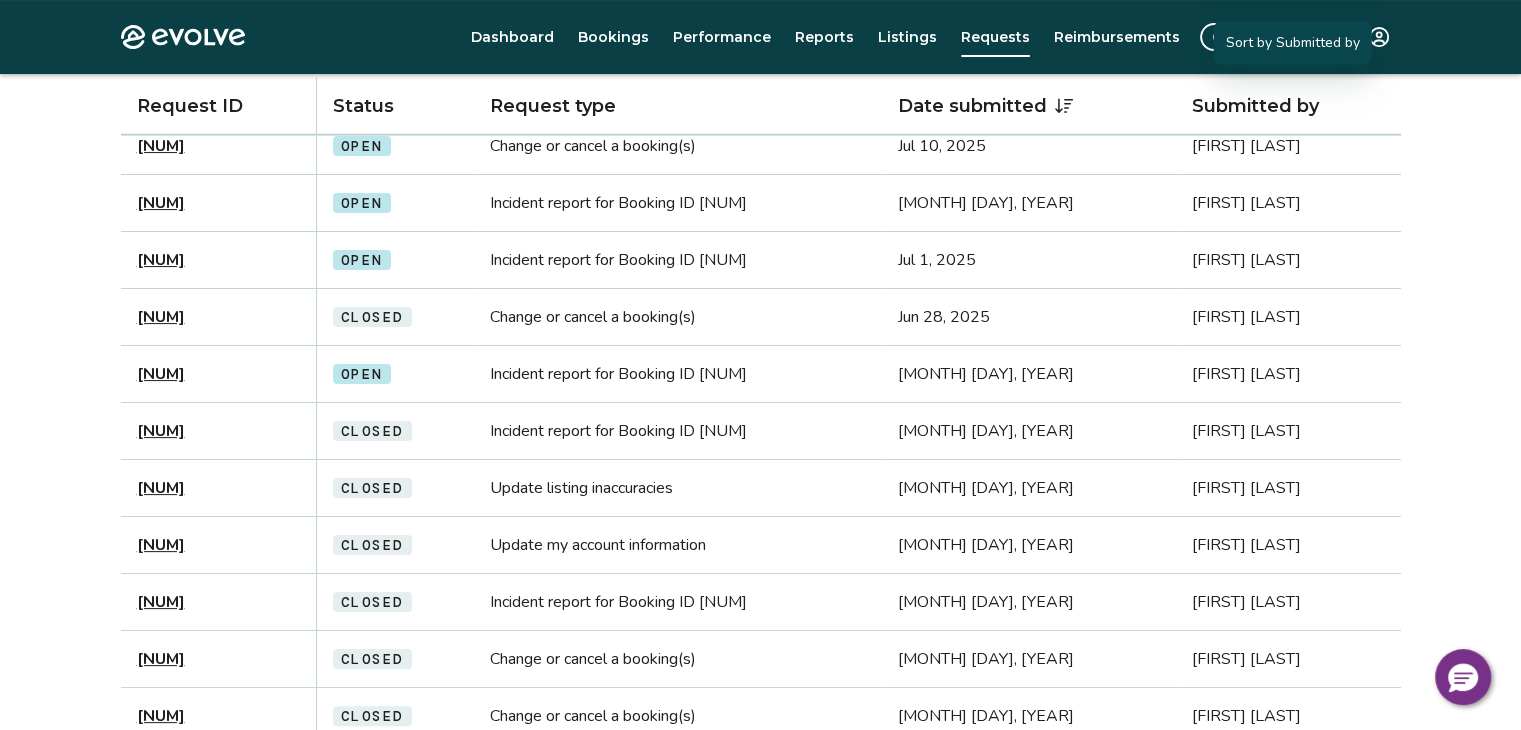 scroll, scrollTop: 300, scrollLeft: 0, axis: vertical 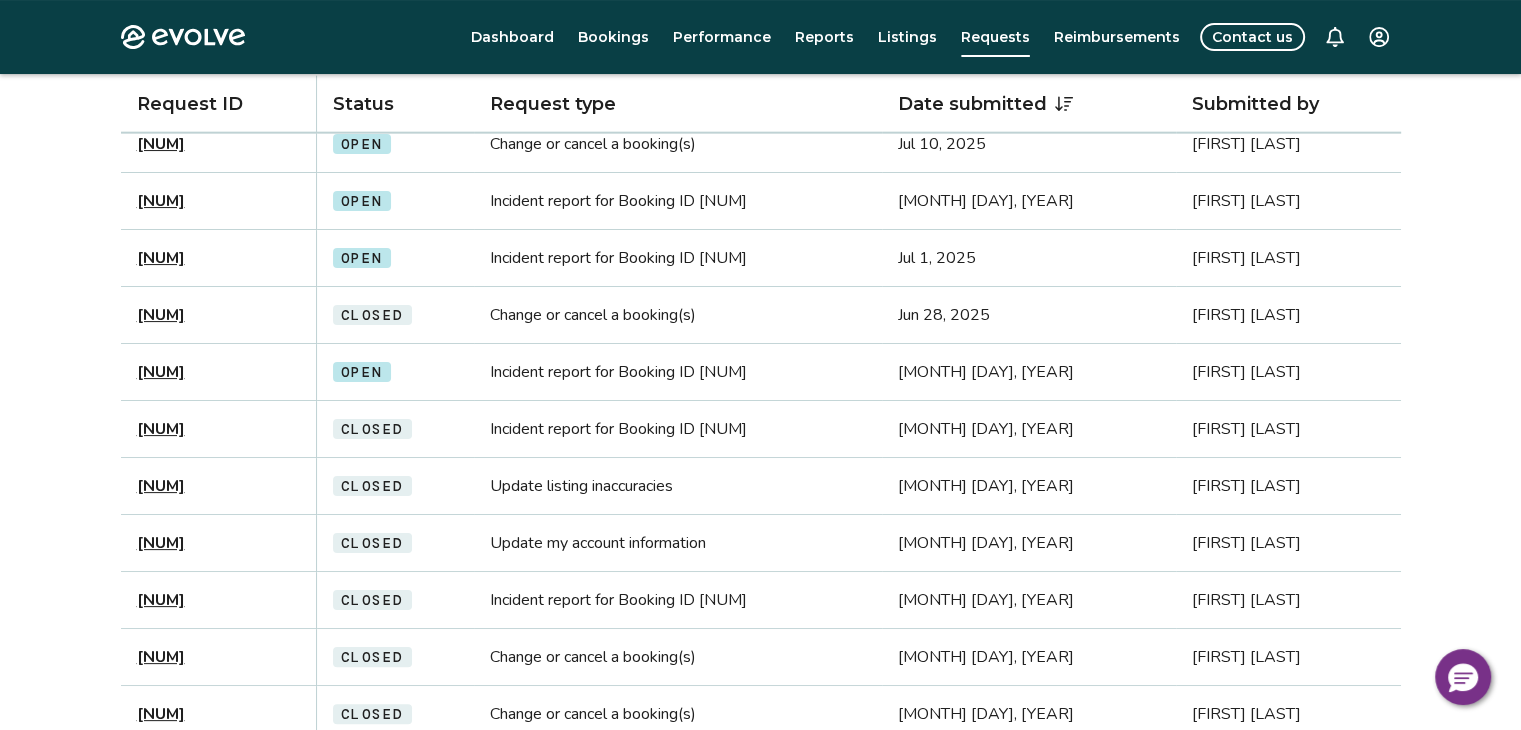 click on "12334635" at bounding box center (161, 372) 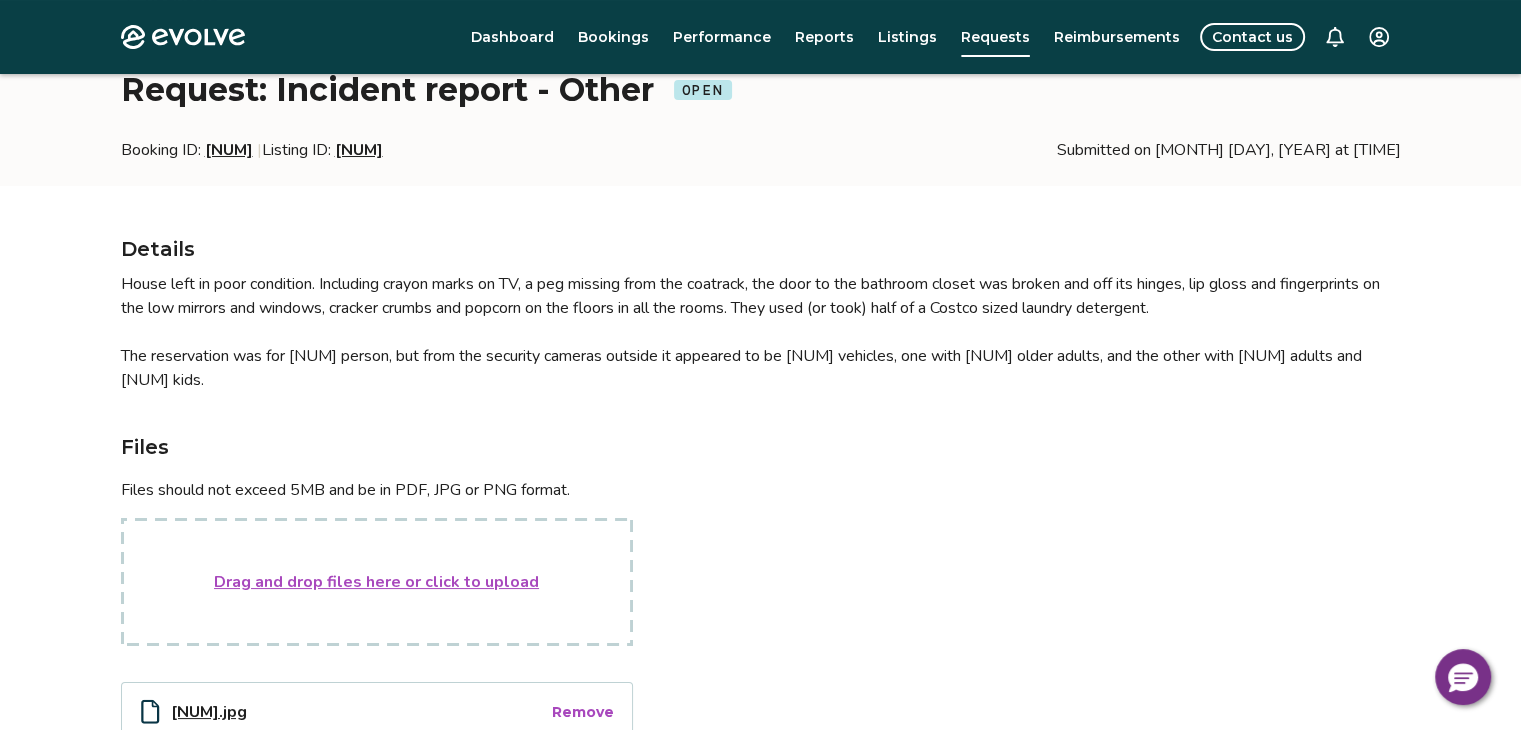 scroll, scrollTop: 0, scrollLeft: 0, axis: both 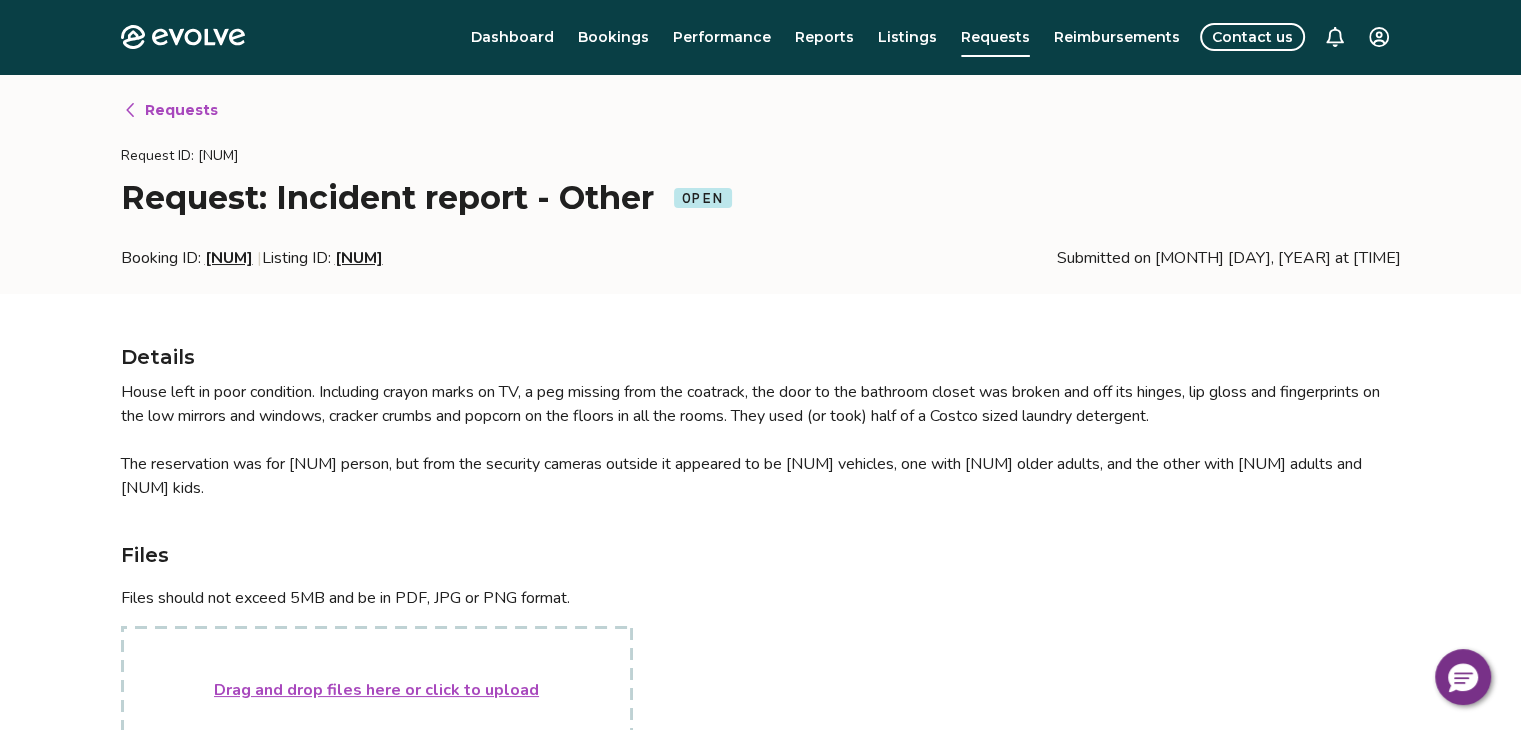 click on "Requests" at bounding box center [181, 110] 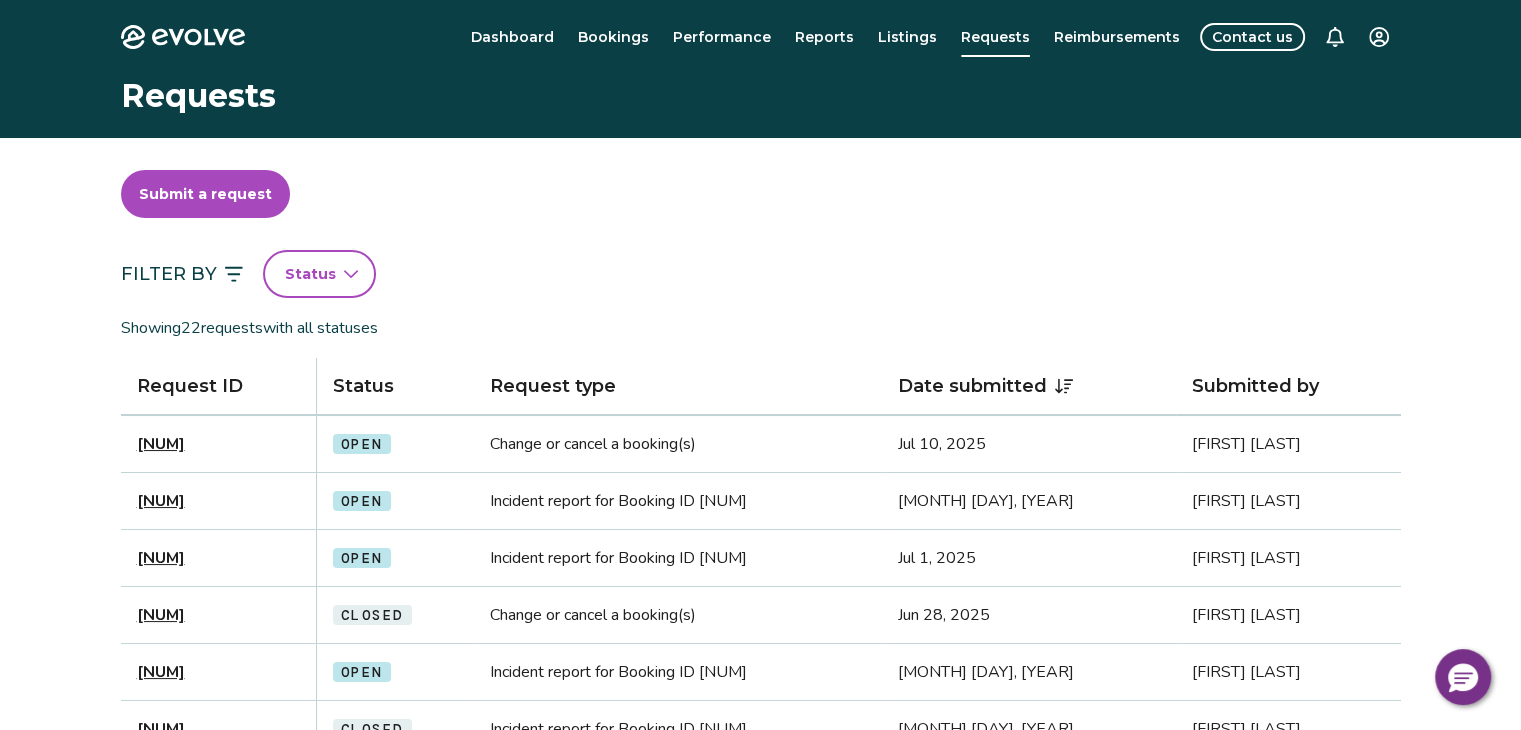 click on "12404778" at bounding box center [161, 558] 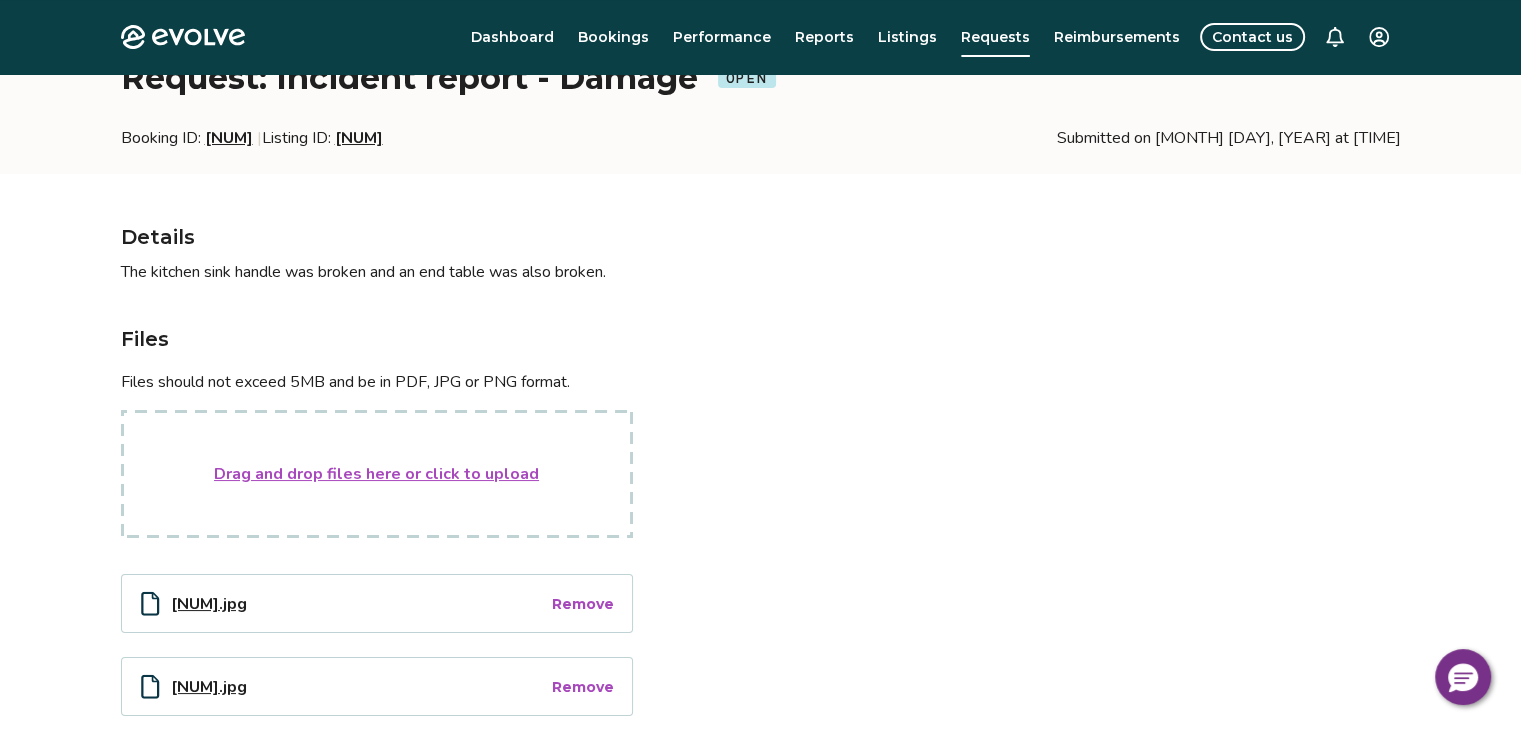 scroll, scrollTop: 0, scrollLeft: 0, axis: both 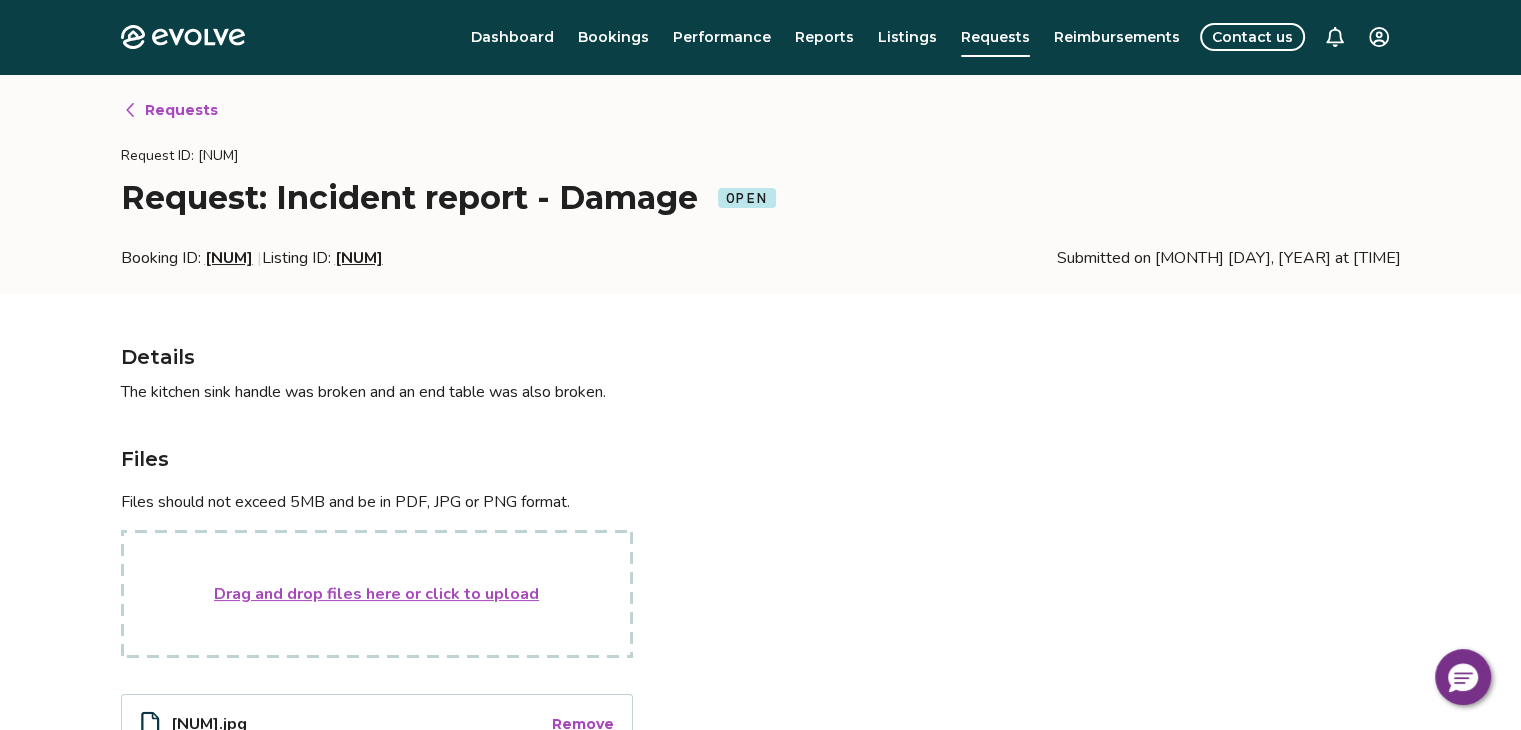 click on "Requests" at bounding box center [181, 110] 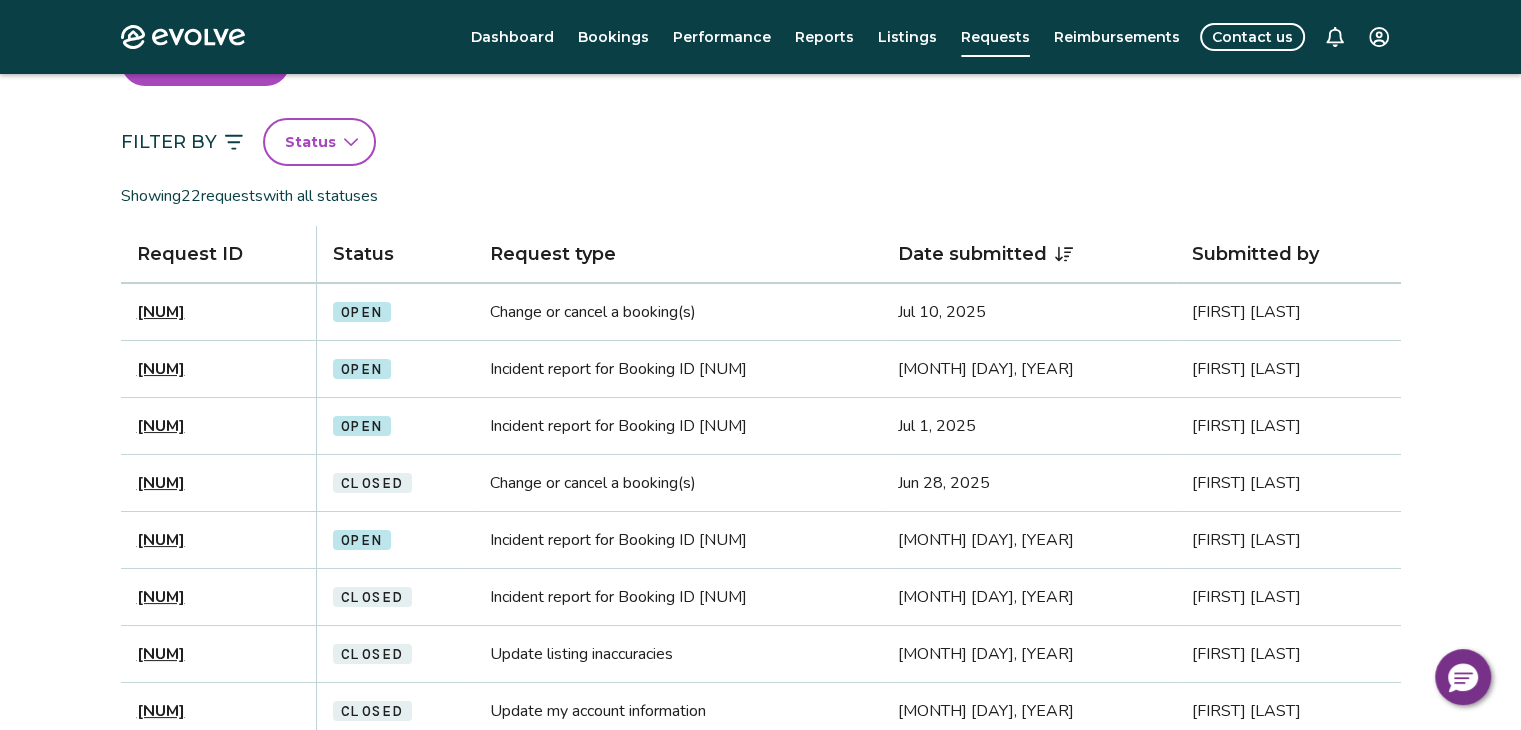 scroll, scrollTop: 200, scrollLeft: 0, axis: vertical 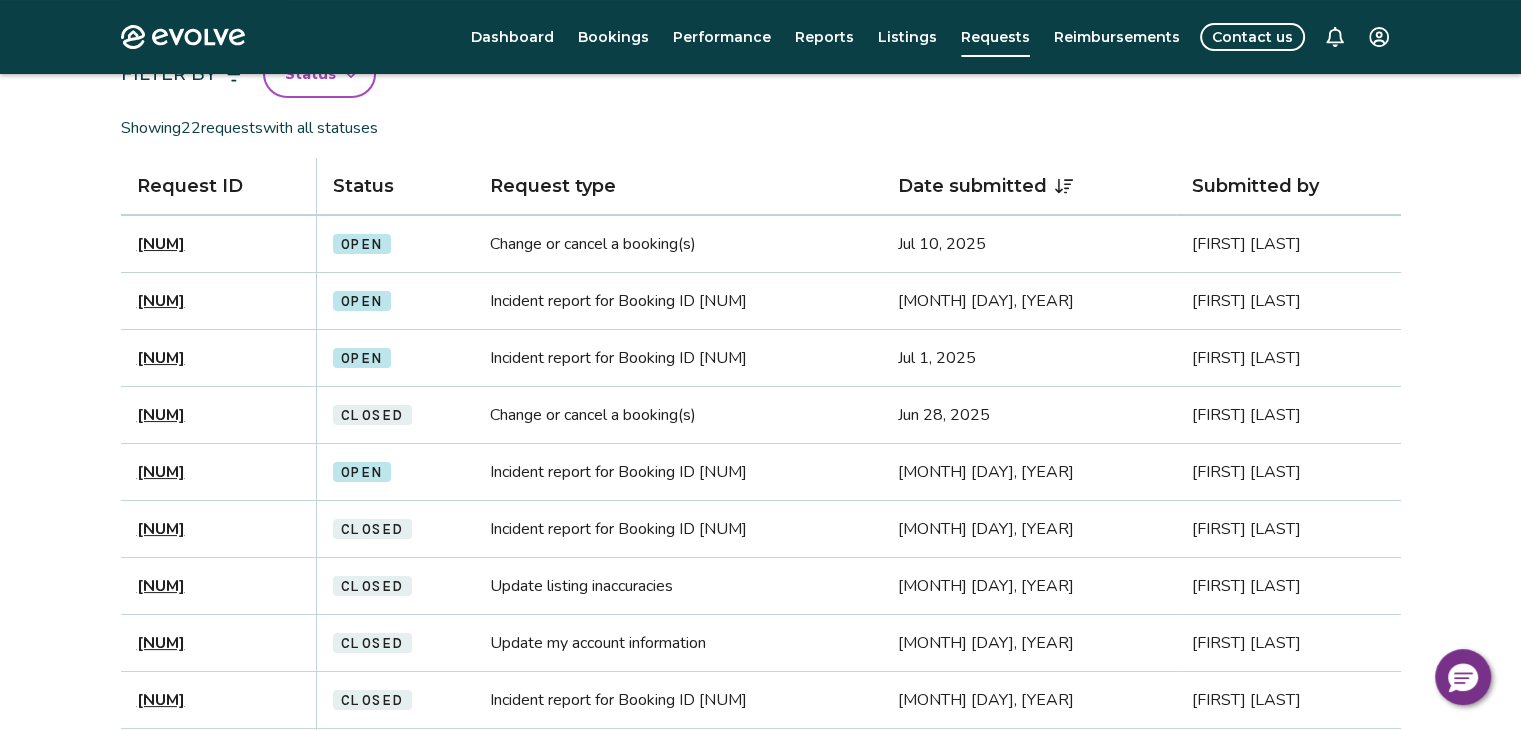 click on "12404778" at bounding box center [161, 358] 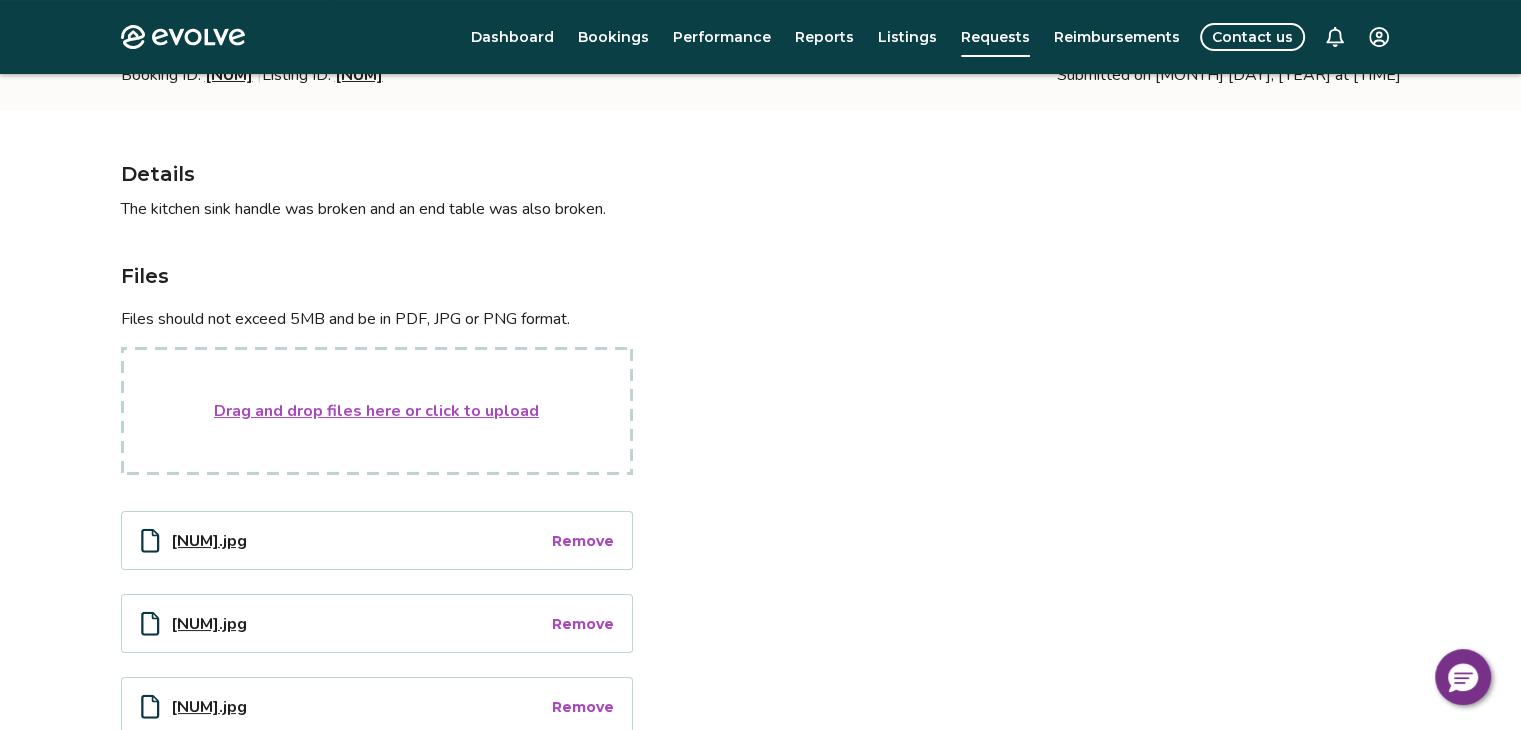 scroll, scrollTop: 0, scrollLeft: 0, axis: both 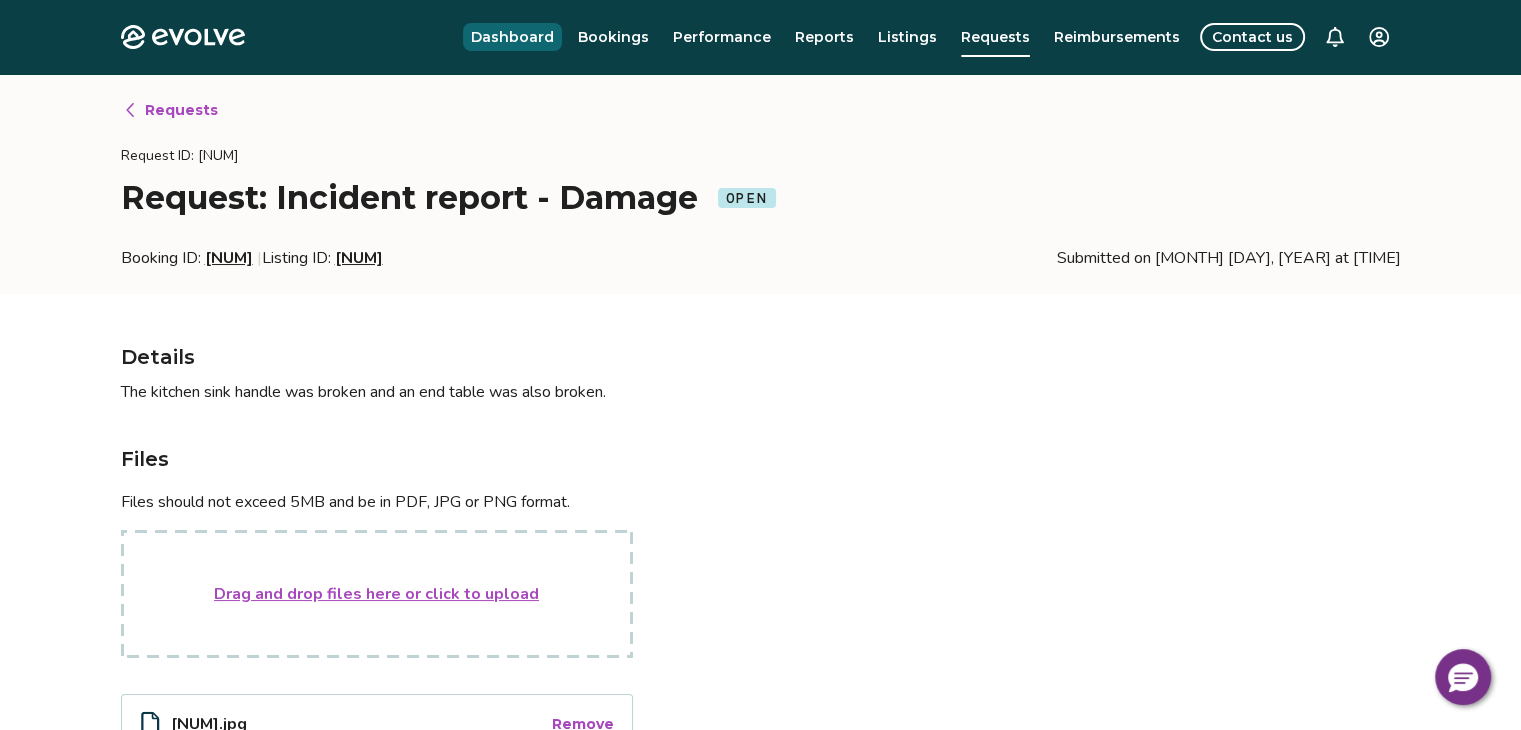 click on "Dashboard" at bounding box center [512, 37] 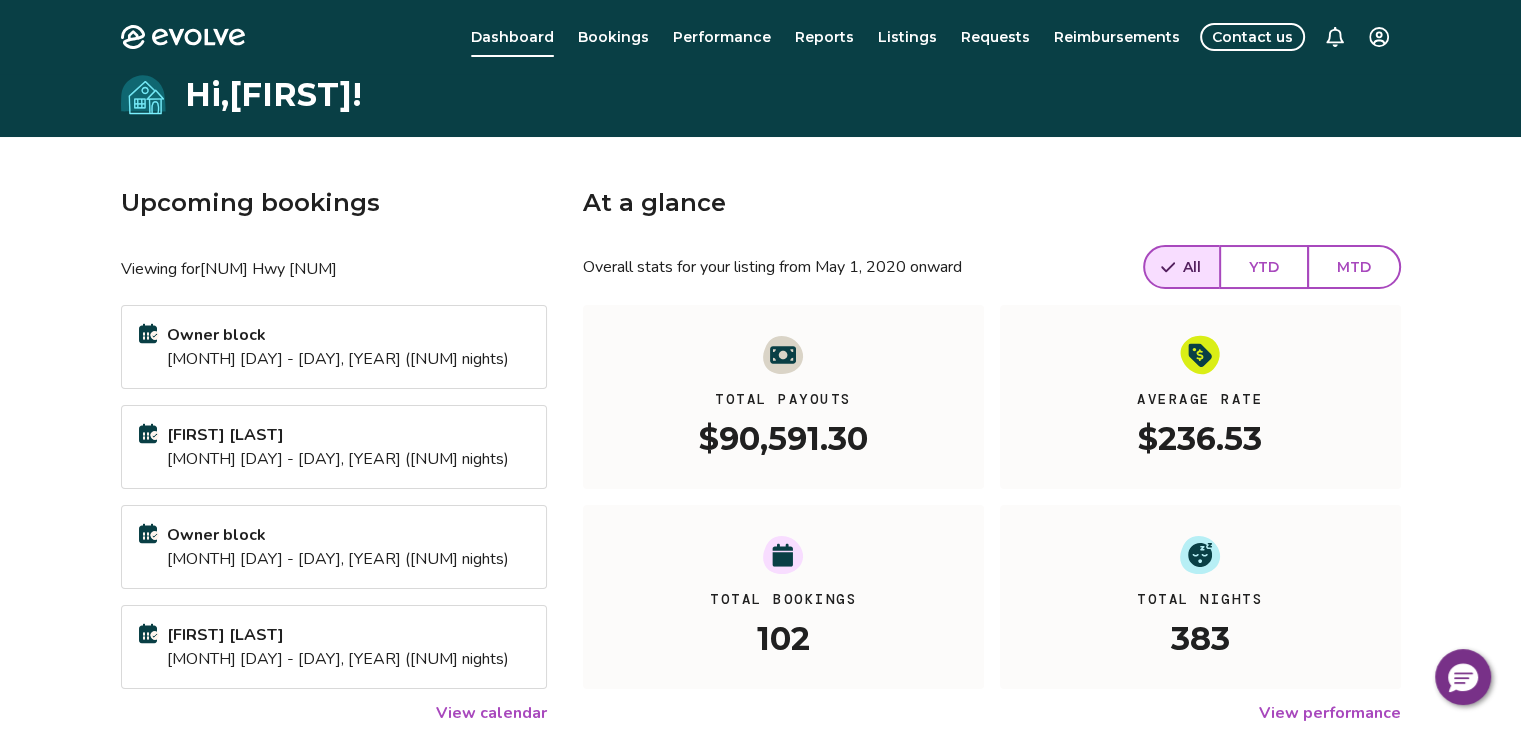 scroll, scrollTop: 0, scrollLeft: 0, axis: both 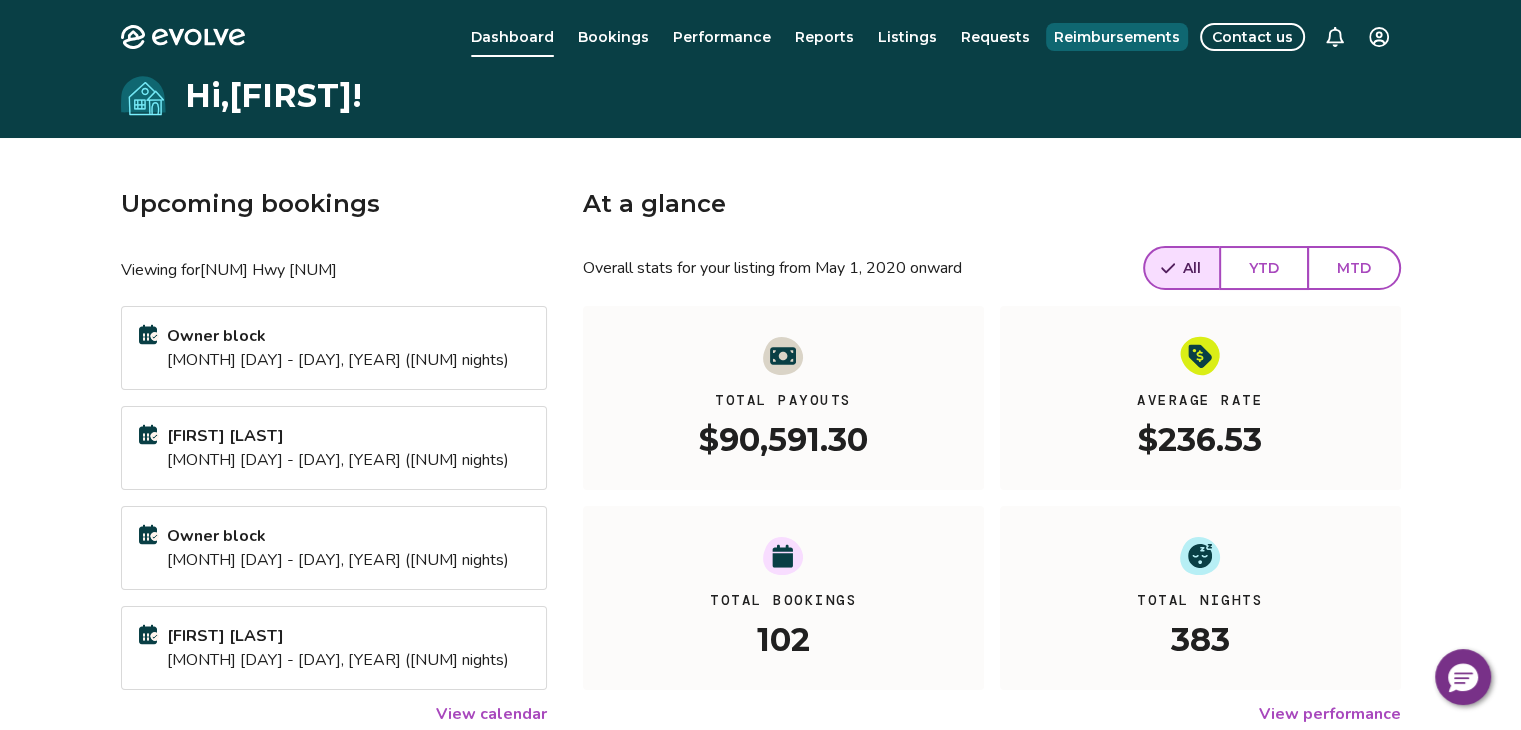 click on "Reimbursements" at bounding box center [1117, 37] 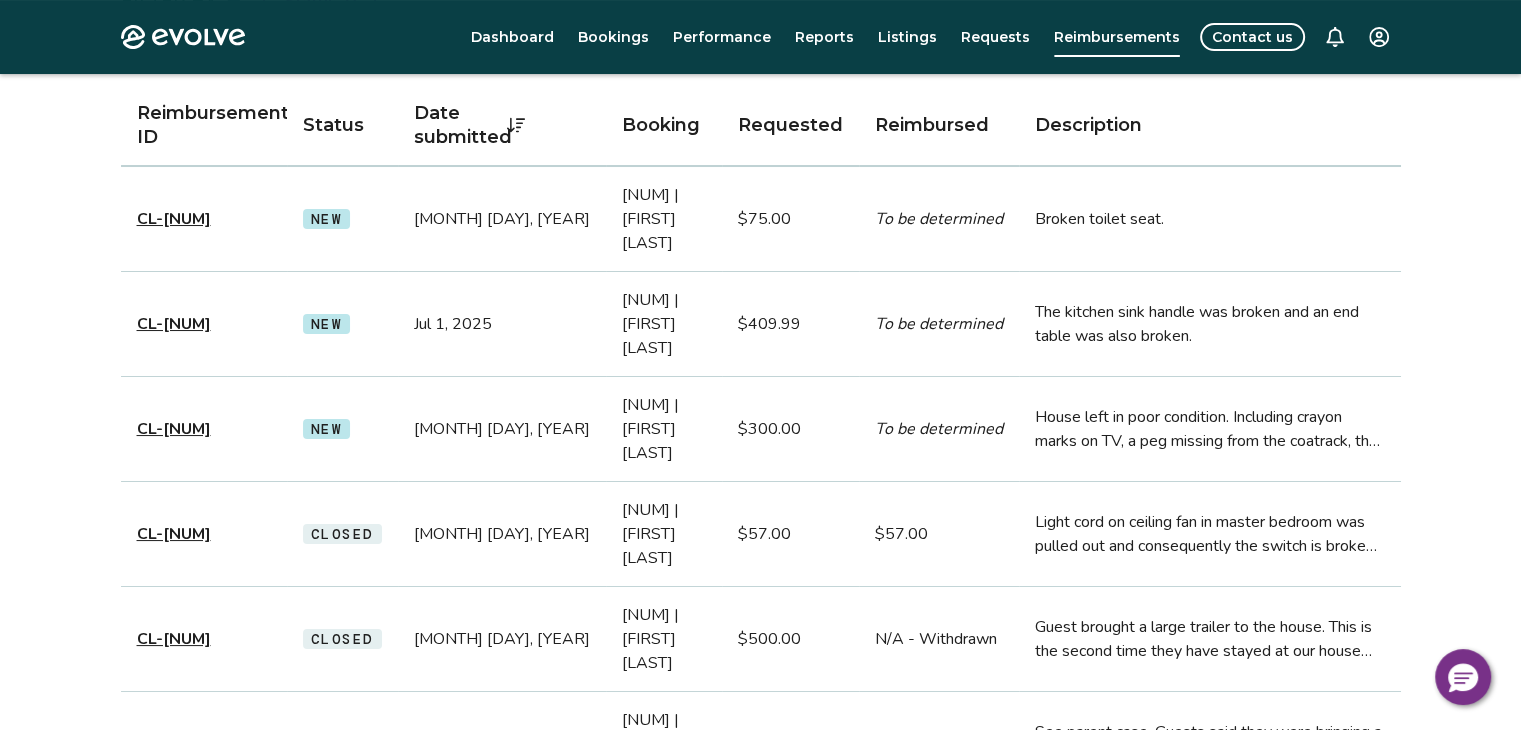 scroll, scrollTop: 300, scrollLeft: 0, axis: vertical 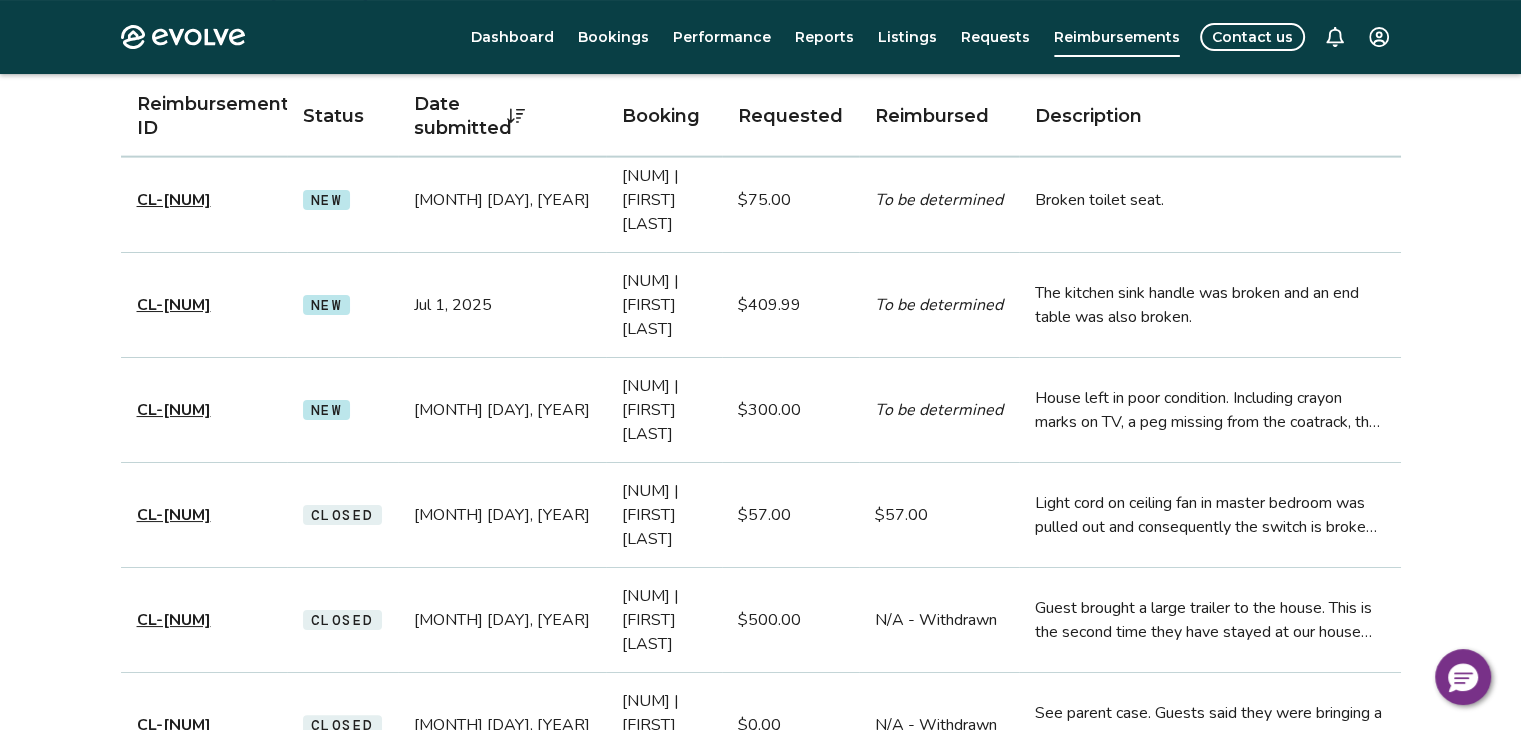 click on "CL-0139467" at bounding box center [174, 305] 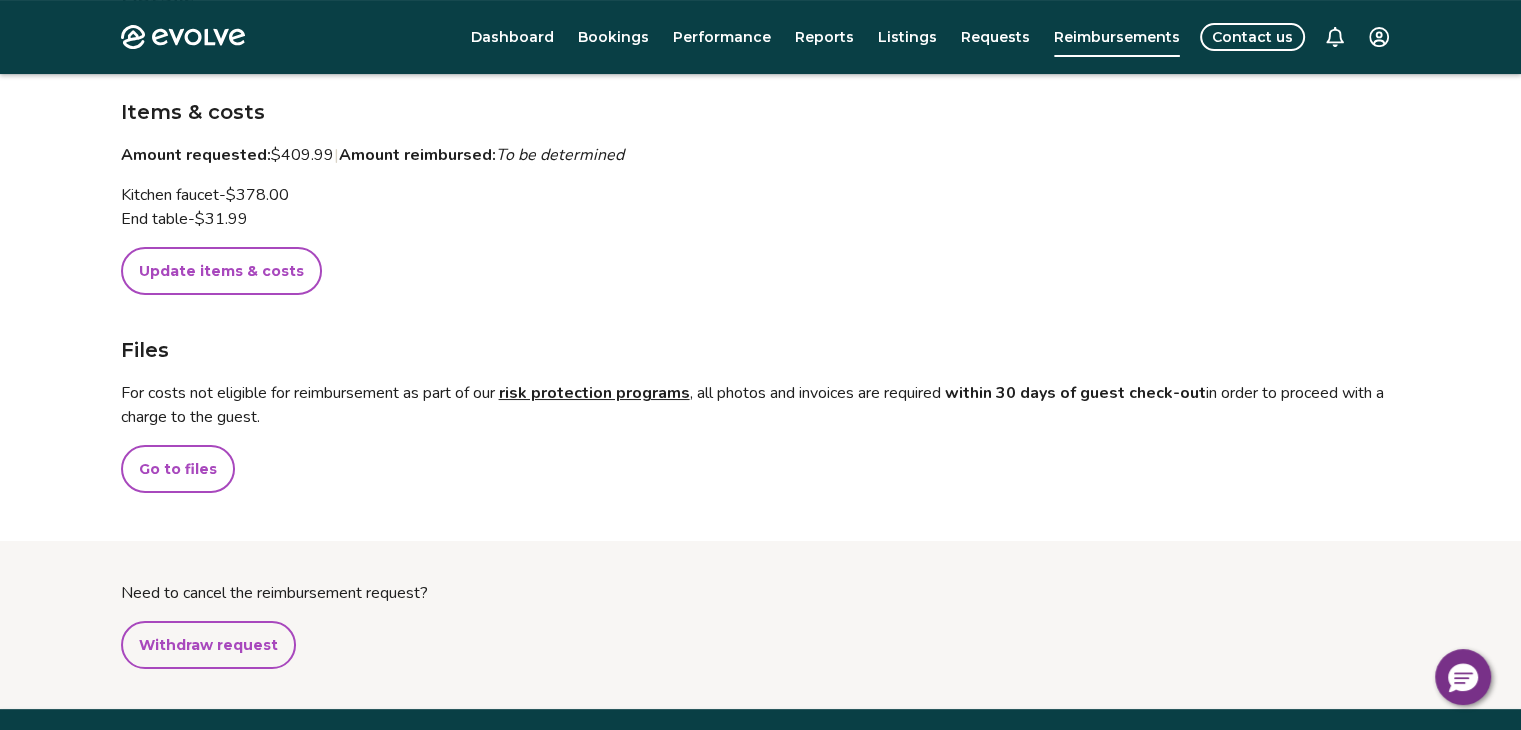 scroll, scrollTop: 416, scrollLeft: 0, axis: vertical 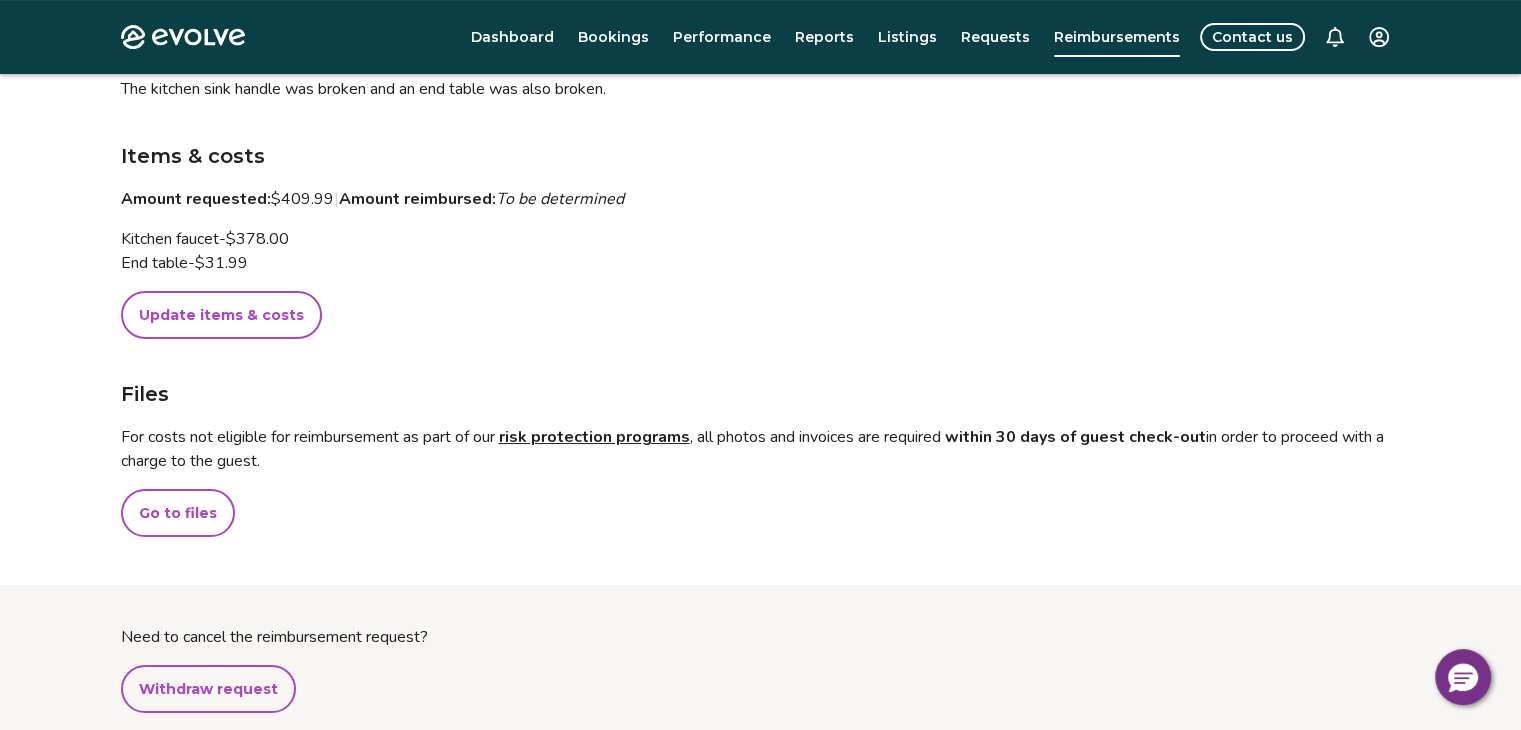 click on "risk protection programs" at bounding box center (594, 437) 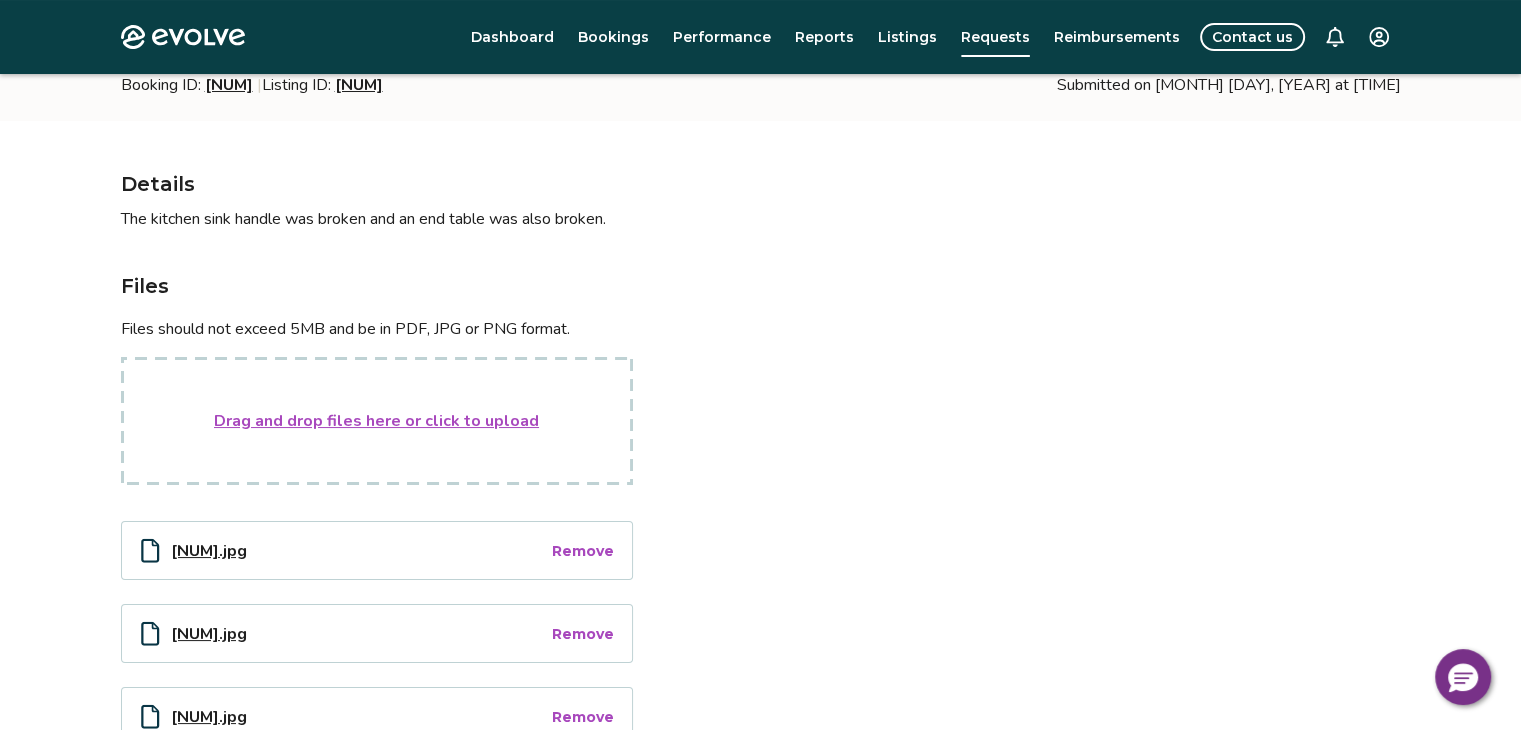 scroll, scrollTop: 0, scrollLeft: 0, axis: both 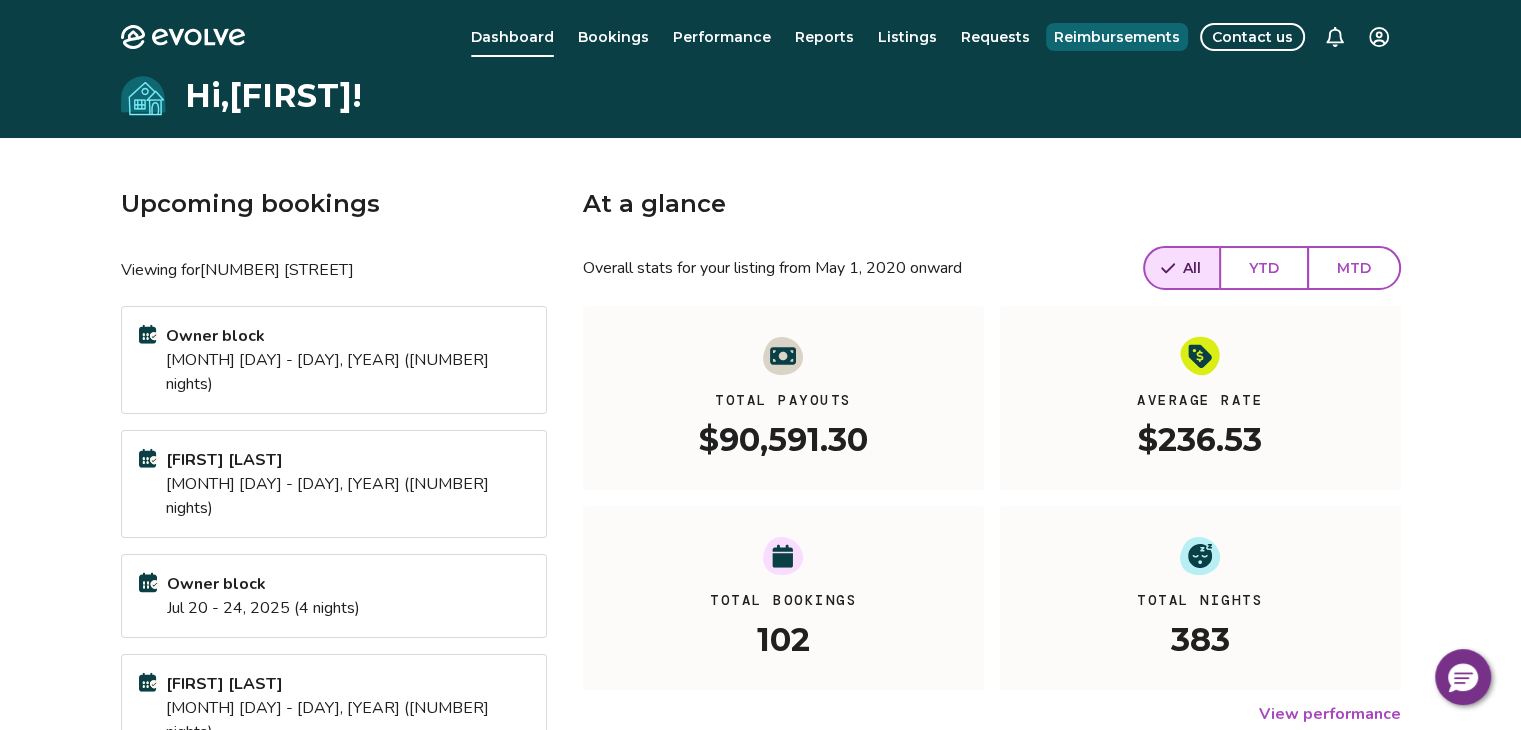 click on "Reimbursements" at bounding box center (1117, 37) 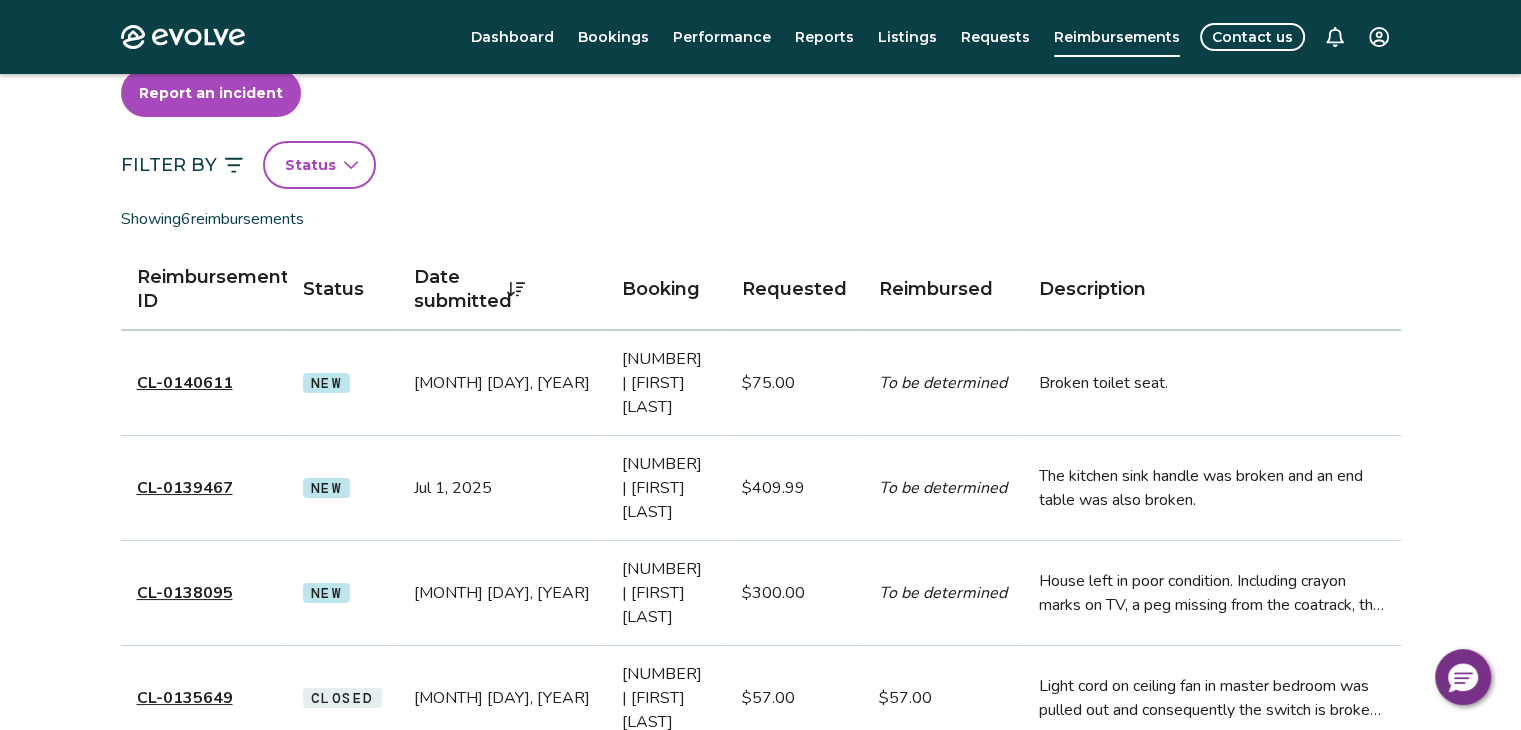 scroll, scrollTop: 200, scrollLeft: 0, axis: vertical 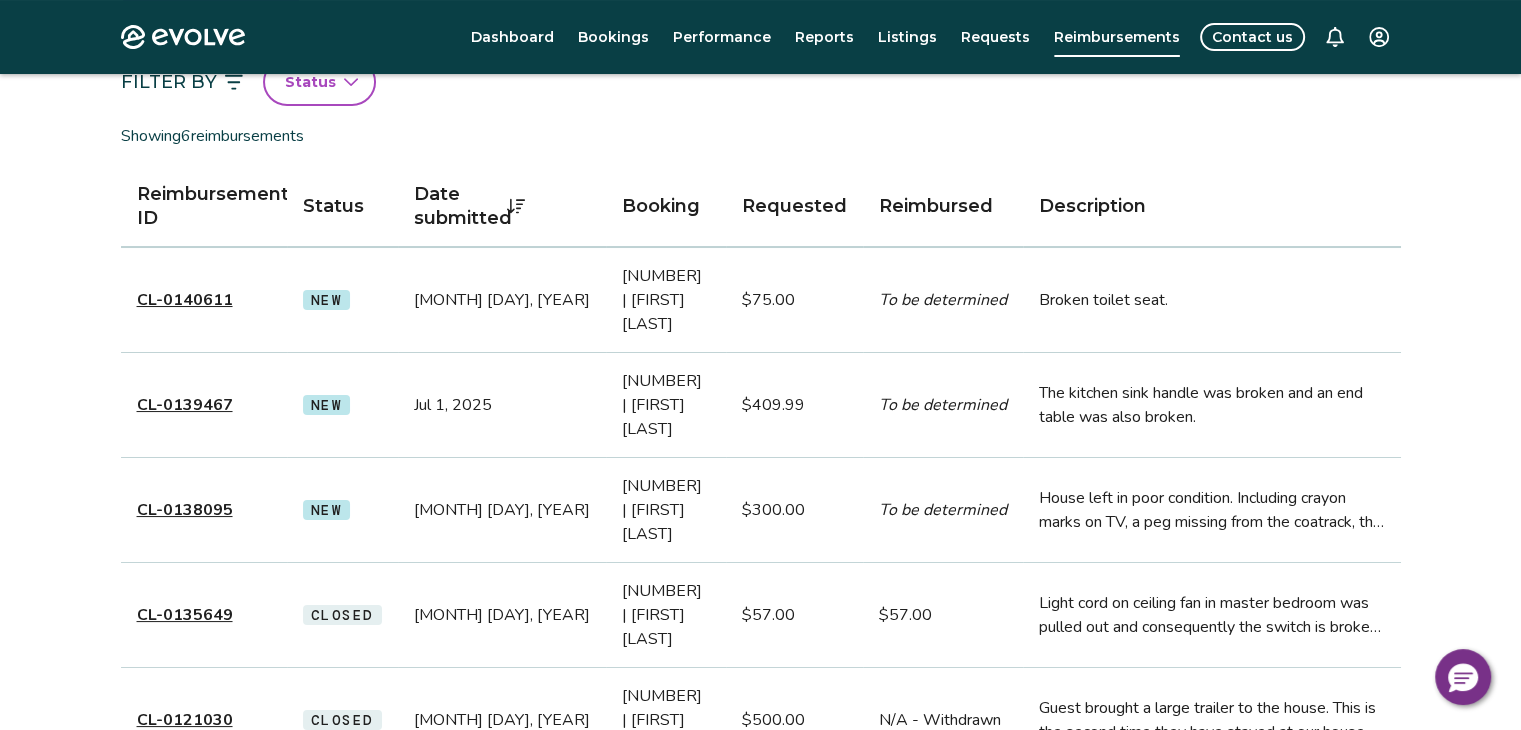 click on "CL-0139467" at bounding box center [185, 405] 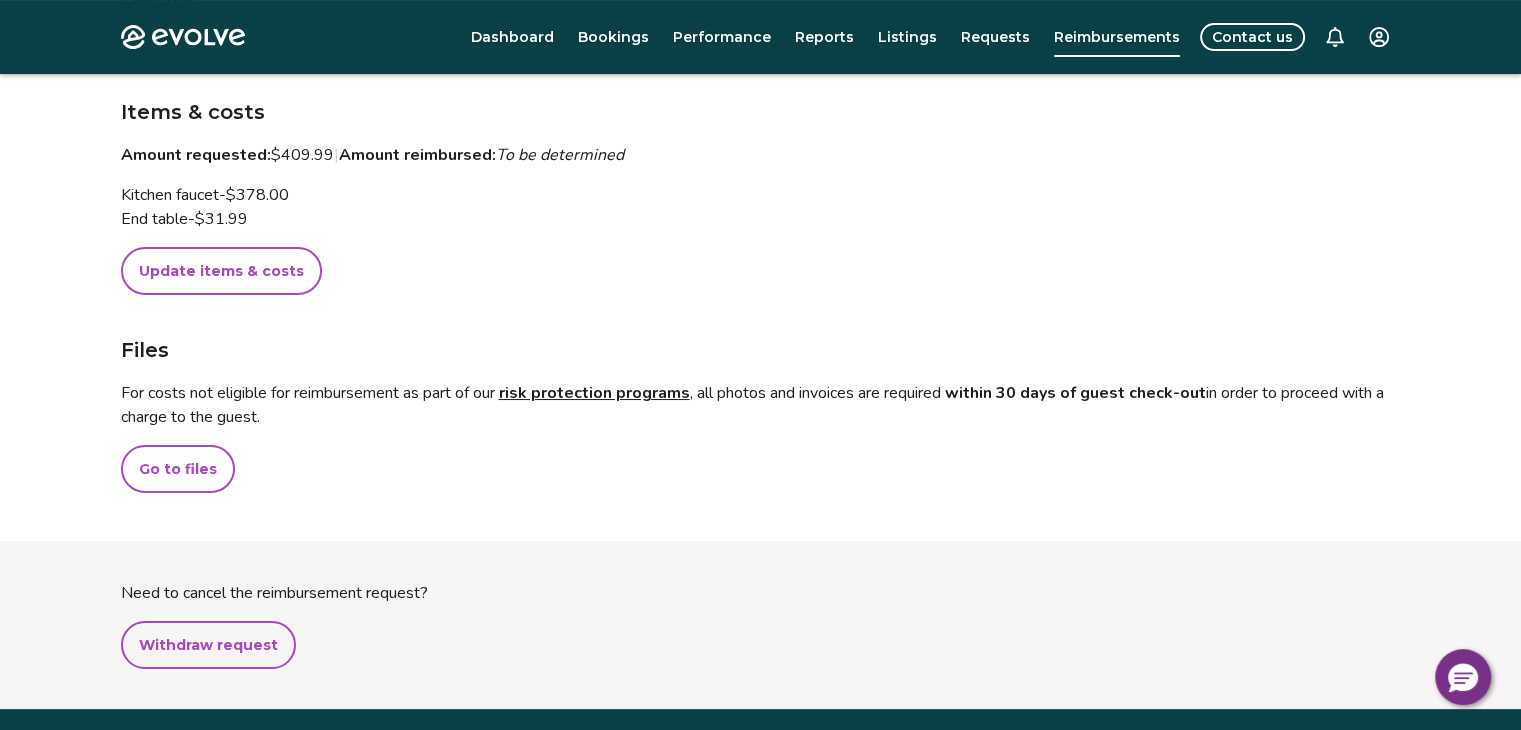 scroll, scrollTop: 516, scrollLeft: 0, axis: vertical 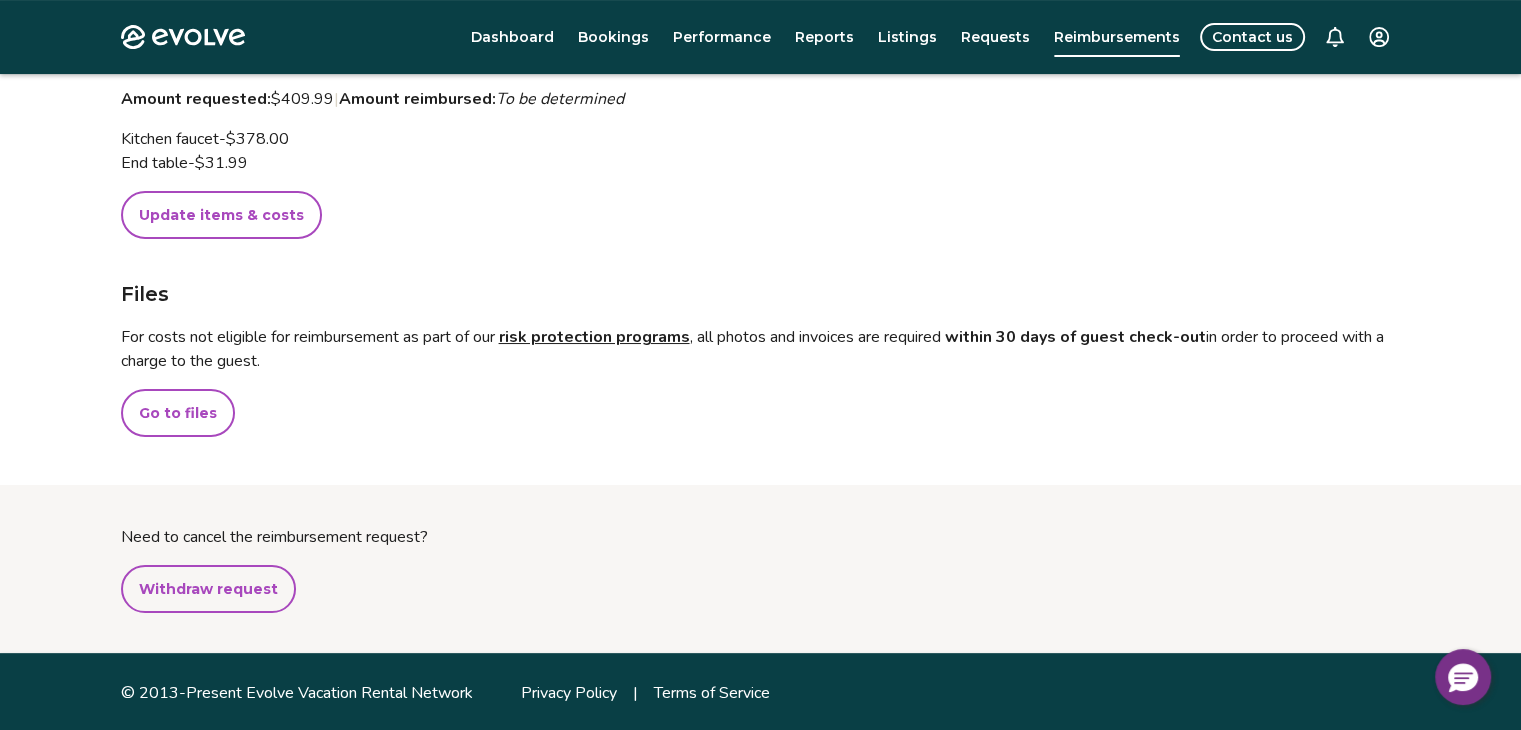 click on "Go to files" at bounding box center (178, 413) 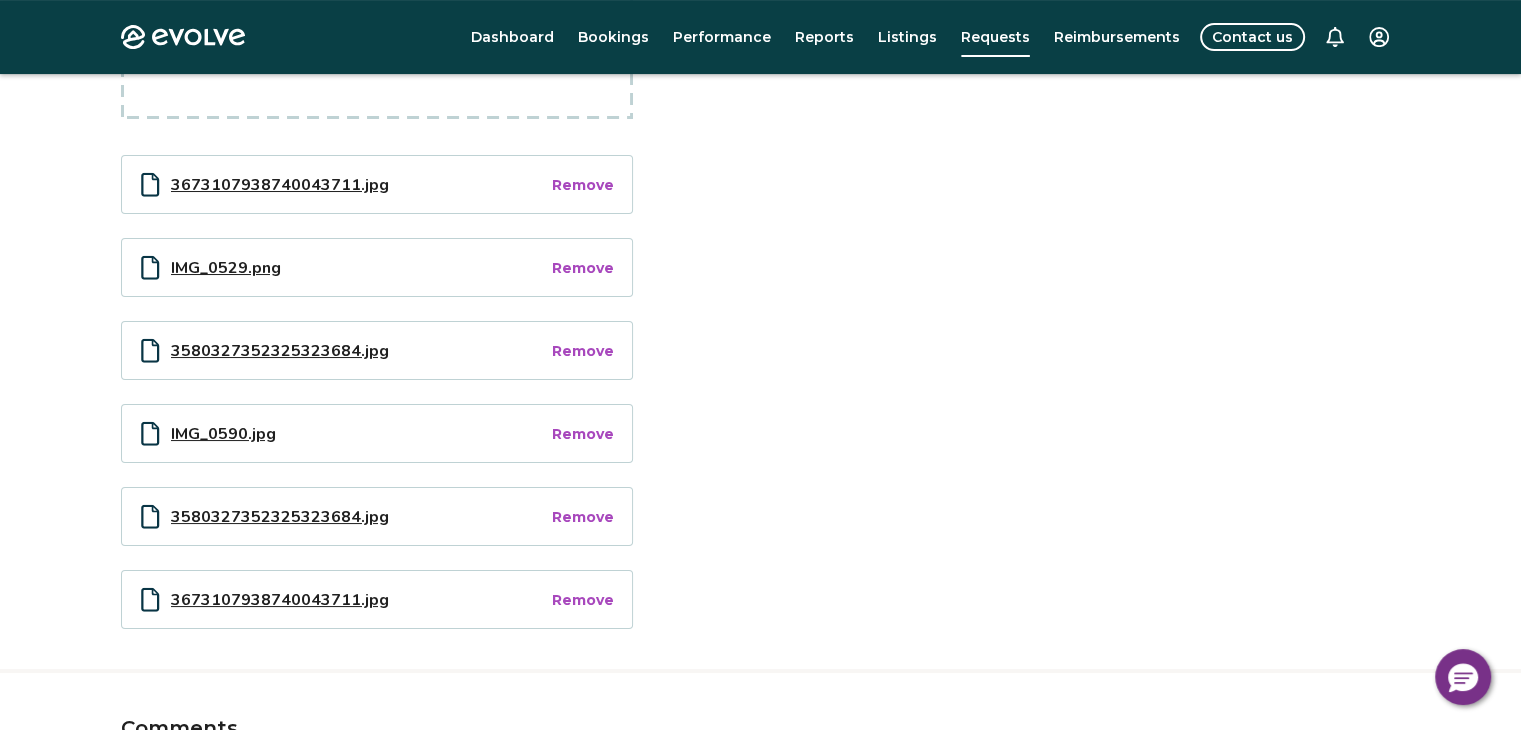 scroll, scrollTop: 239, scrollLeft: 0, axis: vertical 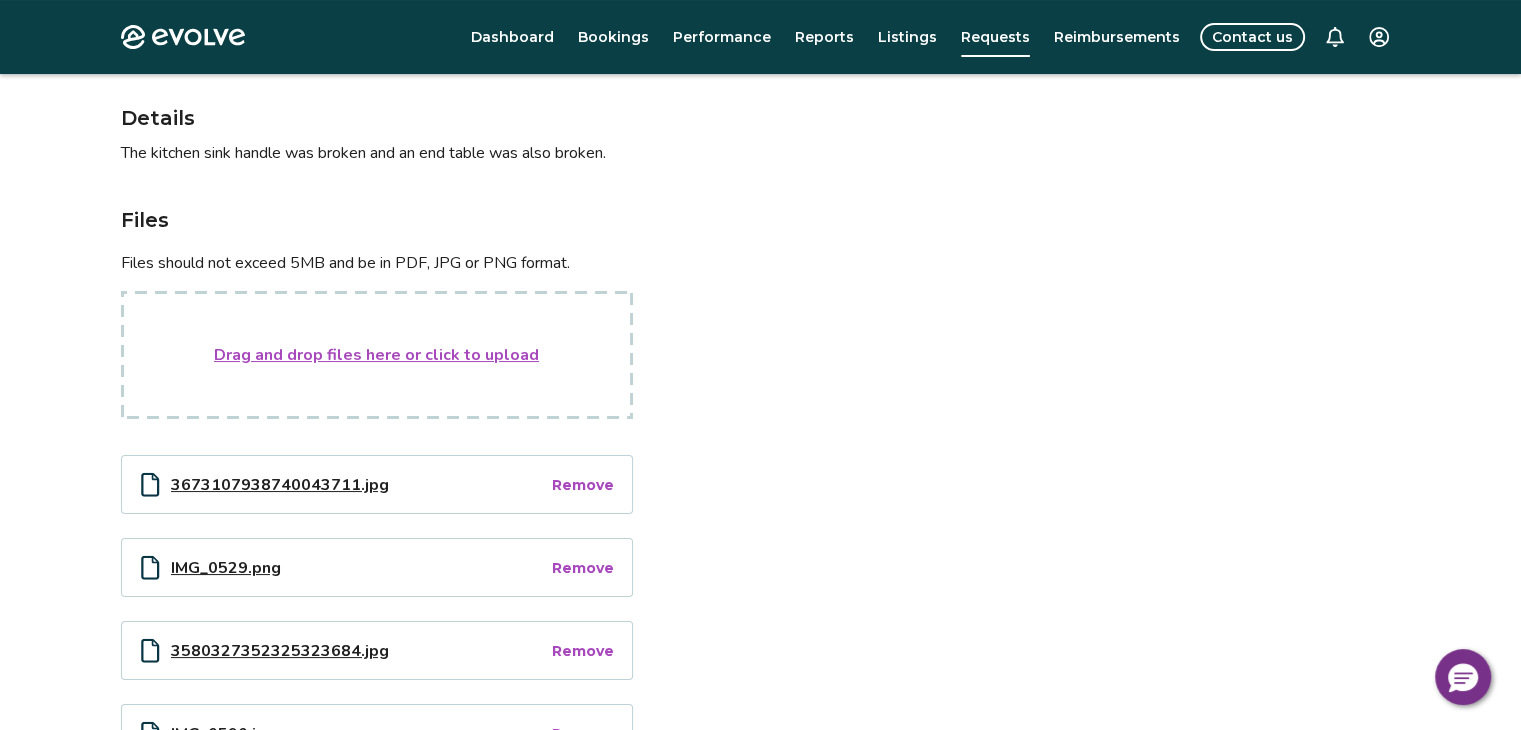 click on "3673107938740043711.jpg" at bounding box center (360, 484) 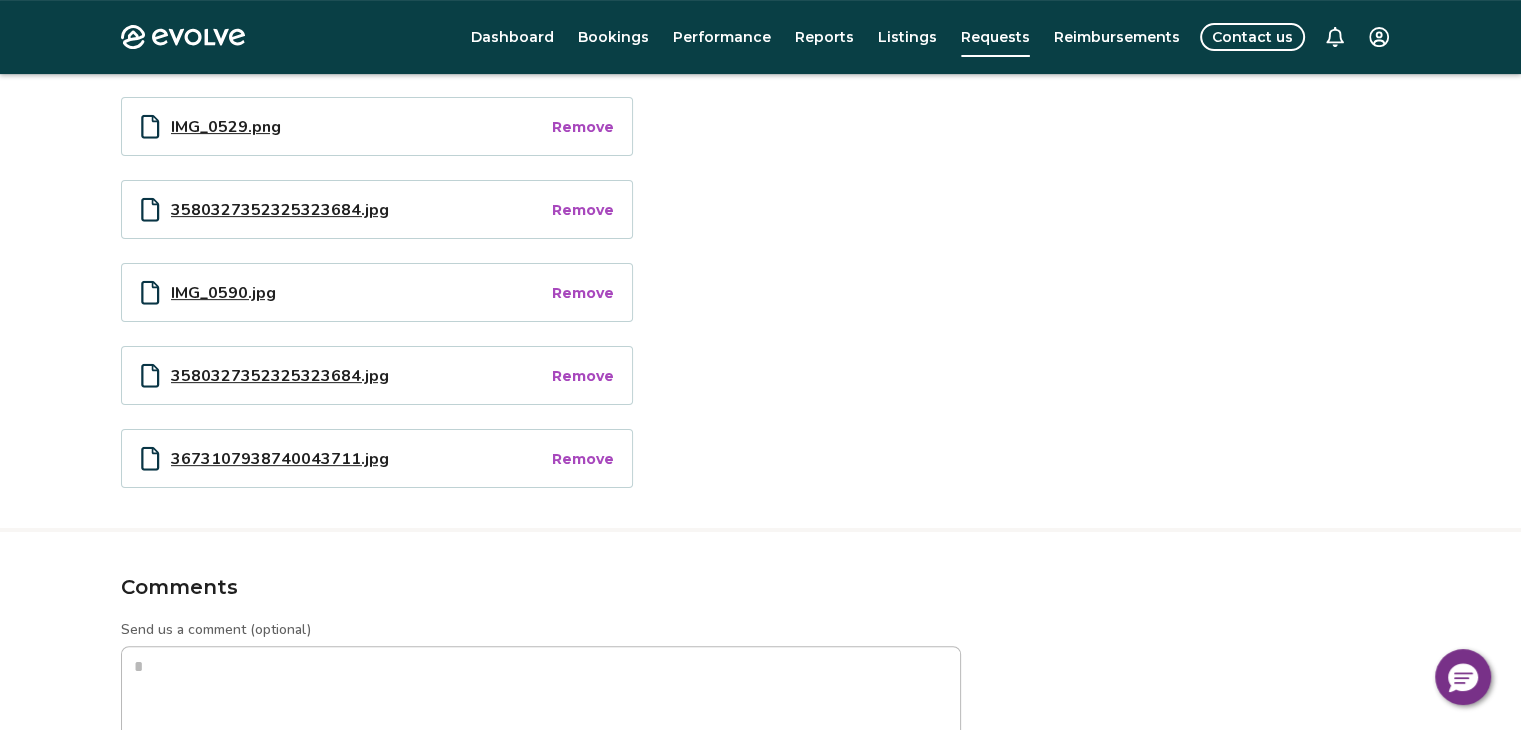scroll, scrollTop: 700, scrollLeft: 0, axis: vertical 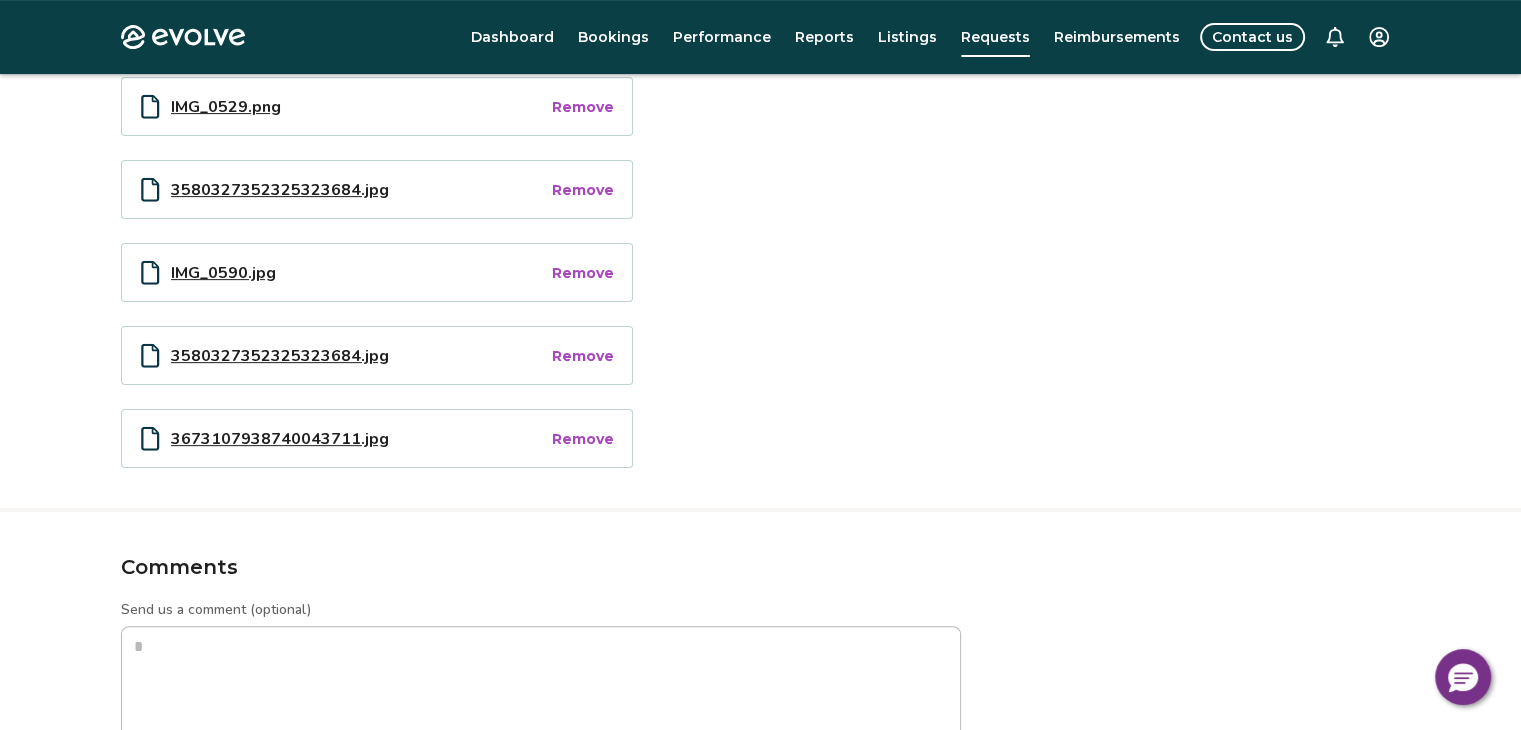 click on "3673107938740043711.jpg" at bounding box center (360, 438) 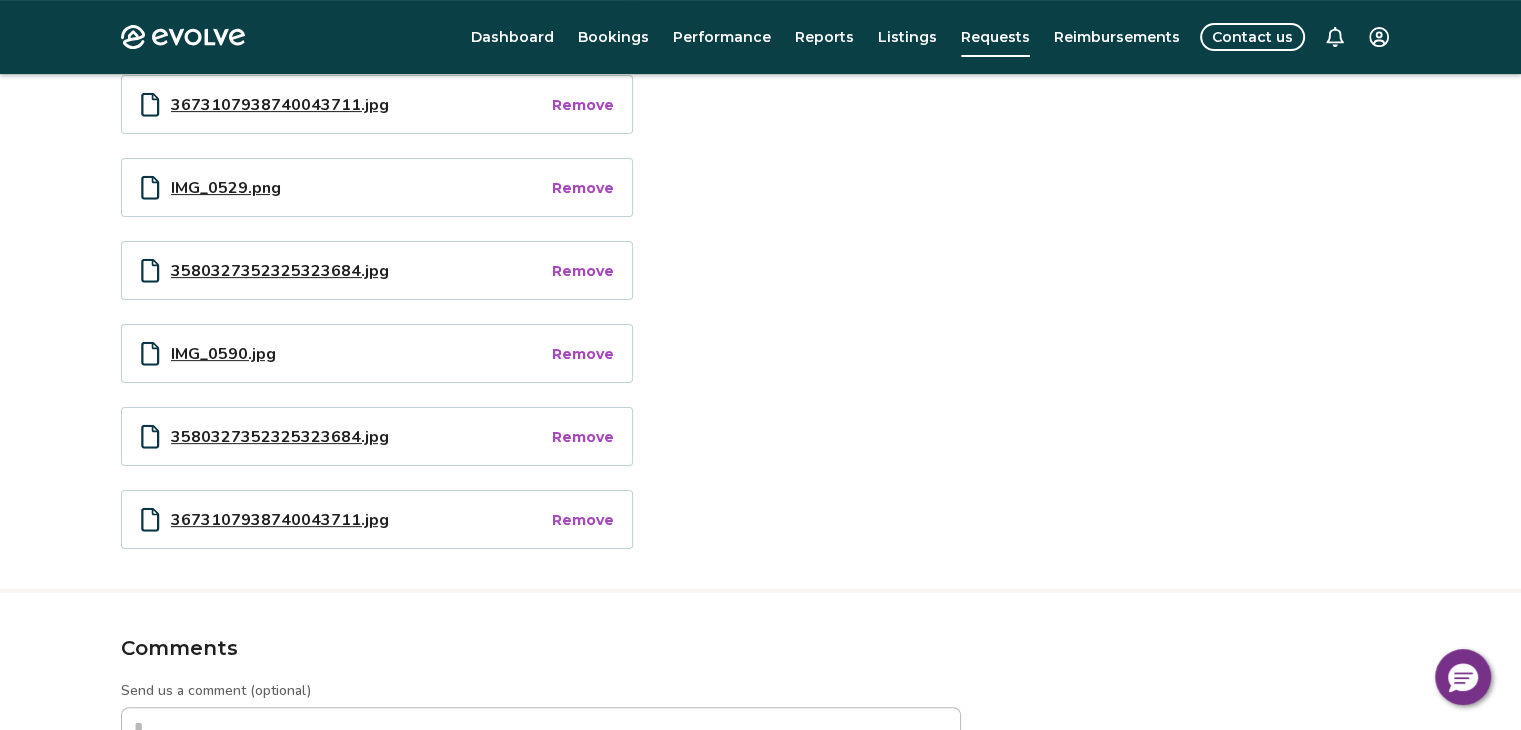 scroll, scrollTop: 500, scrollLeft: 0, axis: vertical 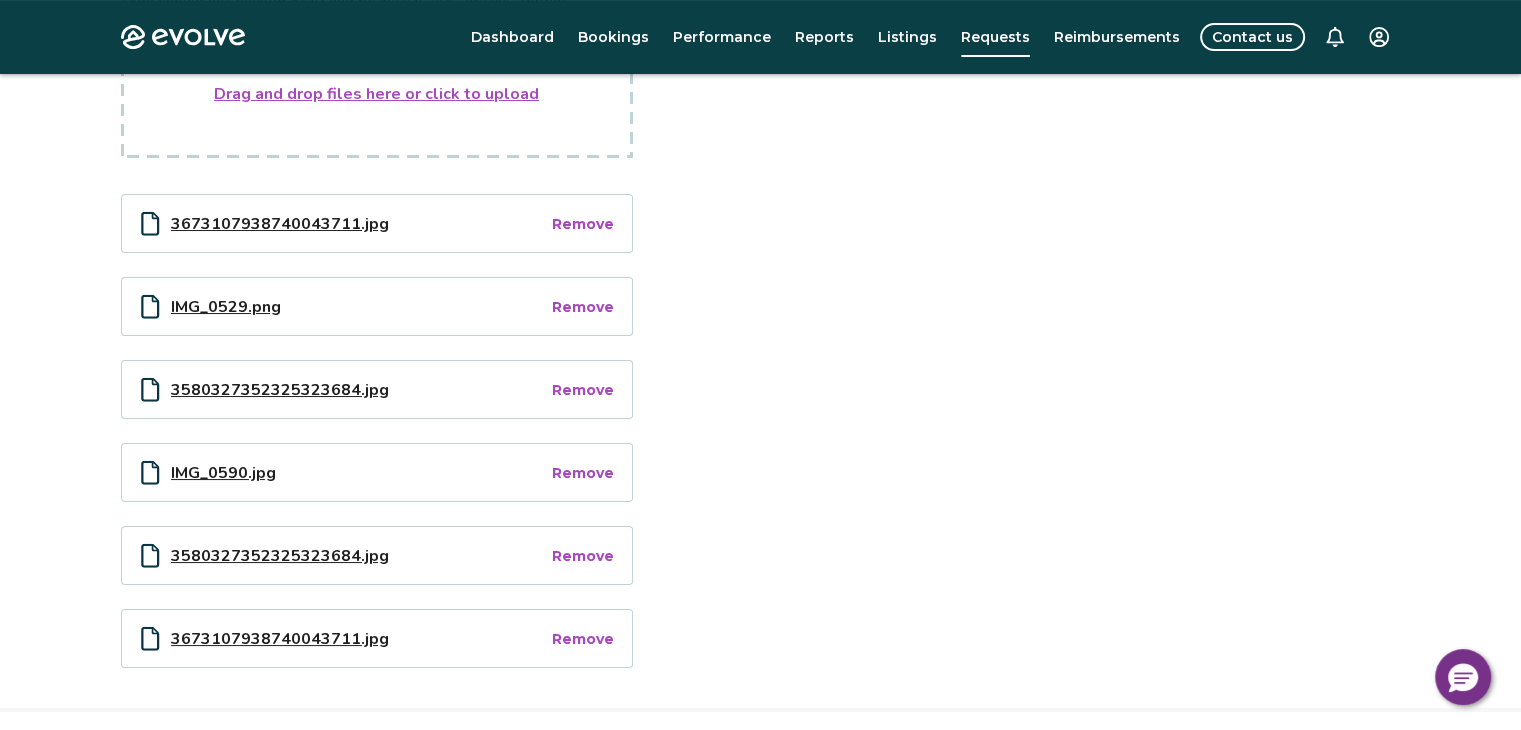 click on "3580327352325323684.jpg" at bounding box center (360, 555) 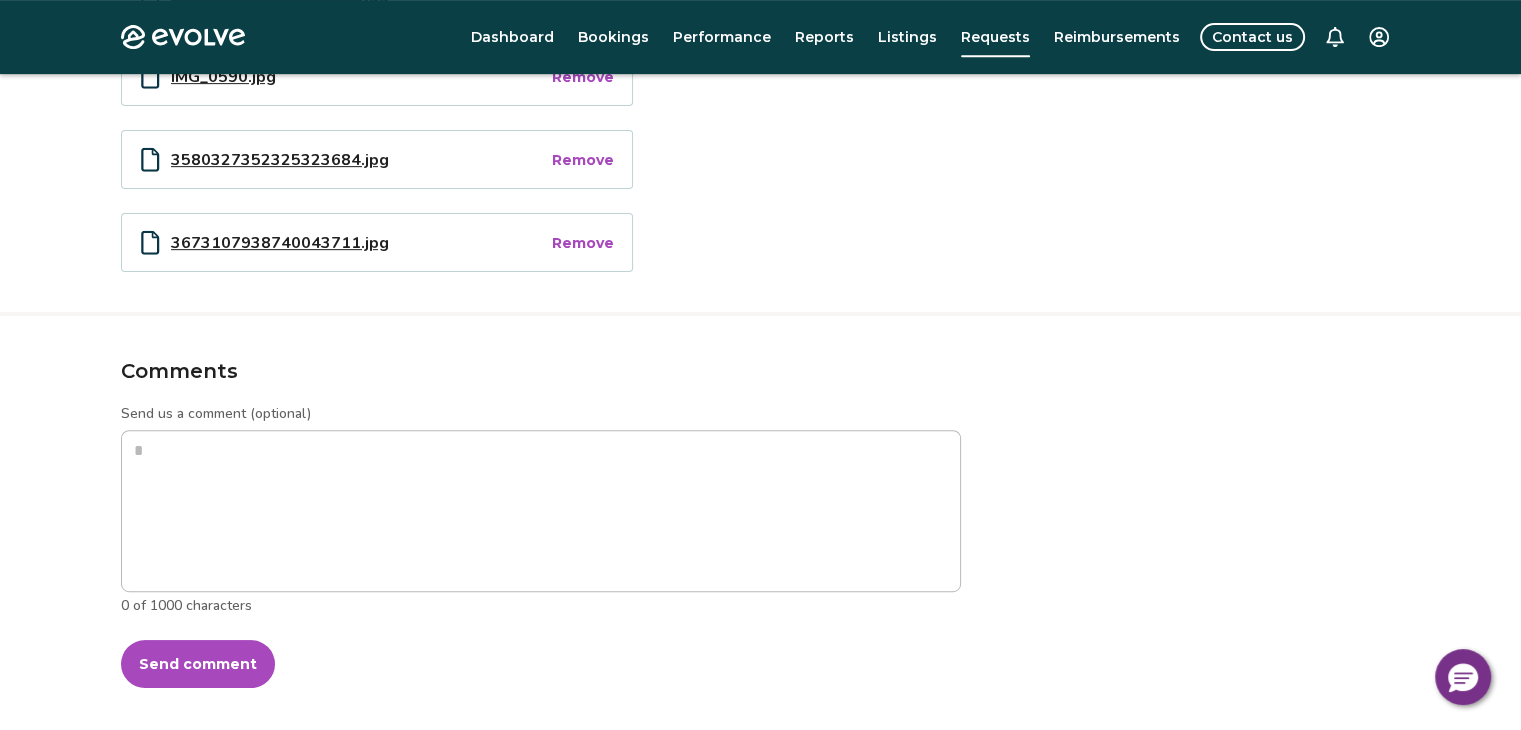 scroll, scrollTop: 1000, scrollLeft: 0, axis: vertical 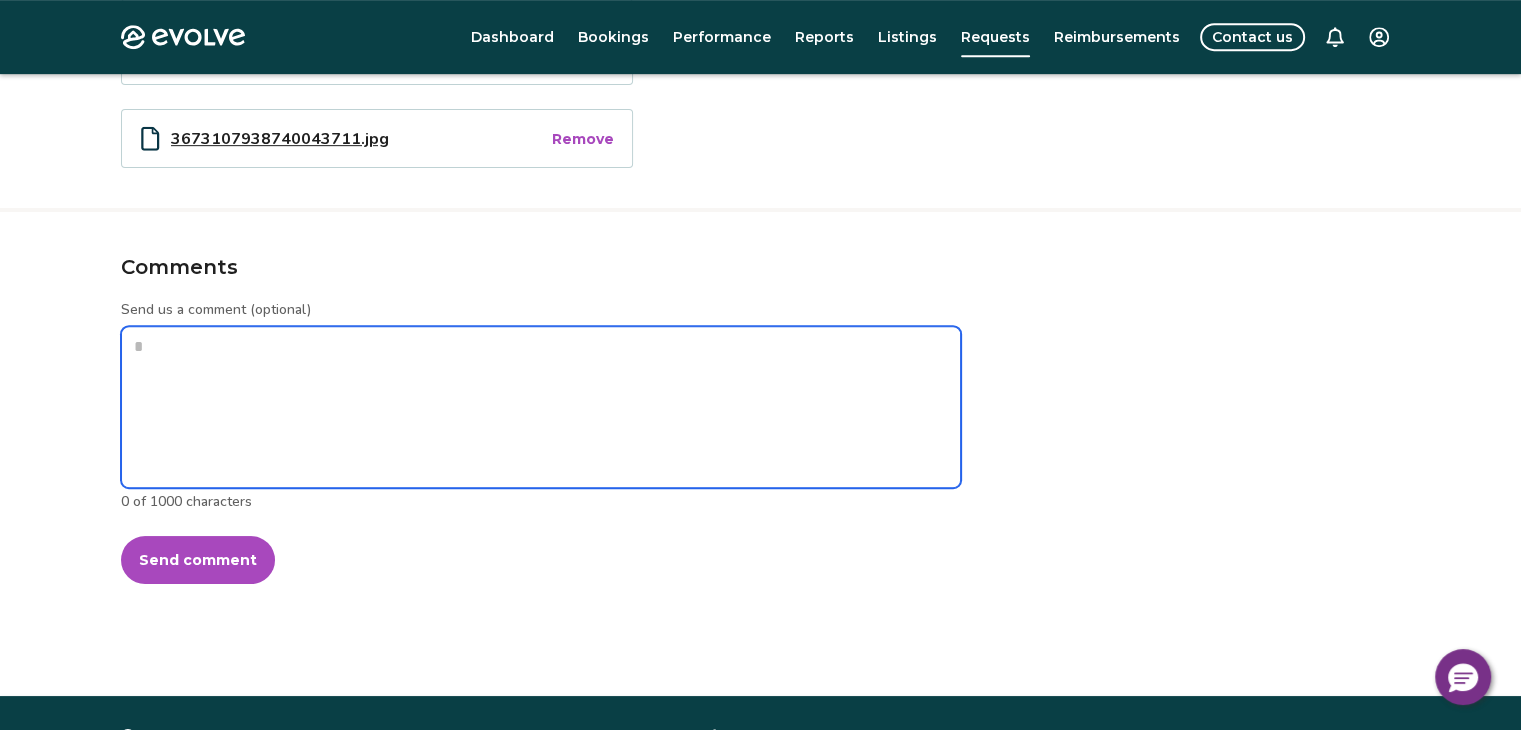 click on "Send us a comment (optional)" at bounding box center [541, 407] 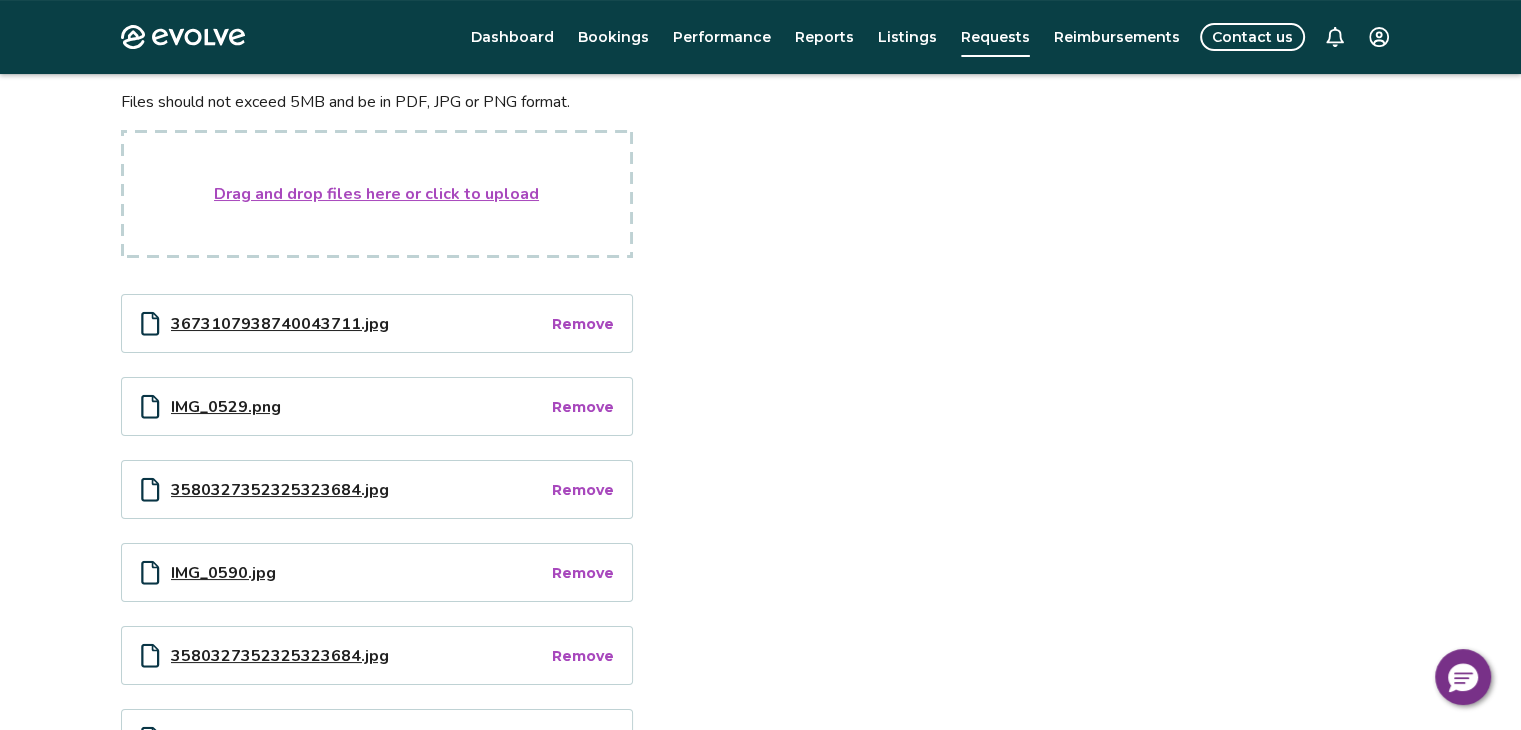 scroll, scrollTop: 800, scrollLeft: 0, axis: vertical 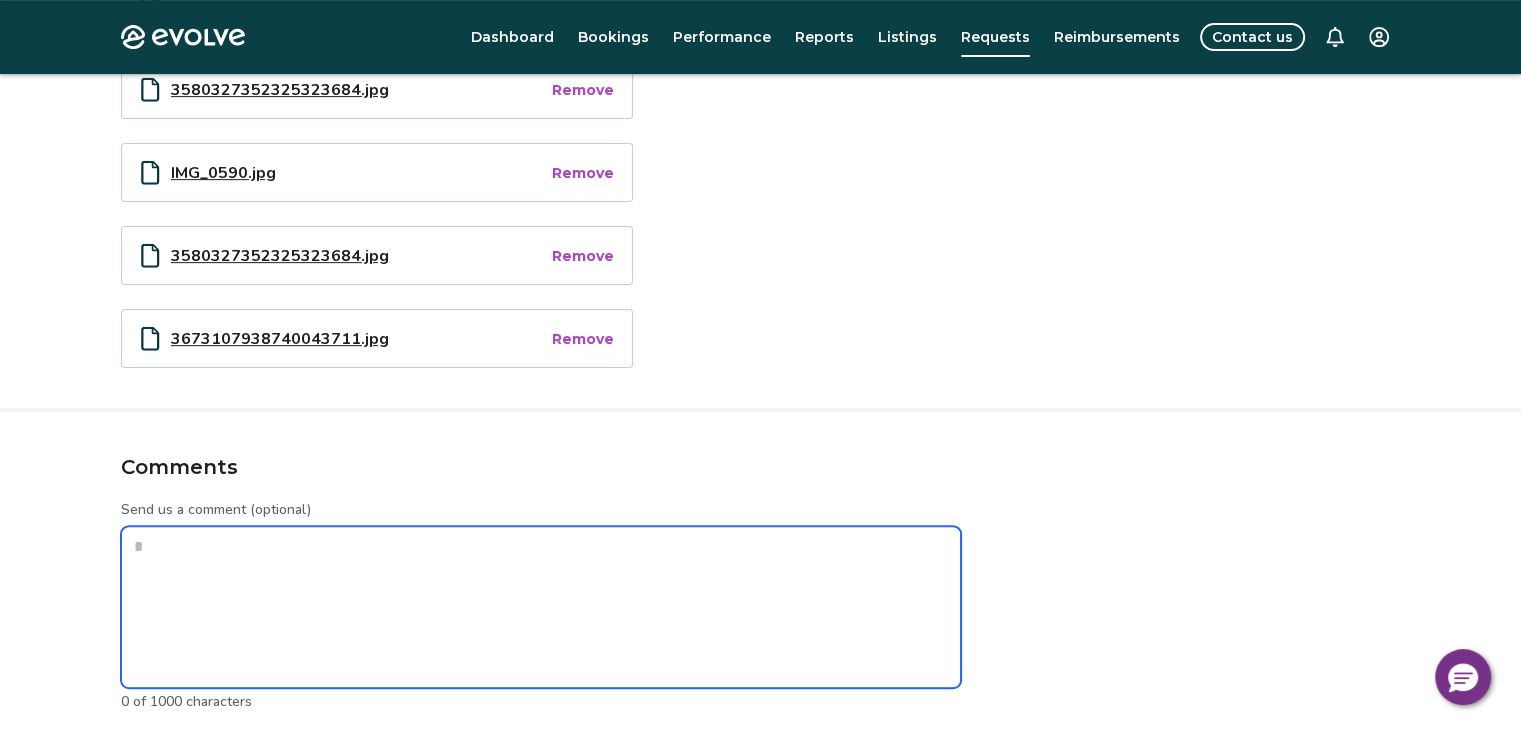 type on "*" 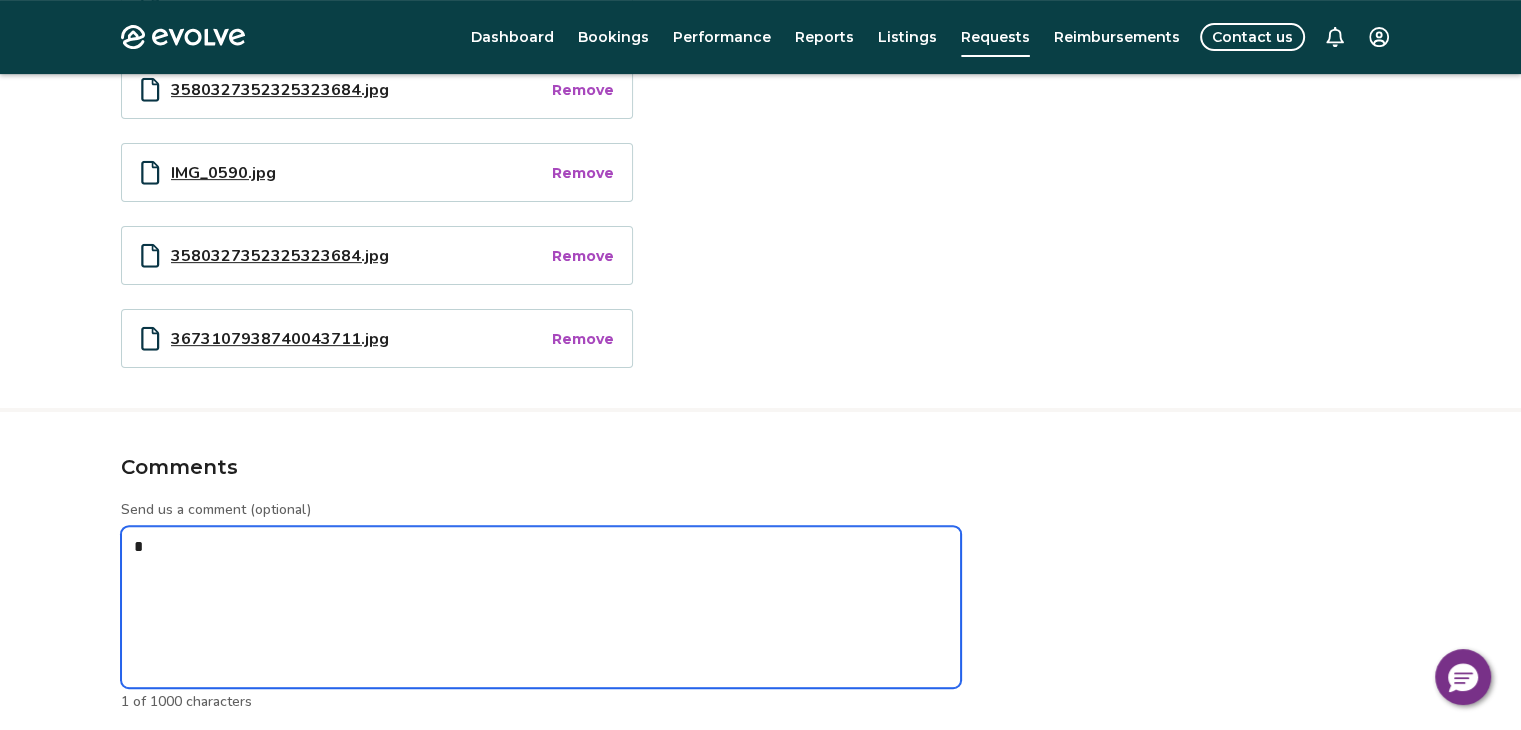 type on "*" 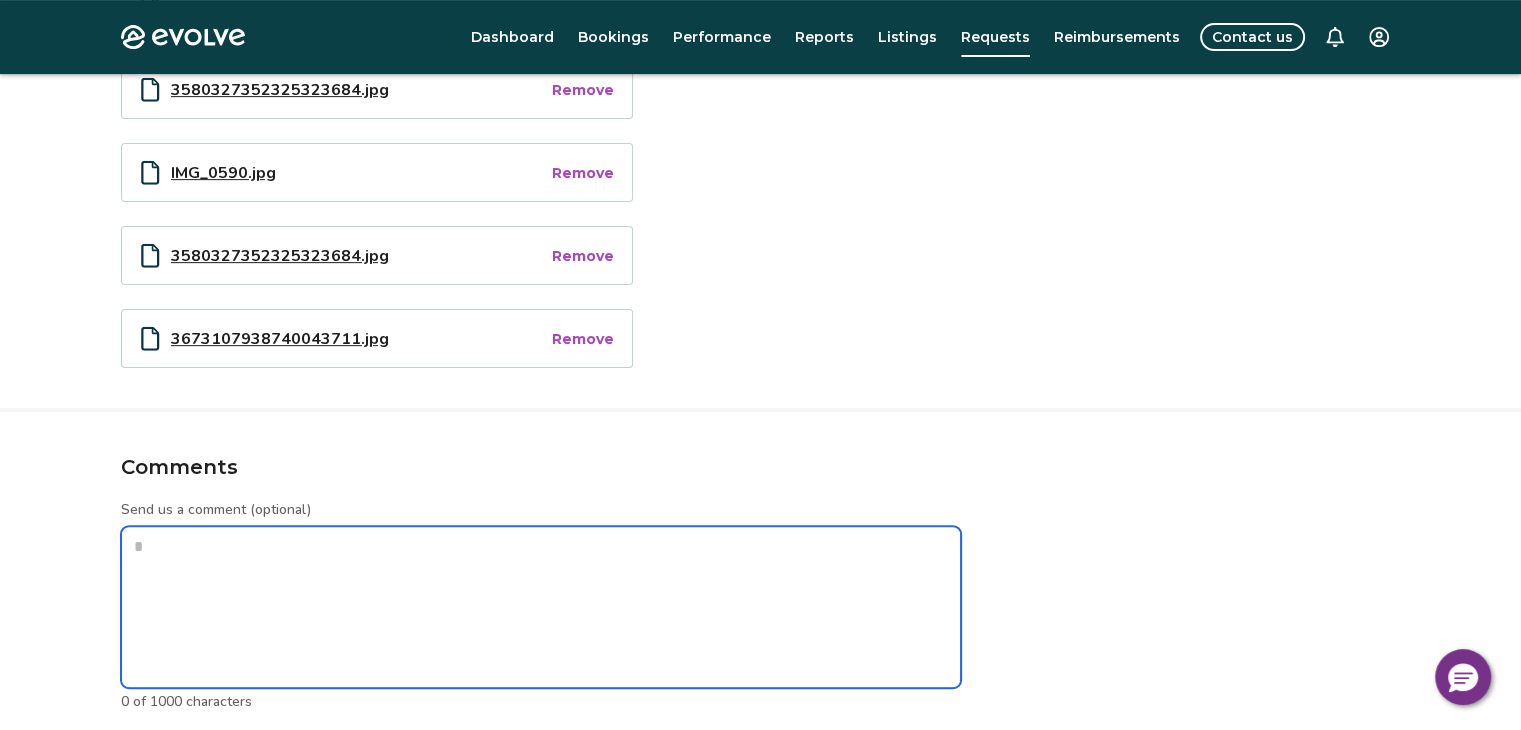 type on "*" 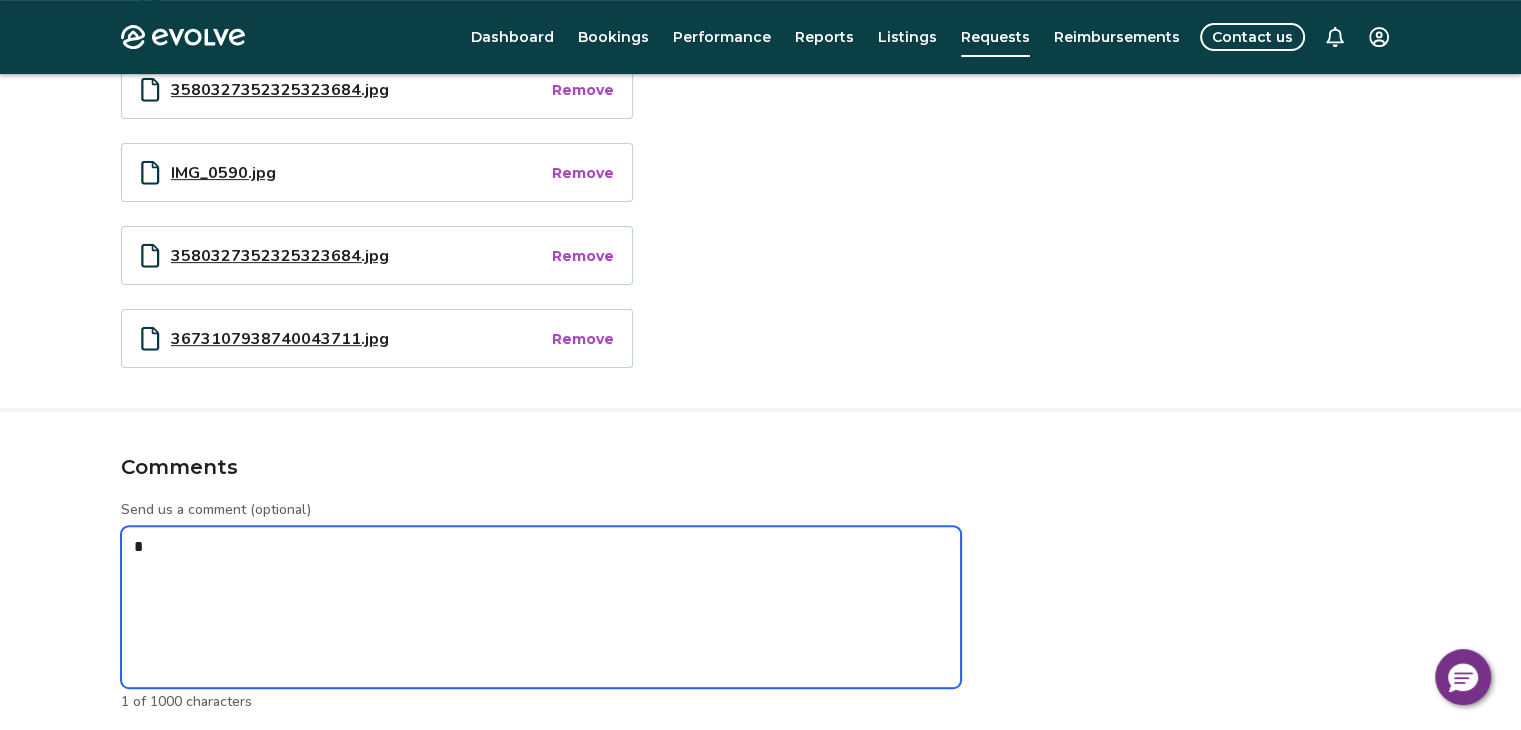type on "*" 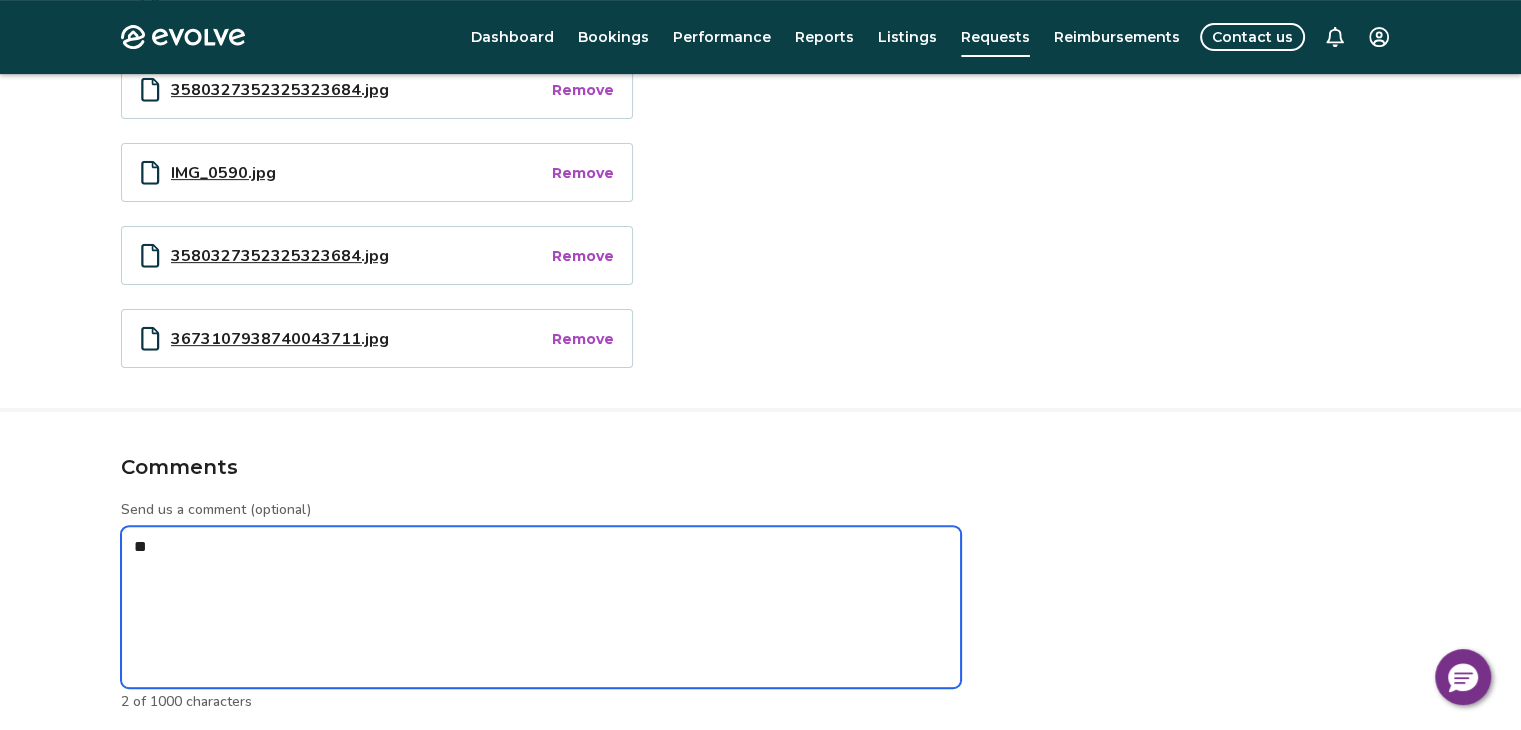 type on "*" 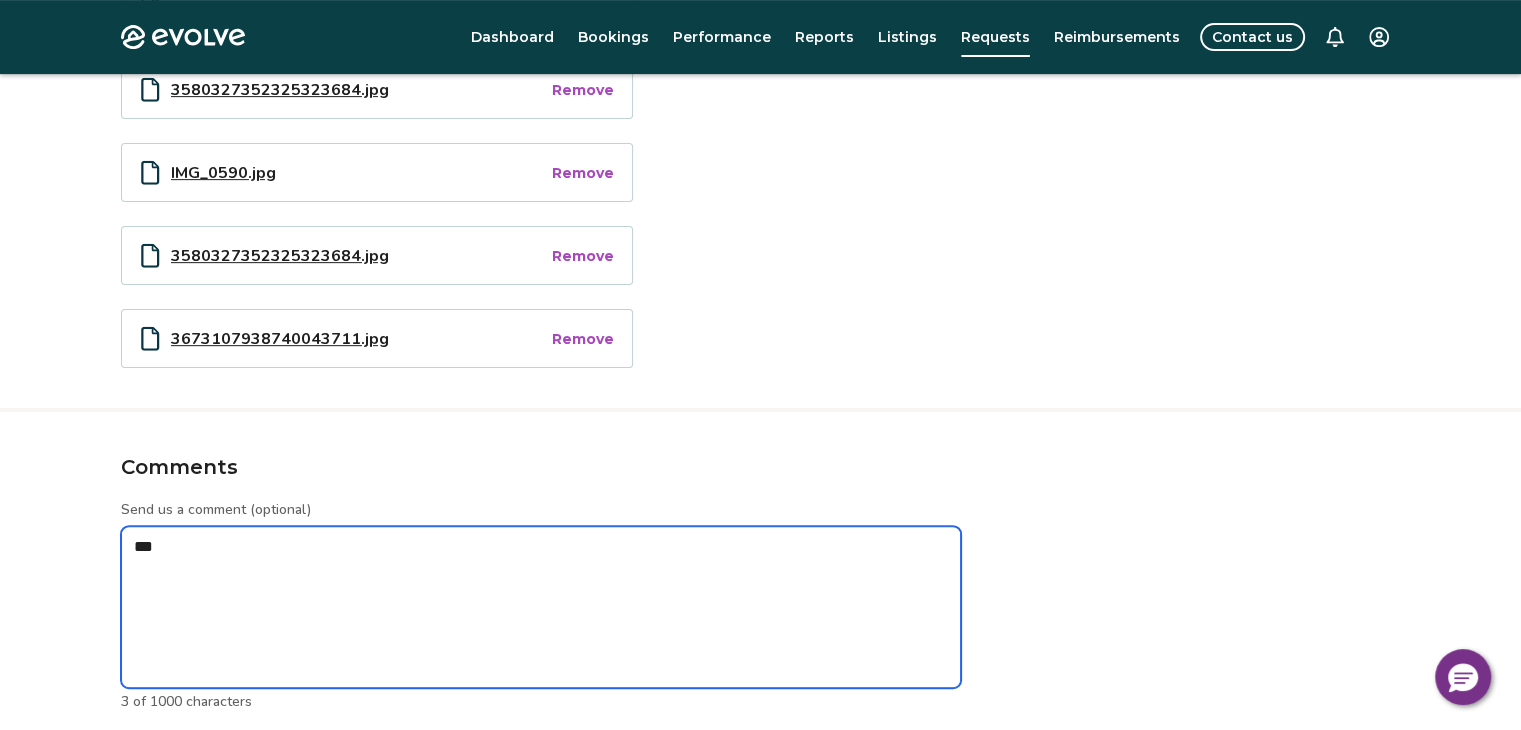 type on "*" 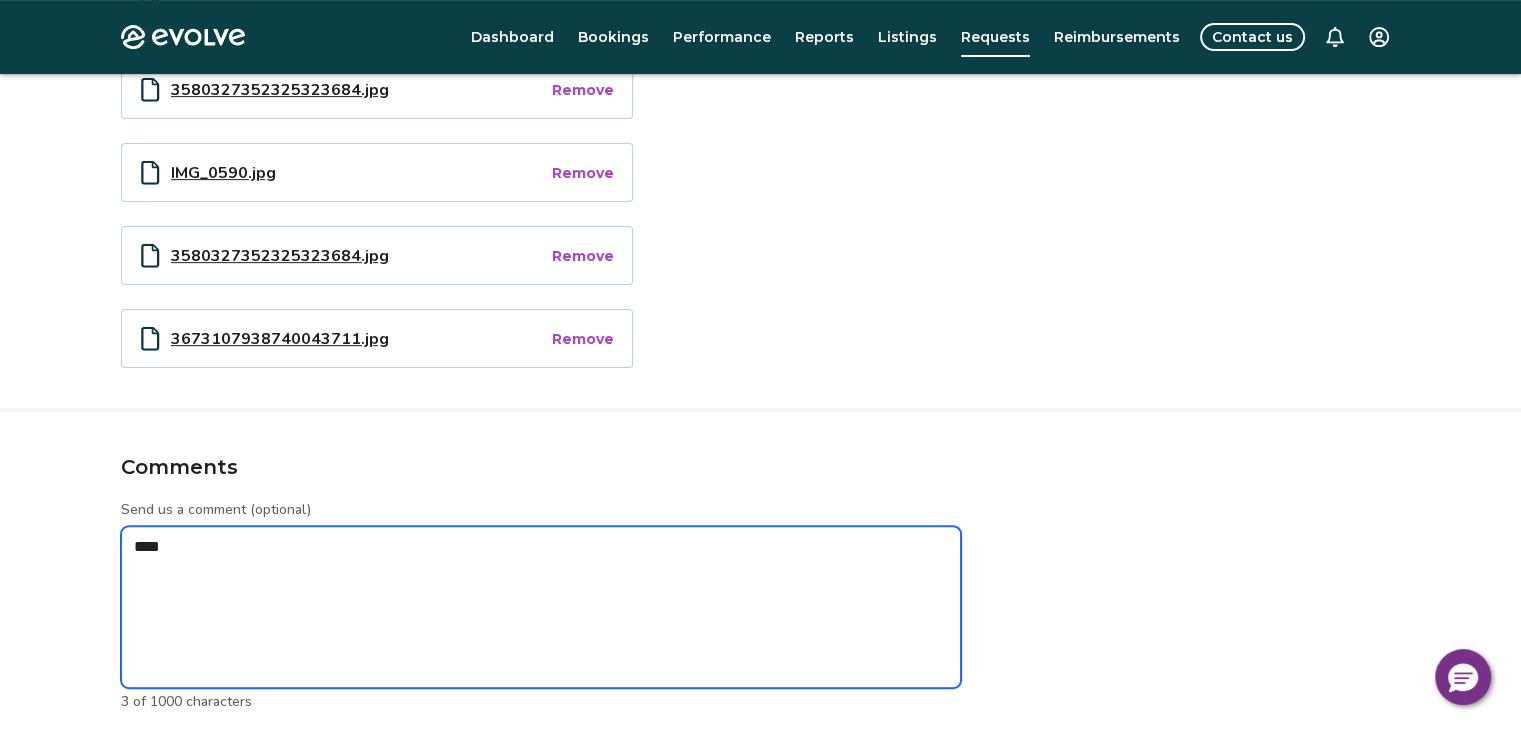 type on "*" 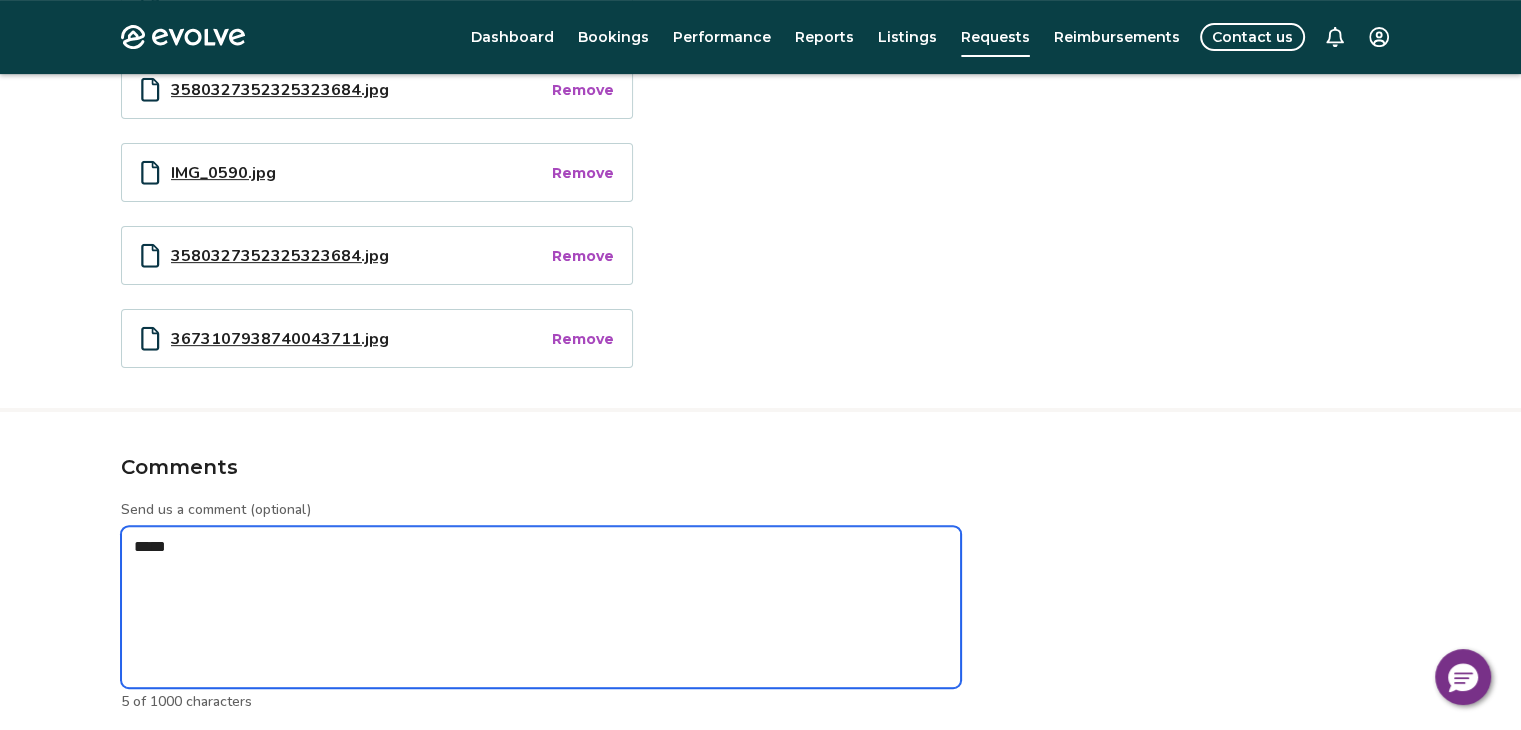 type on "*" 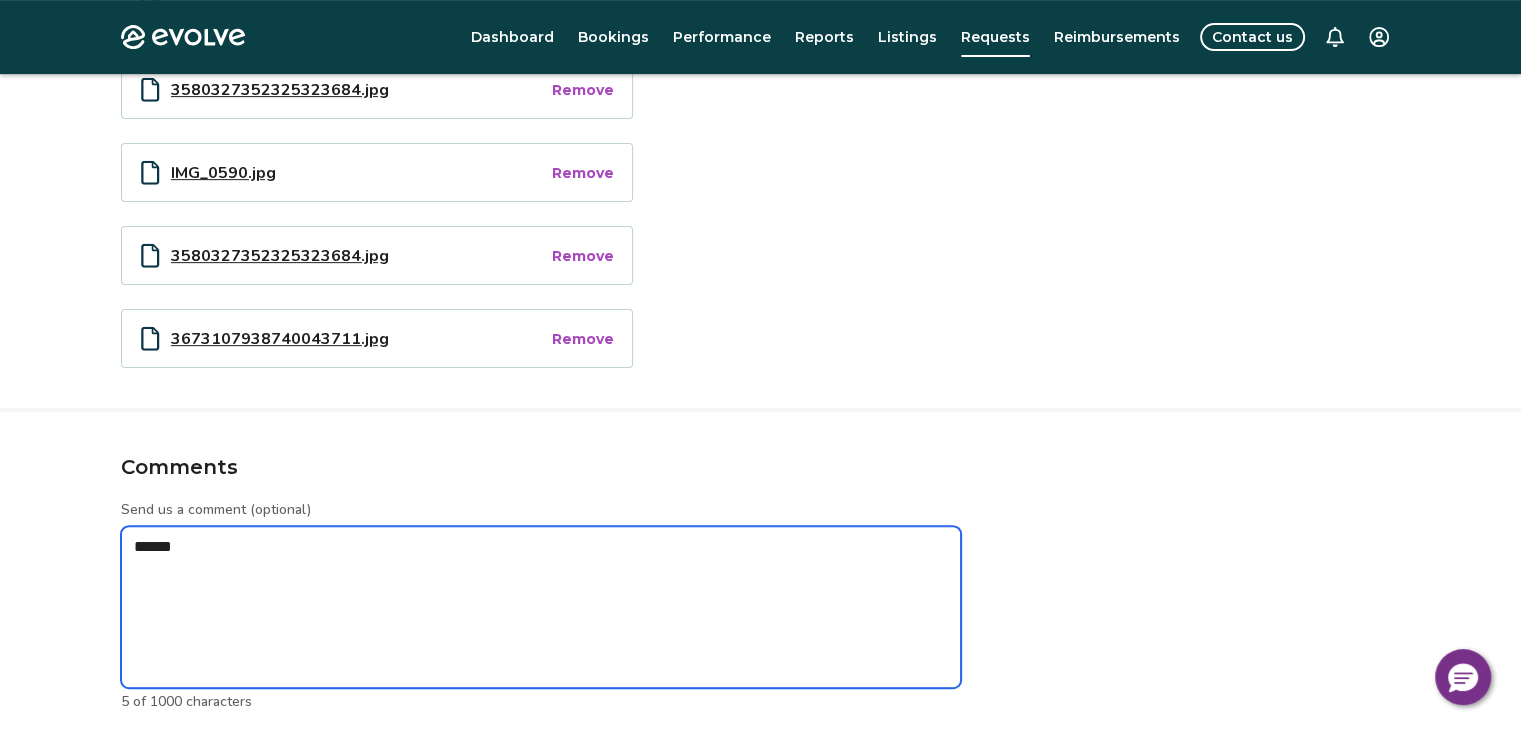 type on "*" 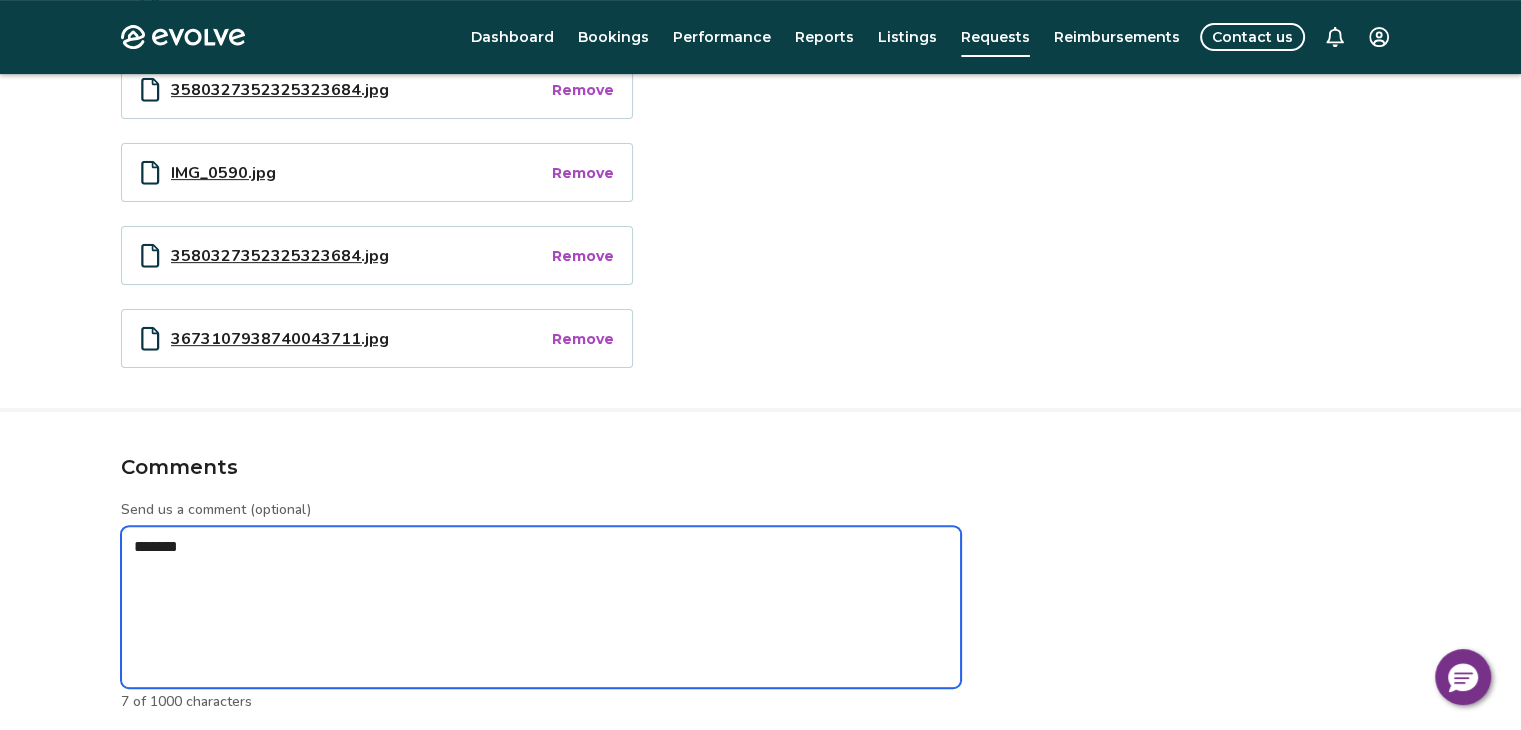 type on "*" 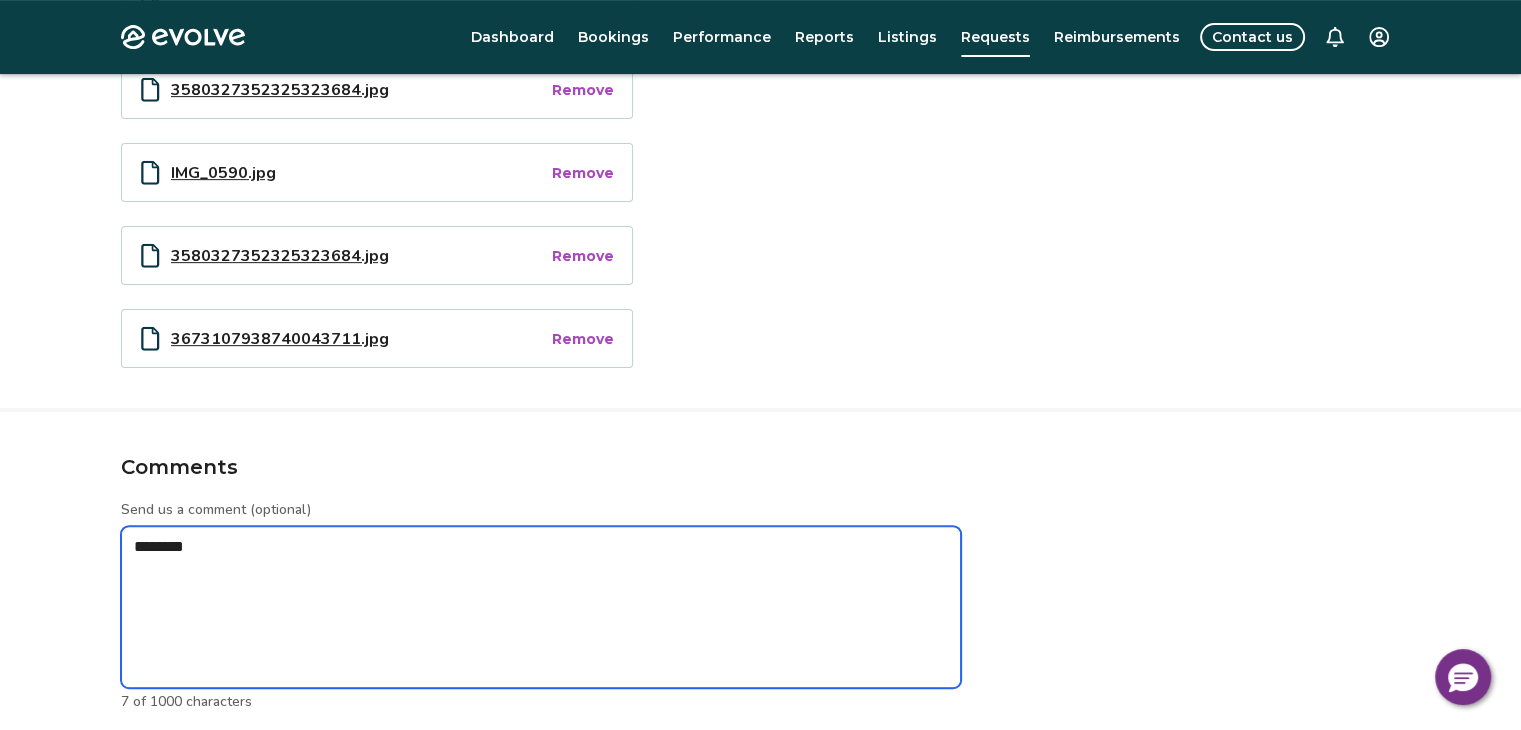 type on "*" 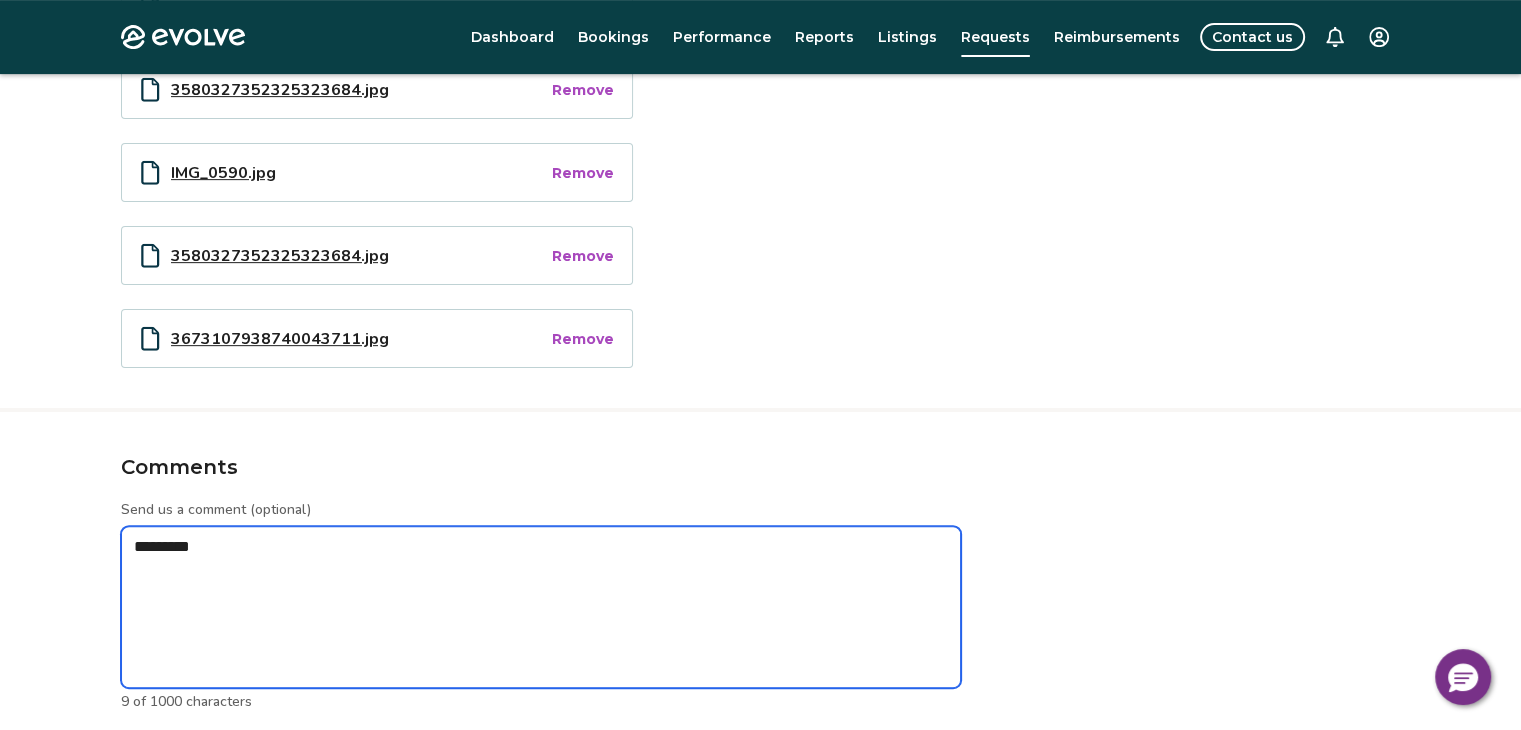 type on "*" 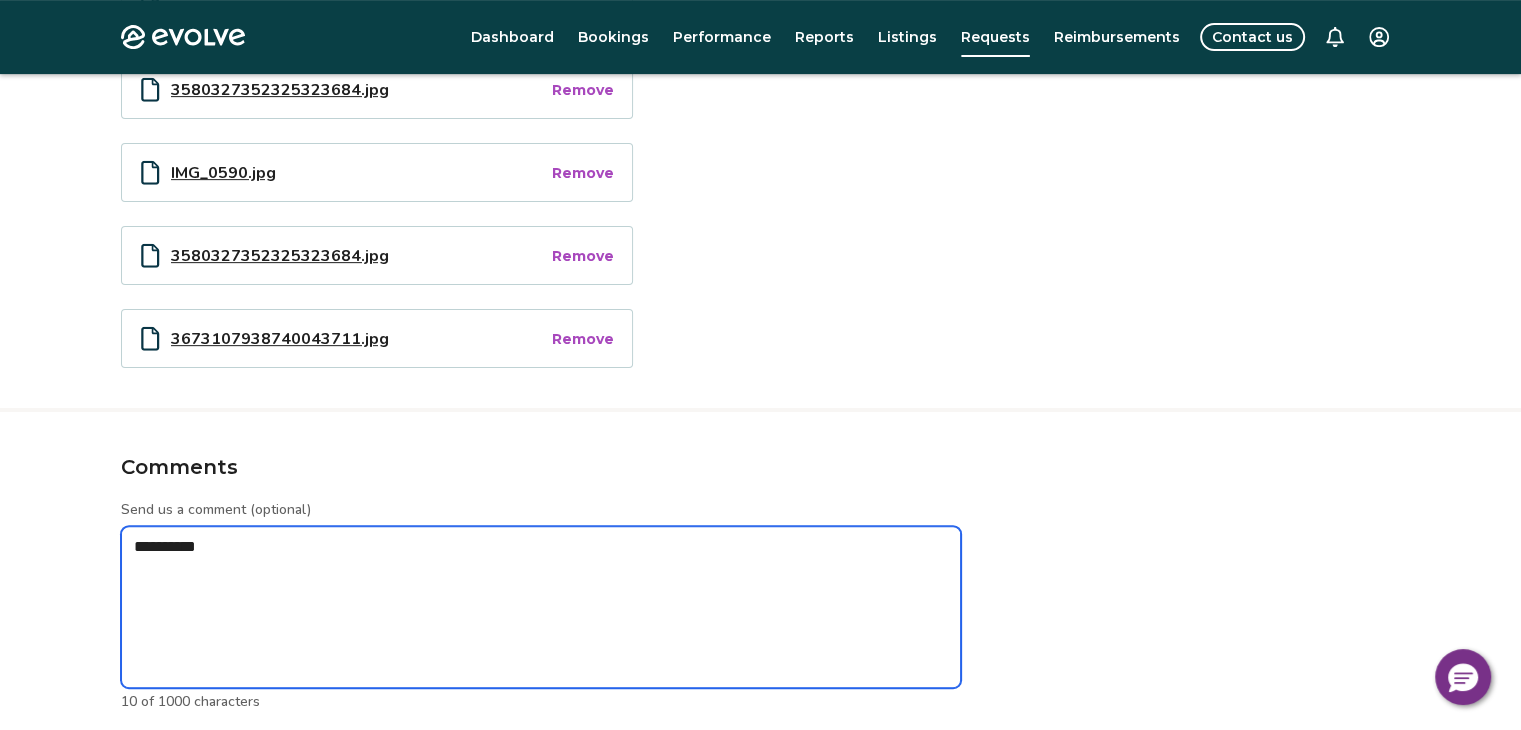 type on "*" 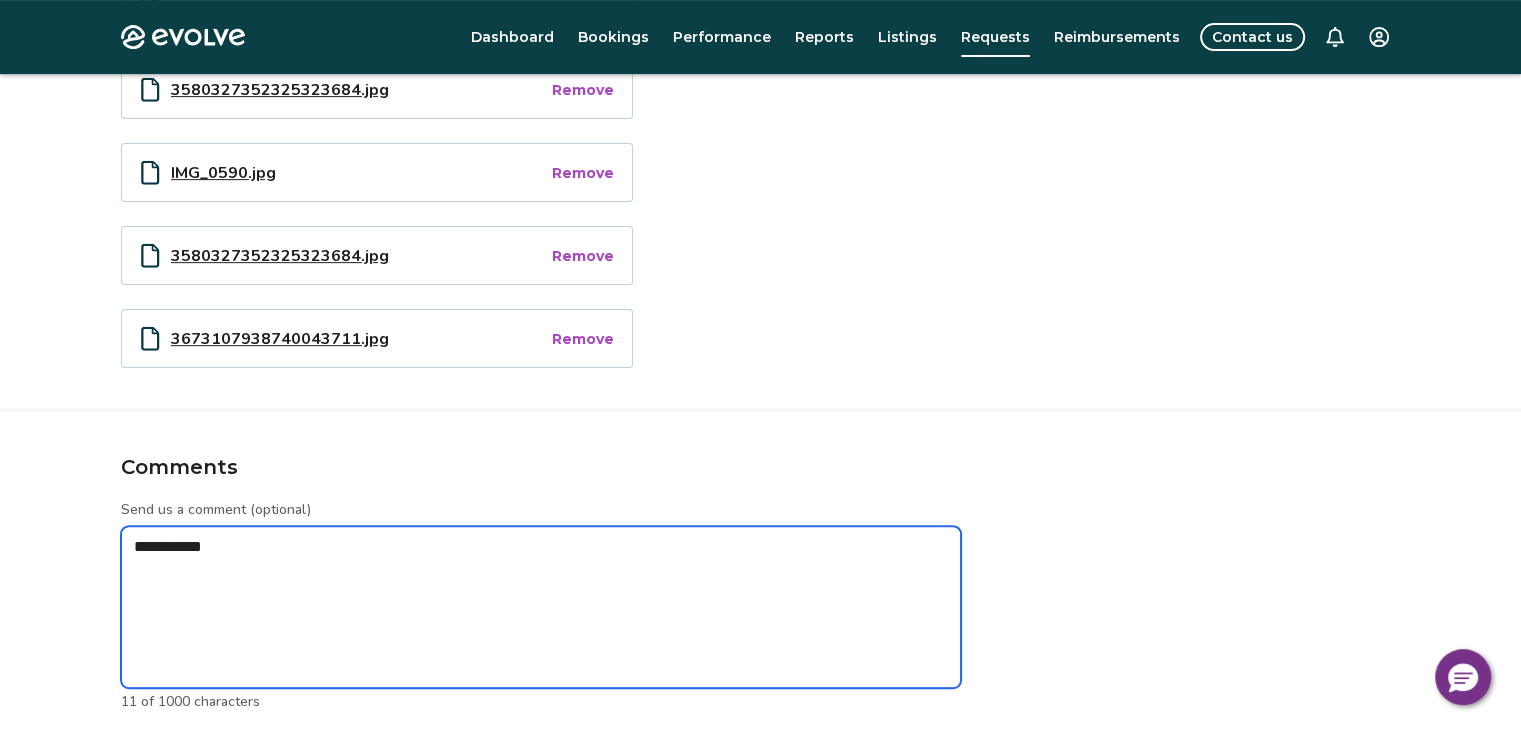 type on "*" 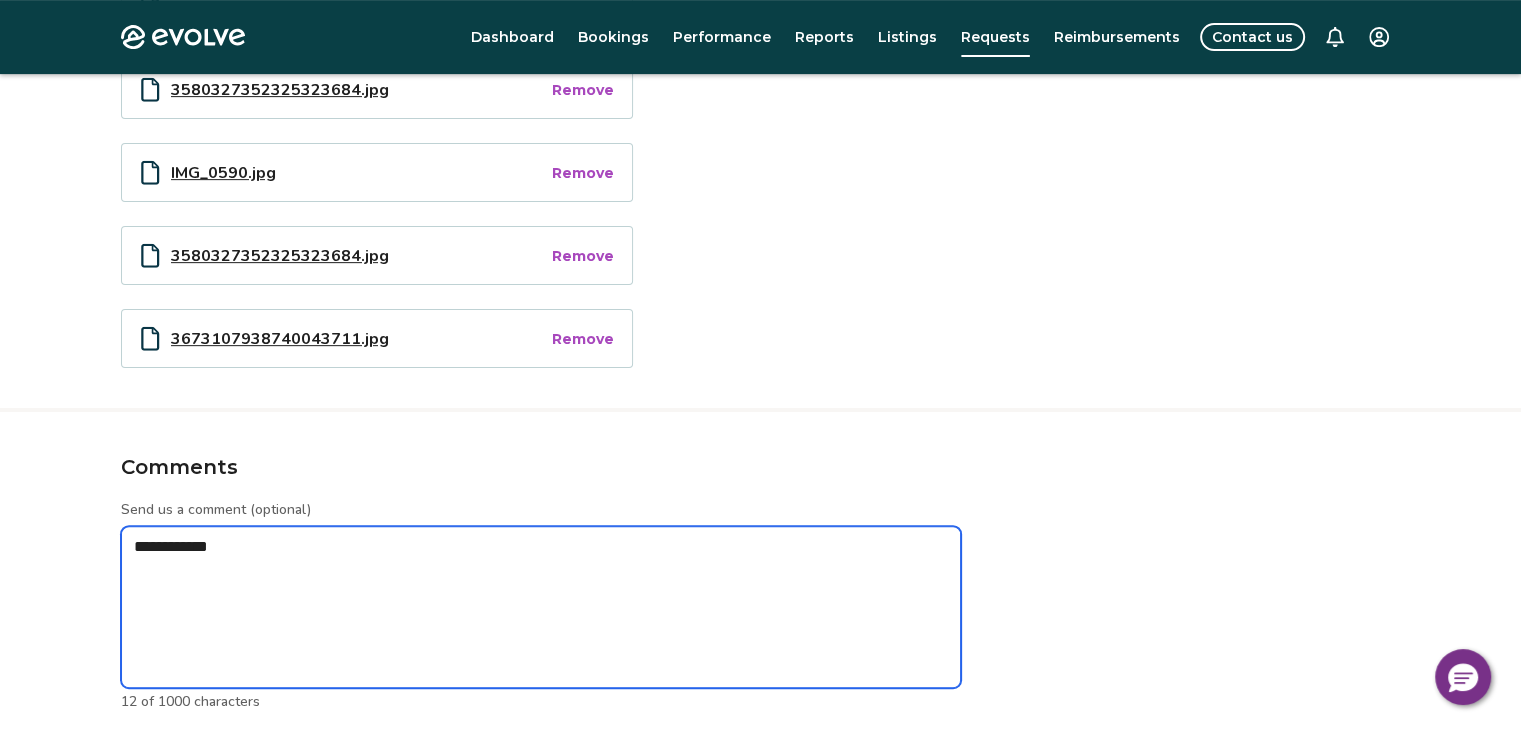 type on "*" 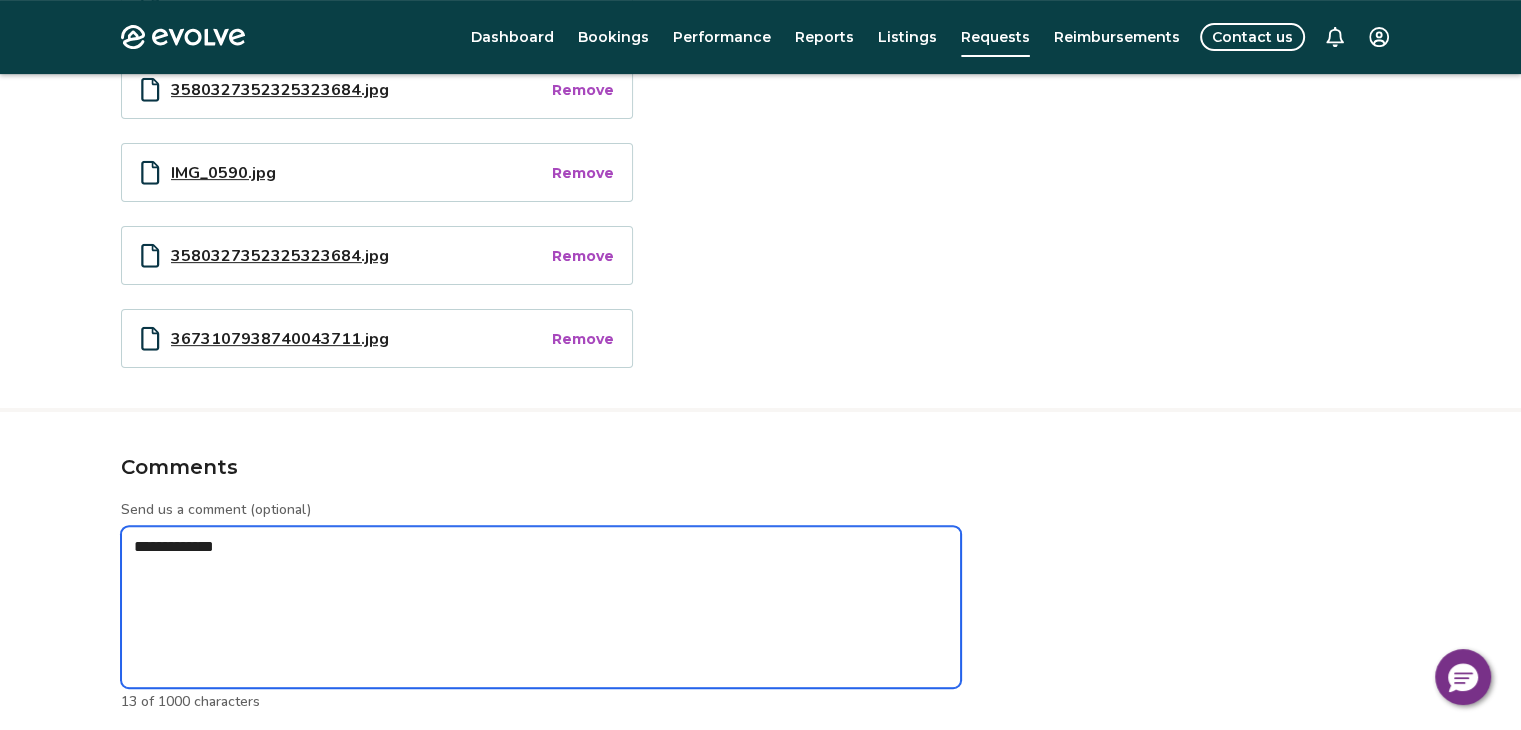 type on "*" 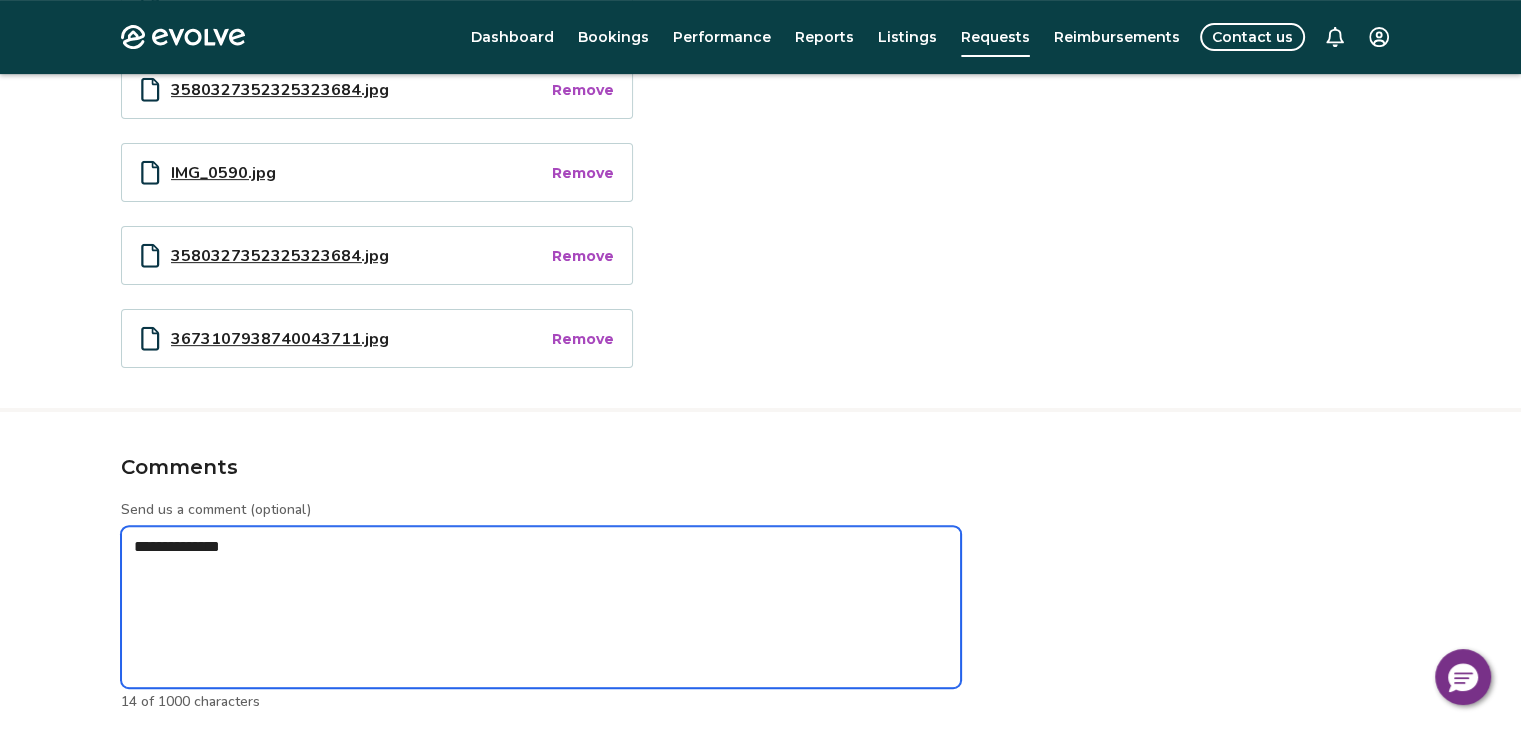 type on "*" 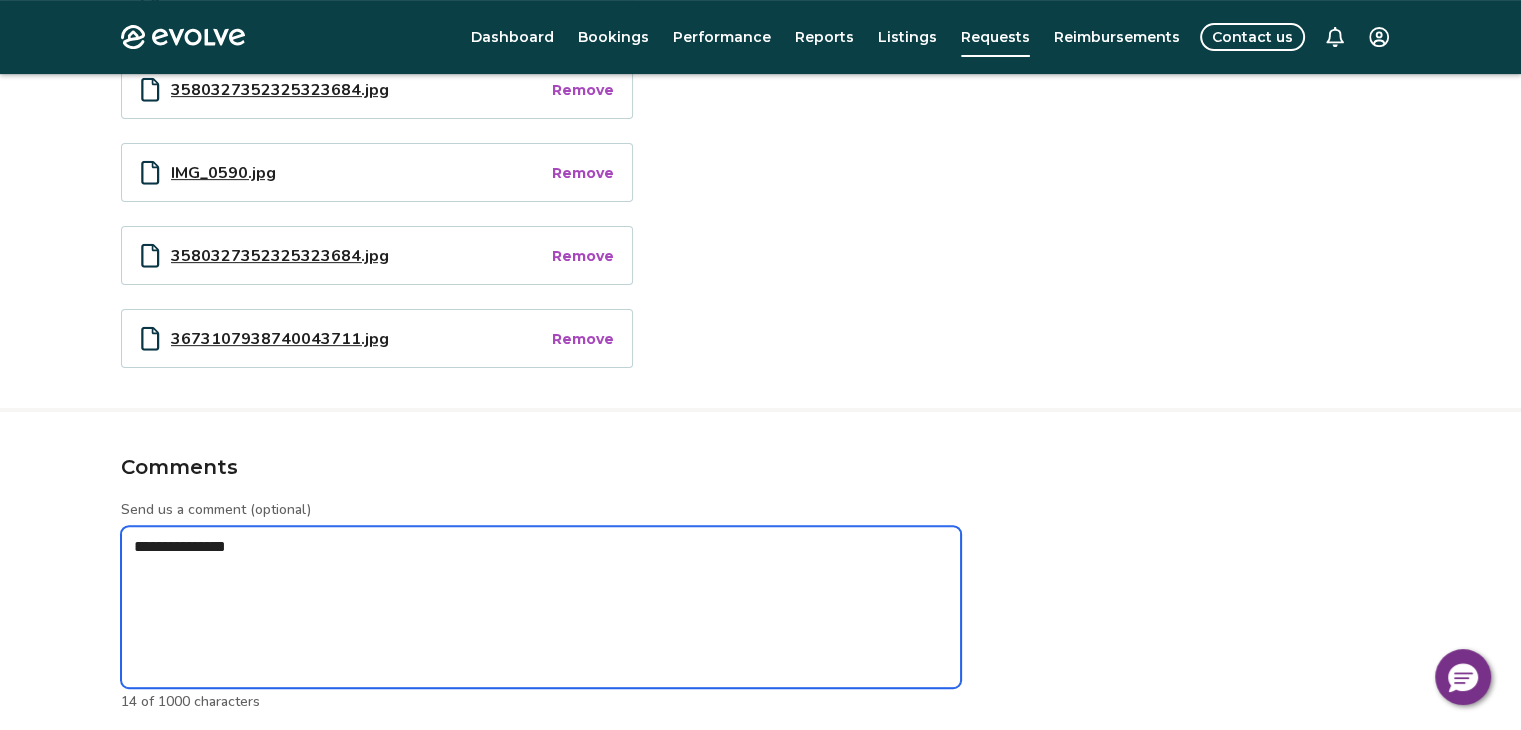 type on "*" 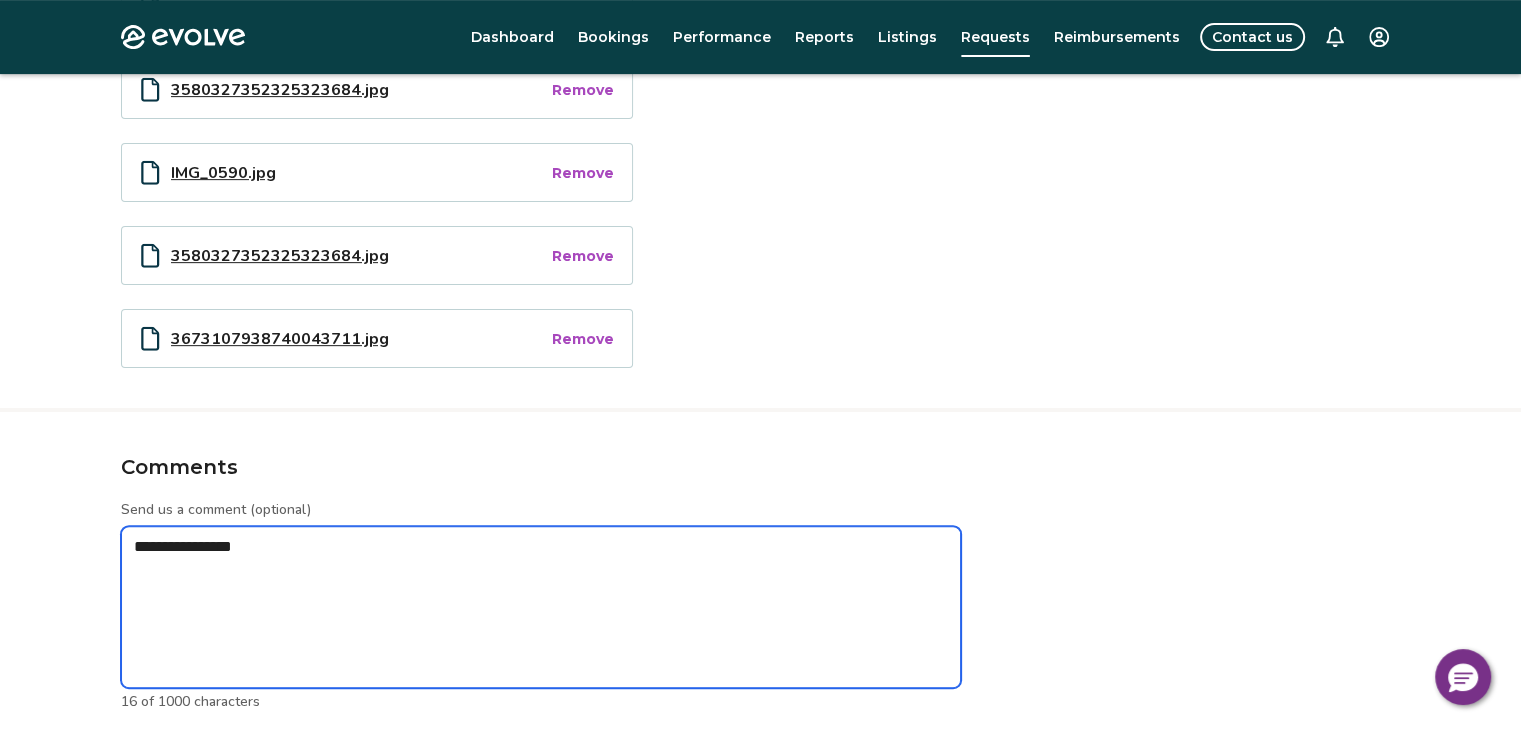 type on "*" 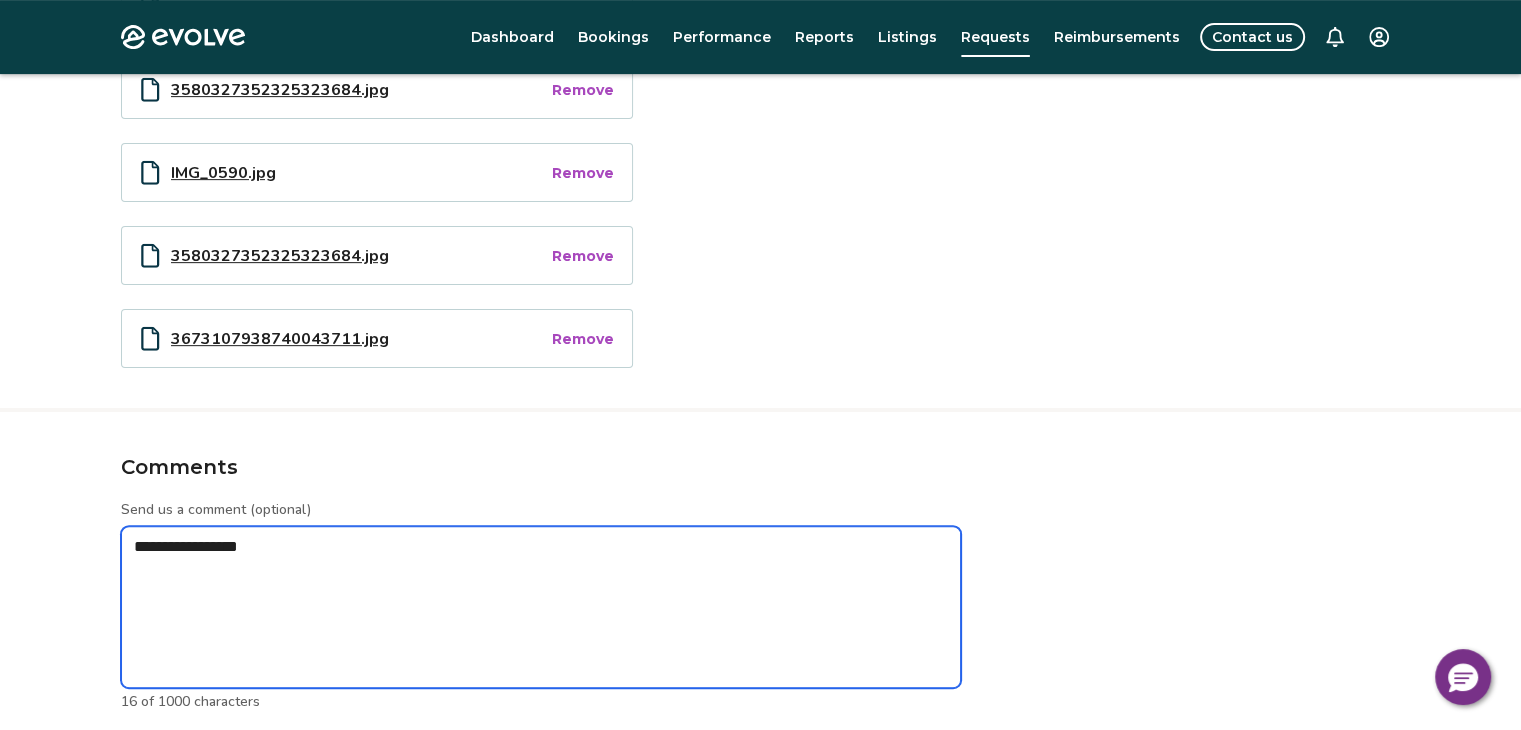type on "*" 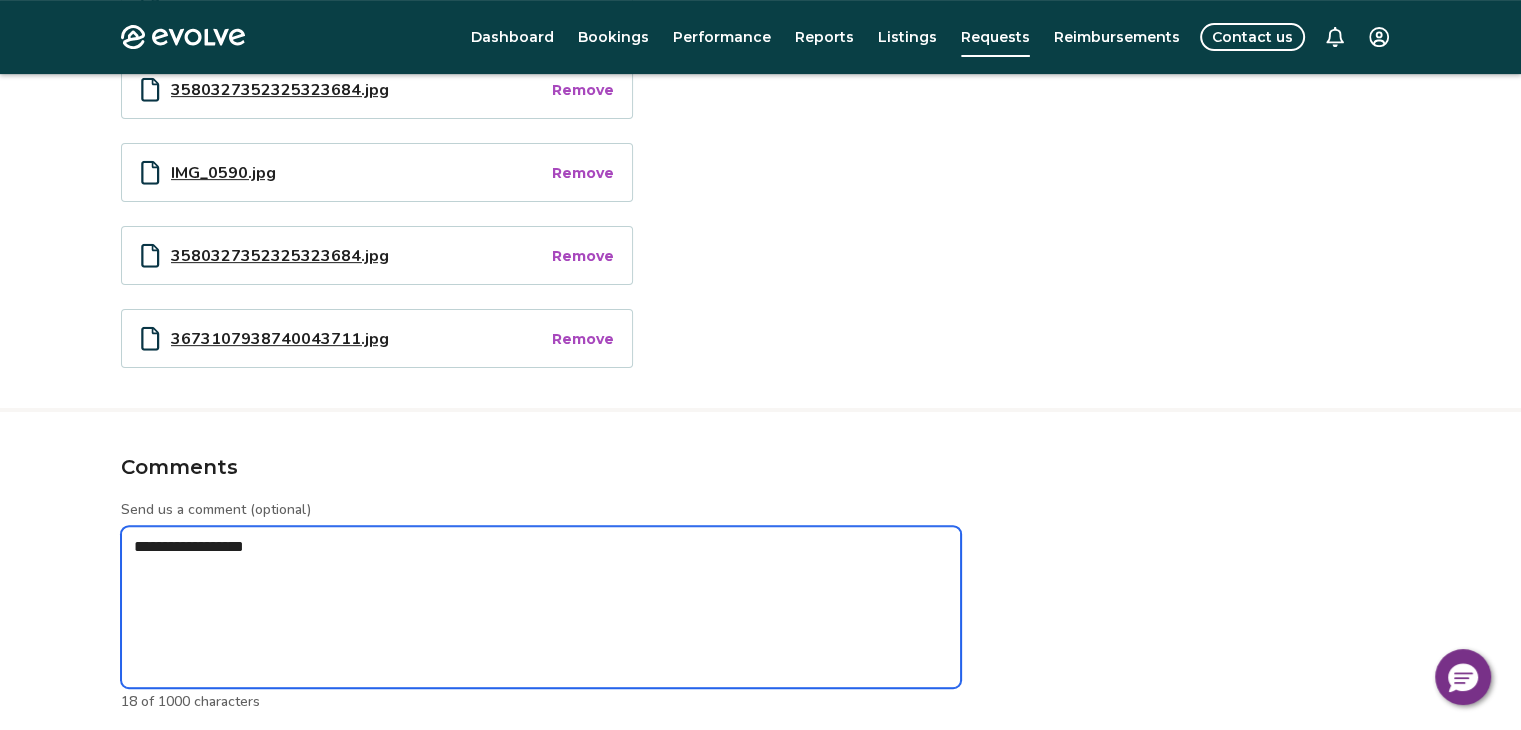 type on "*" 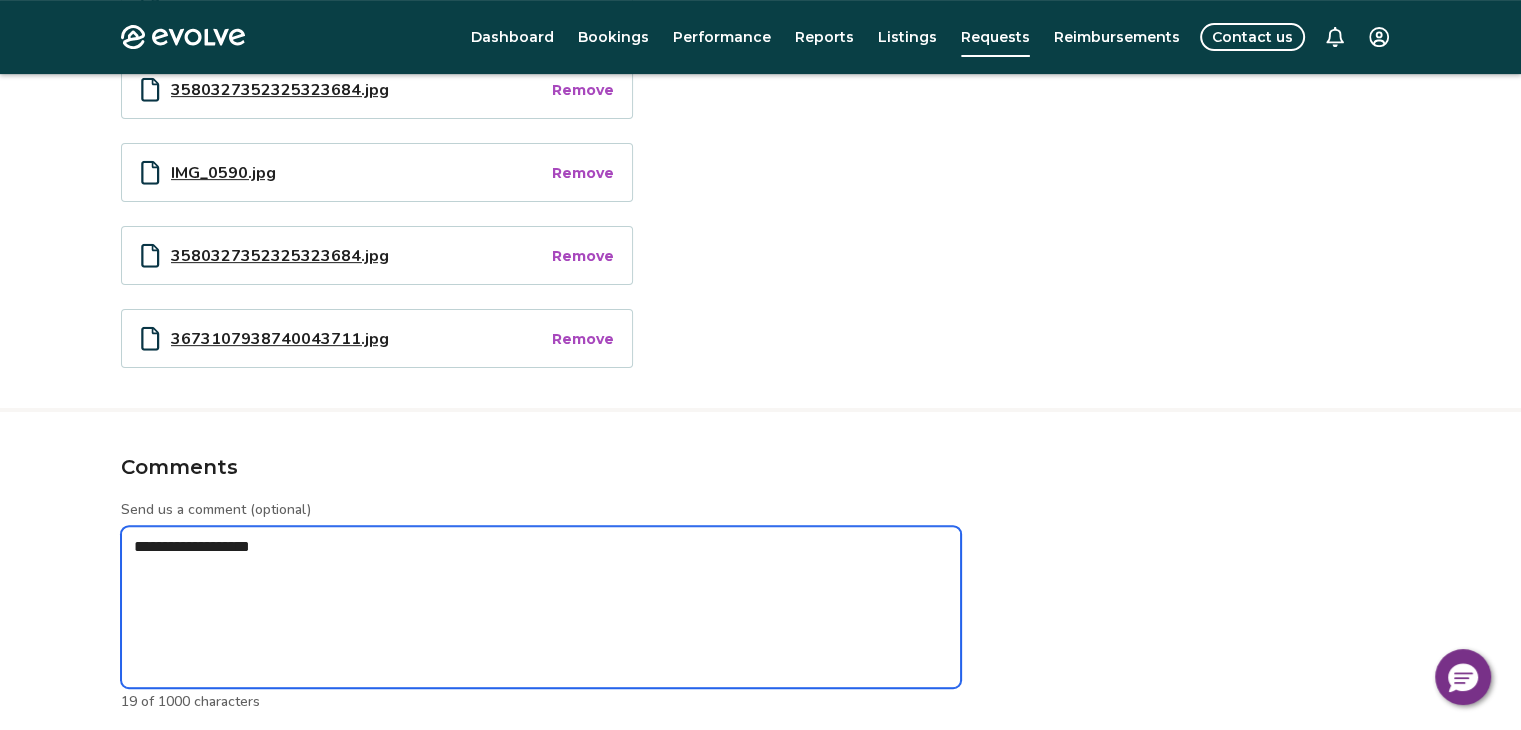 type on "*" 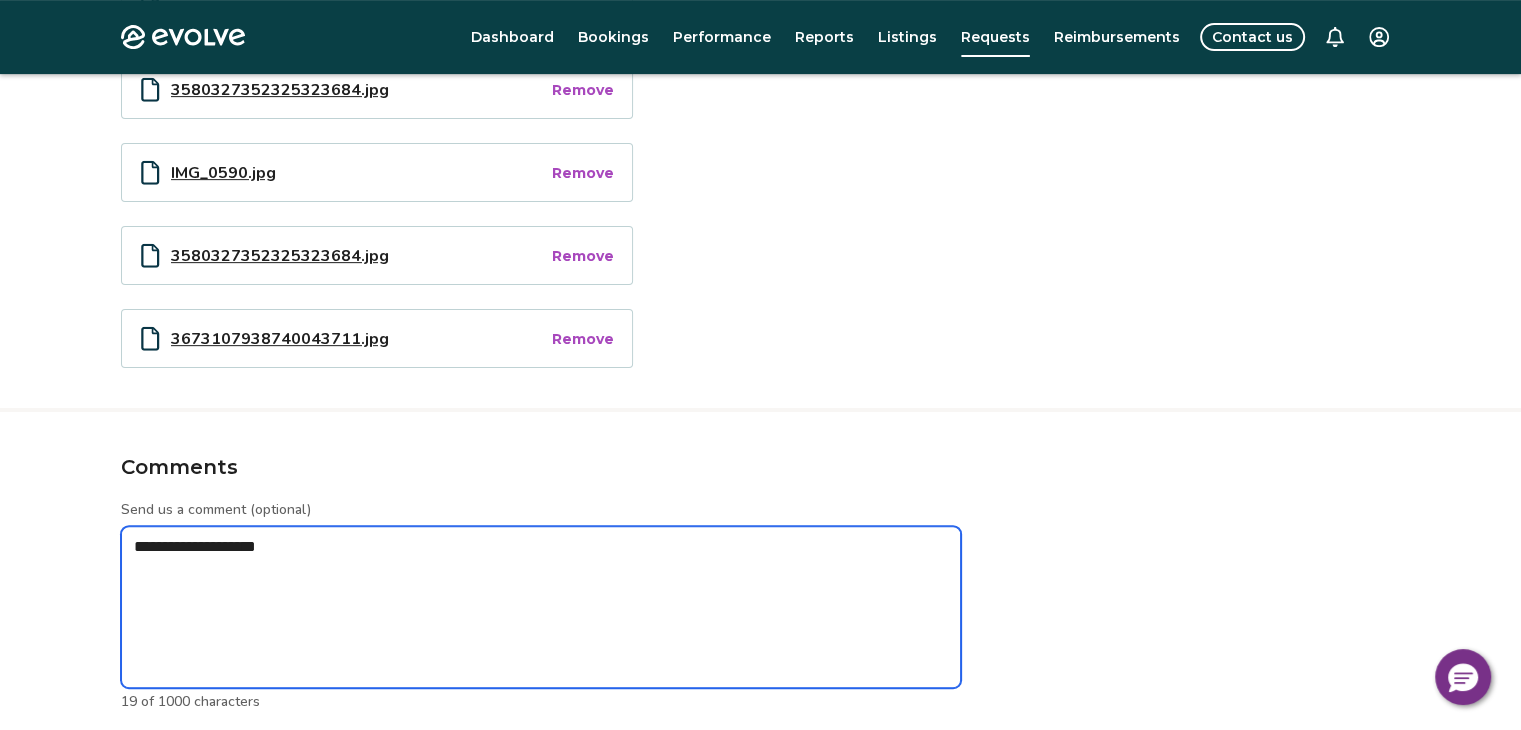 type on "*" 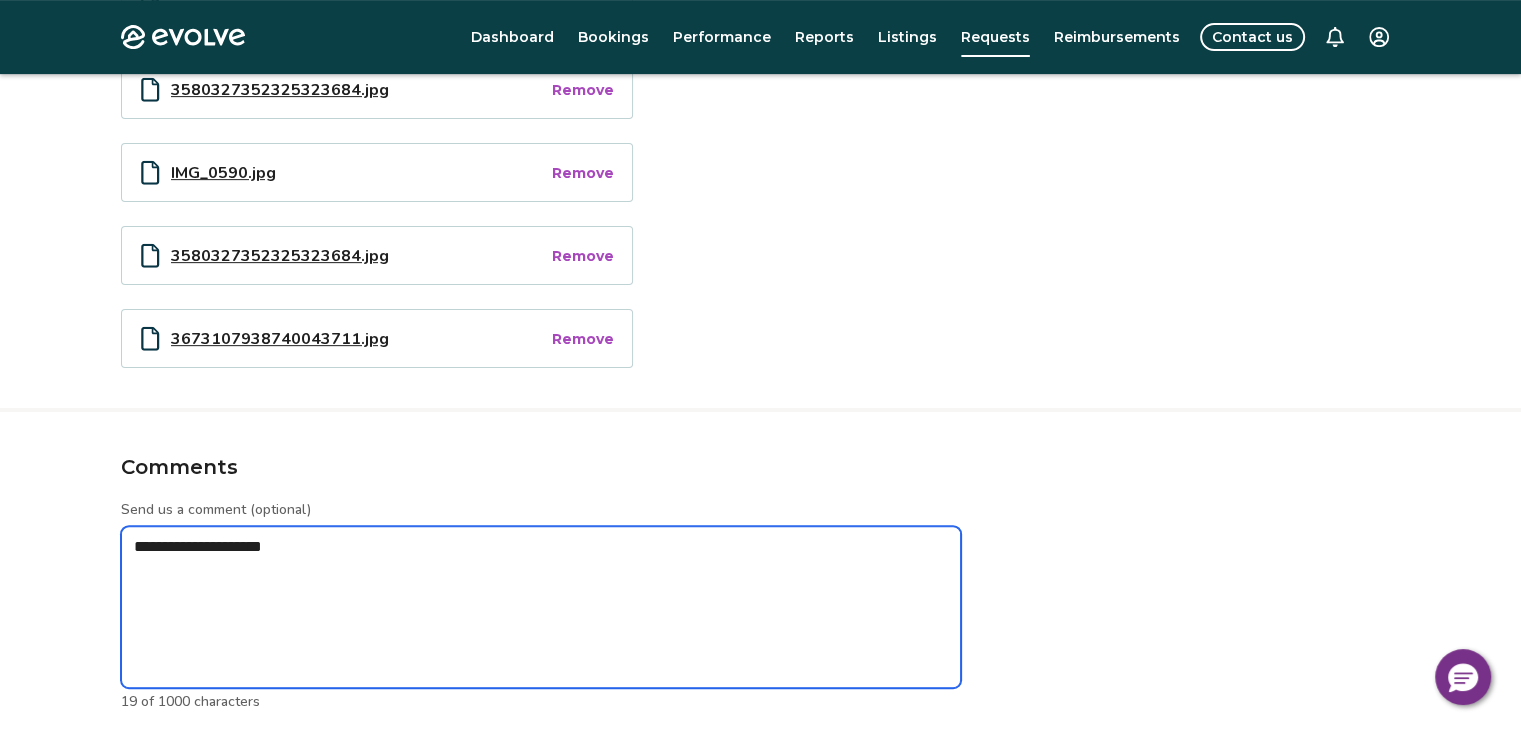 type on "*" 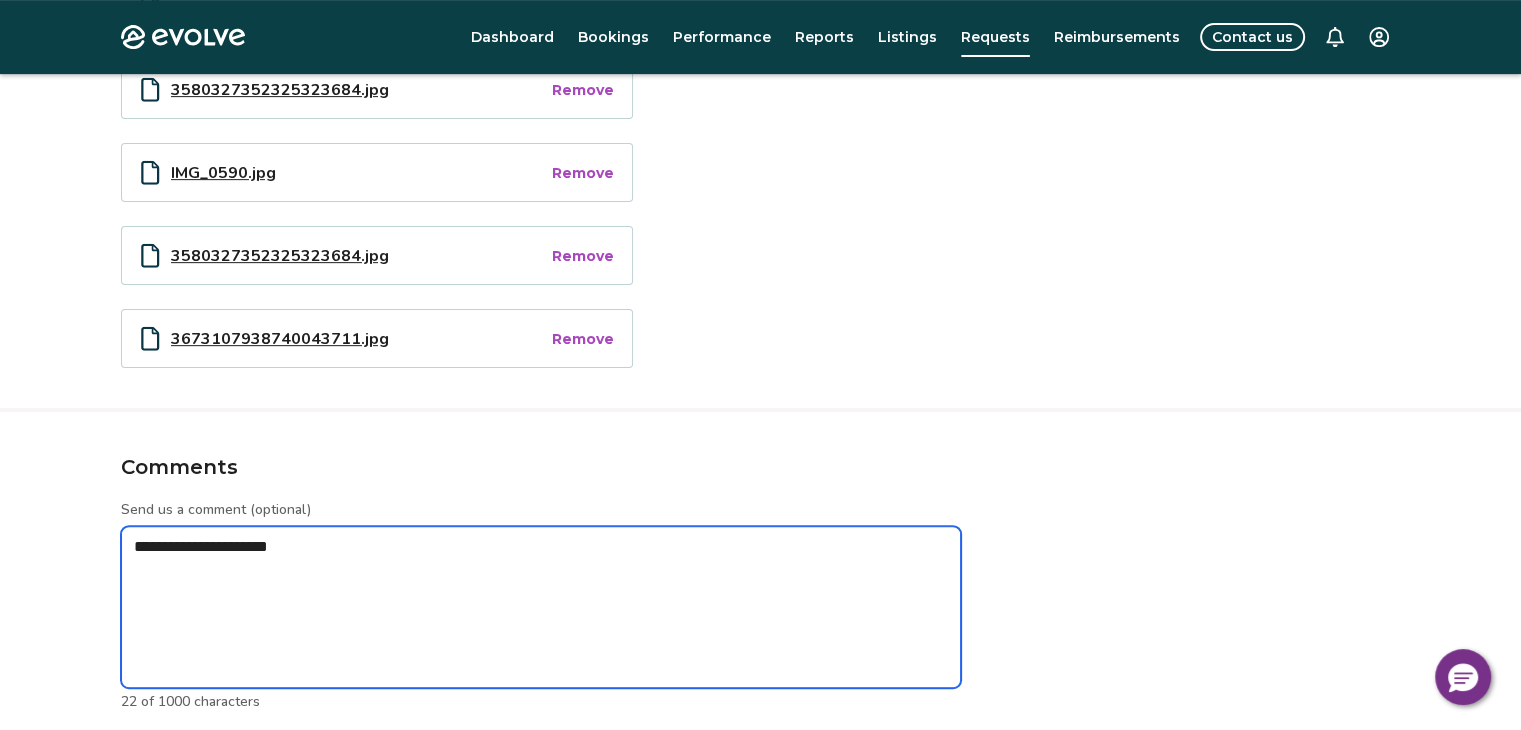 type on "*" 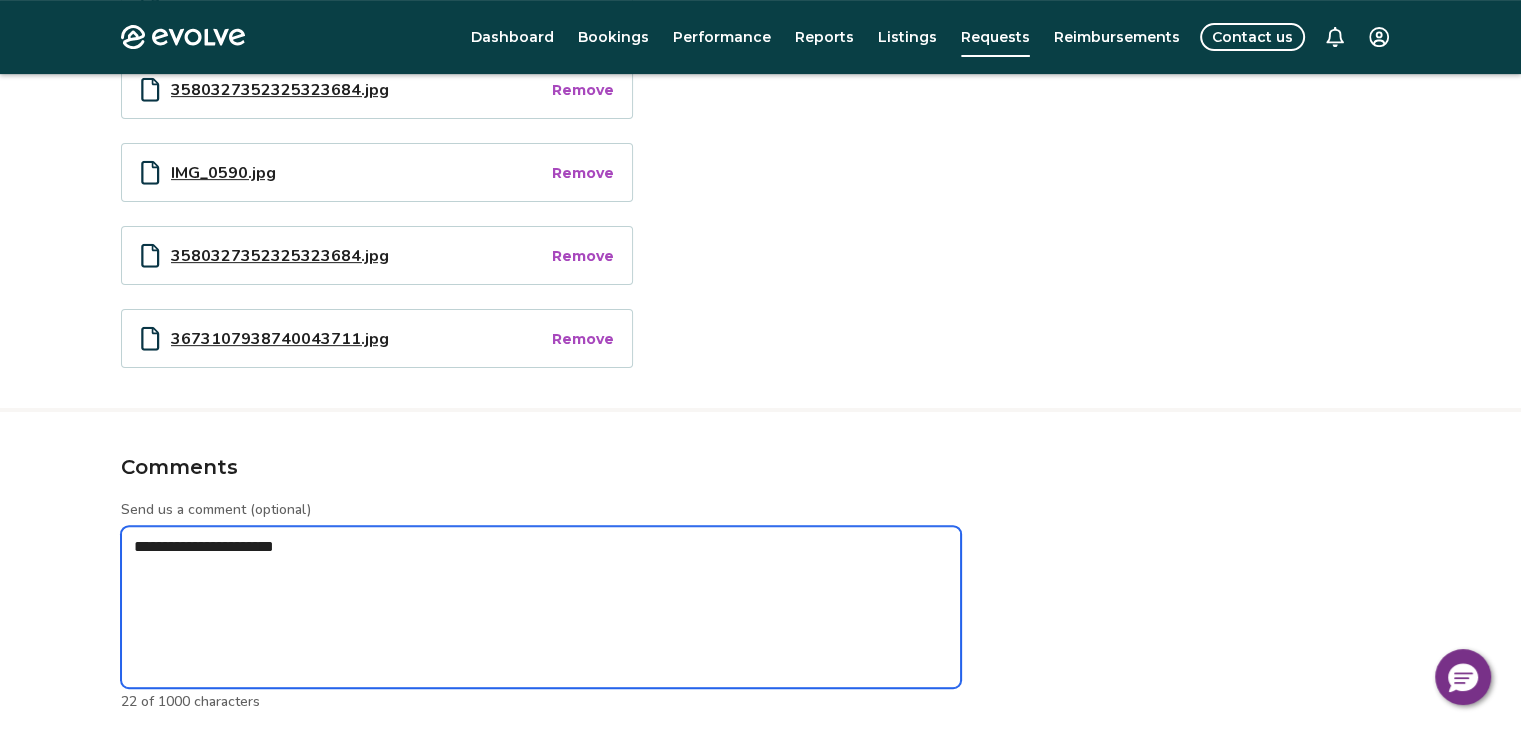 type on "*" 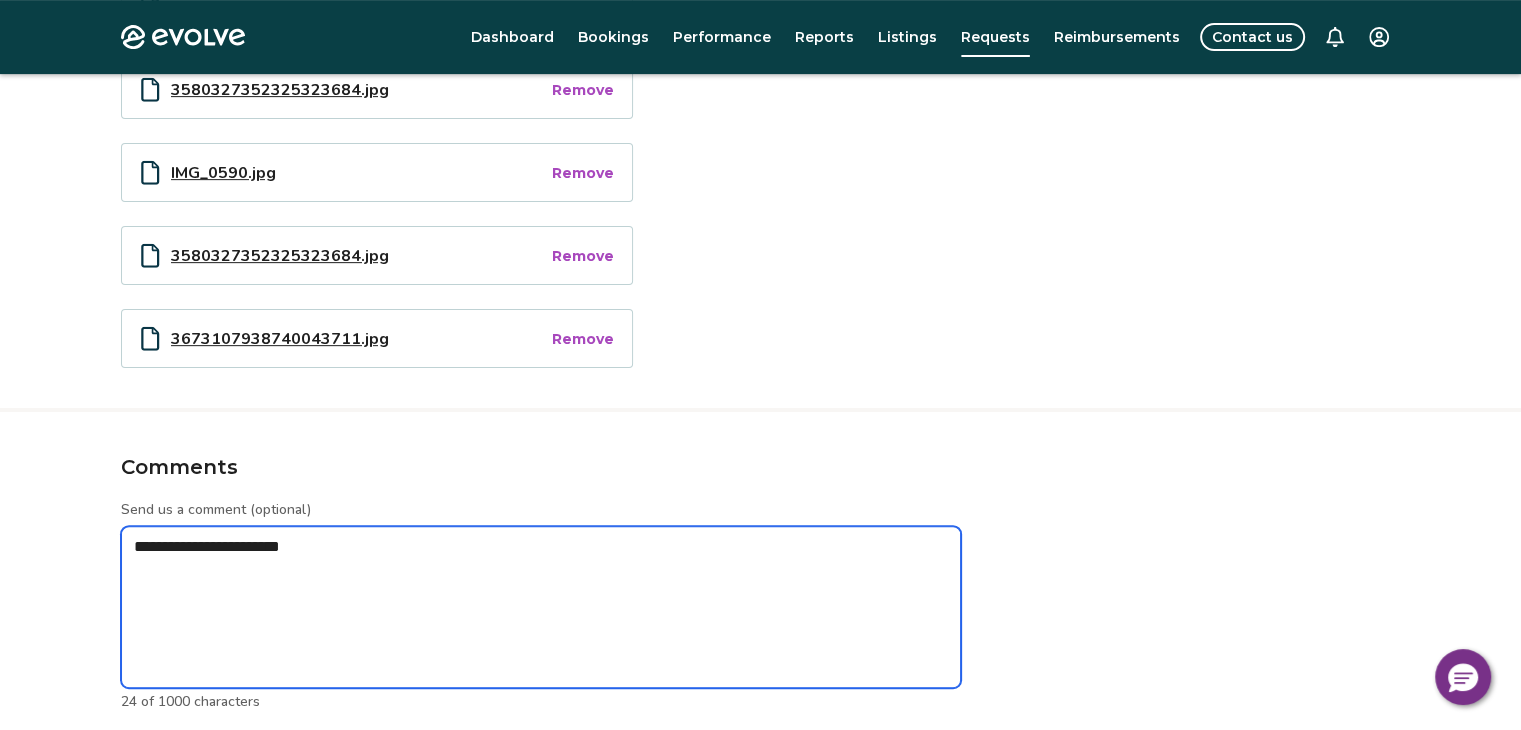 type on "*" 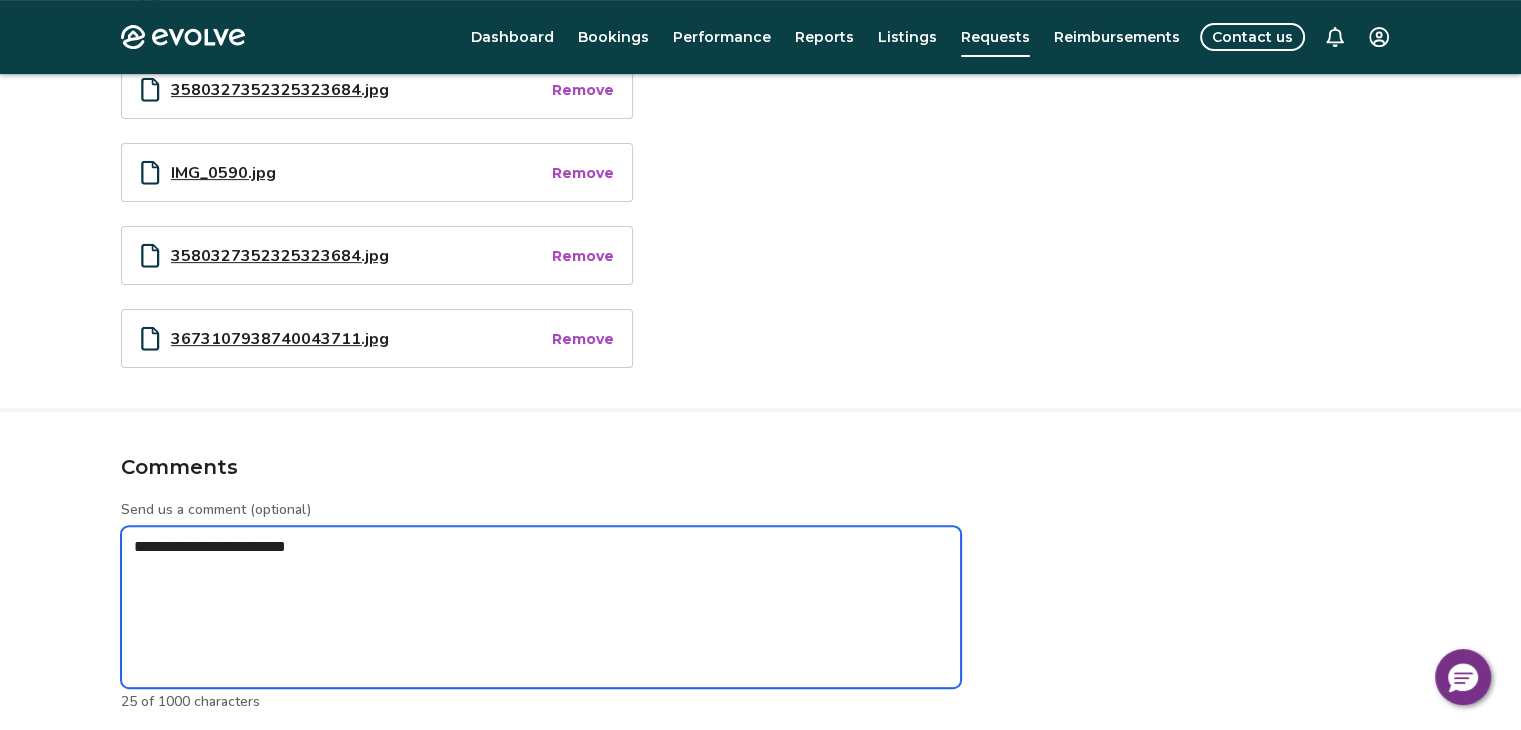 type on "*" 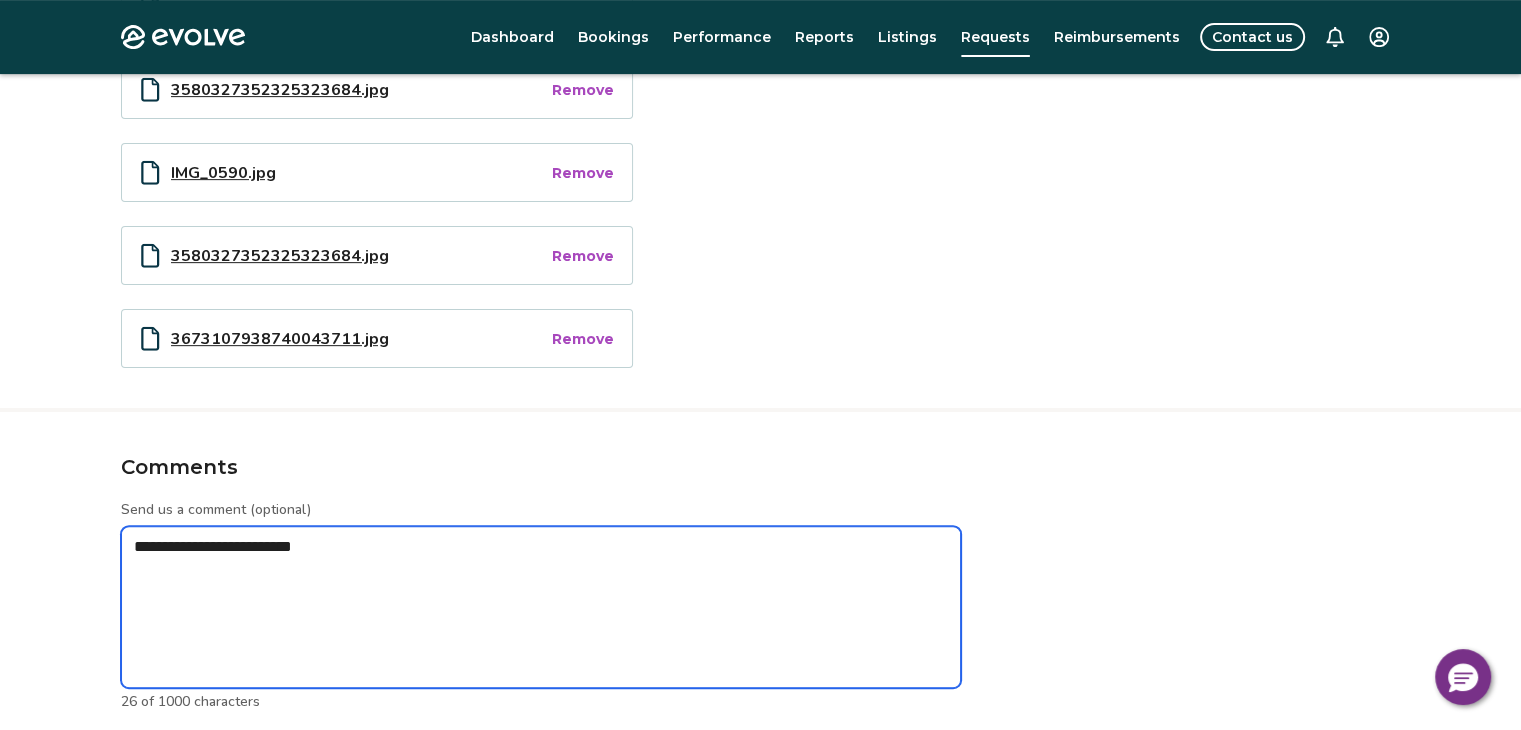 type on "*" 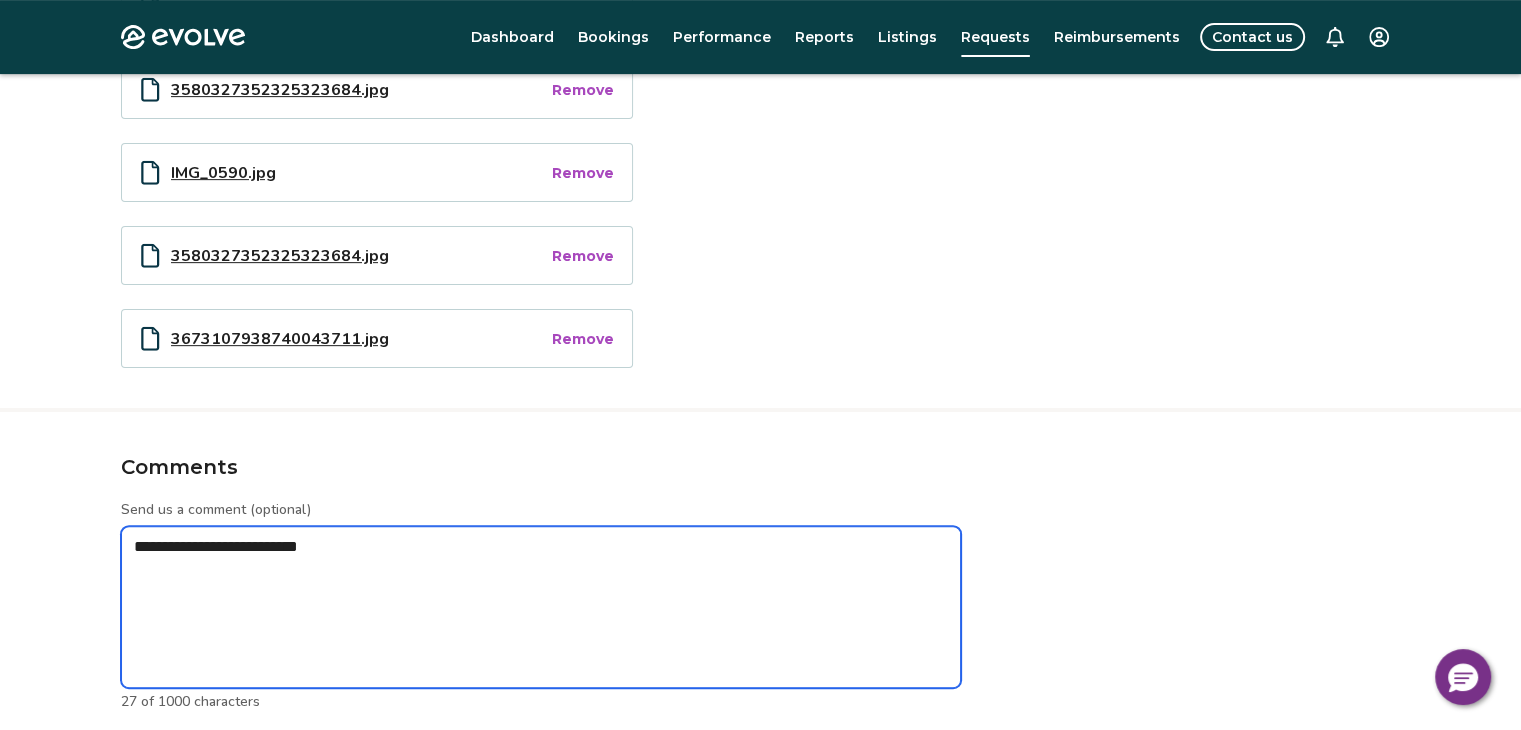 type on "*" 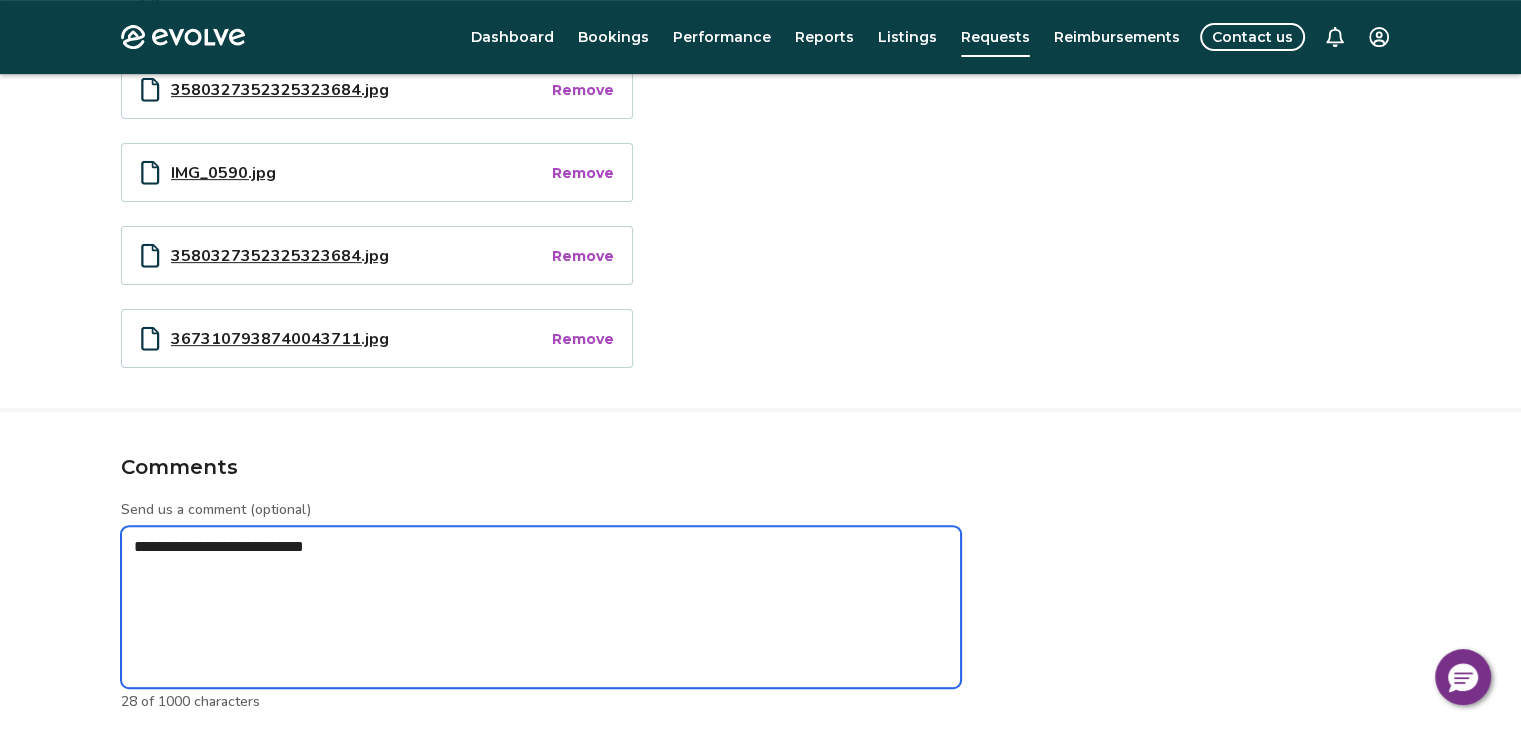 type on "*" 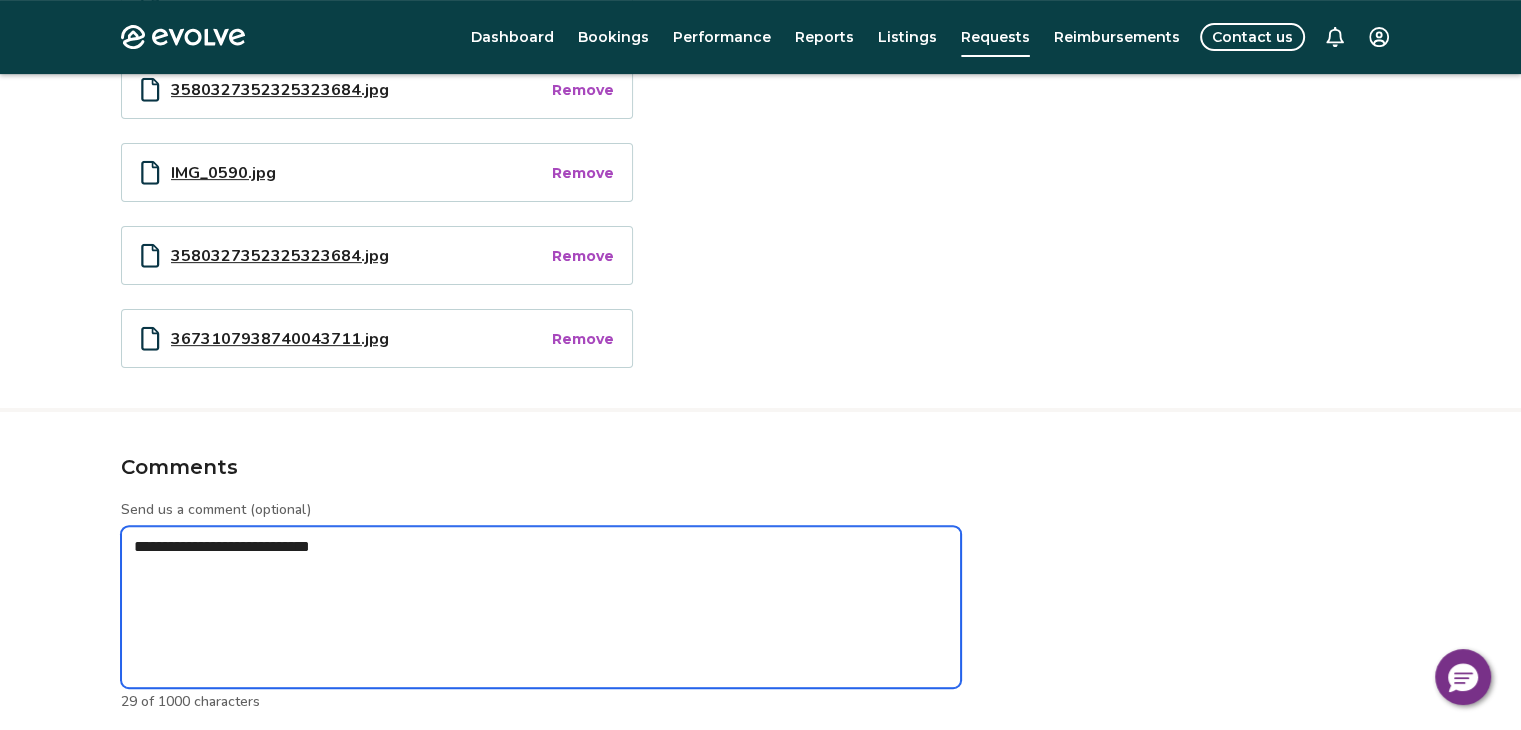 type on "*" 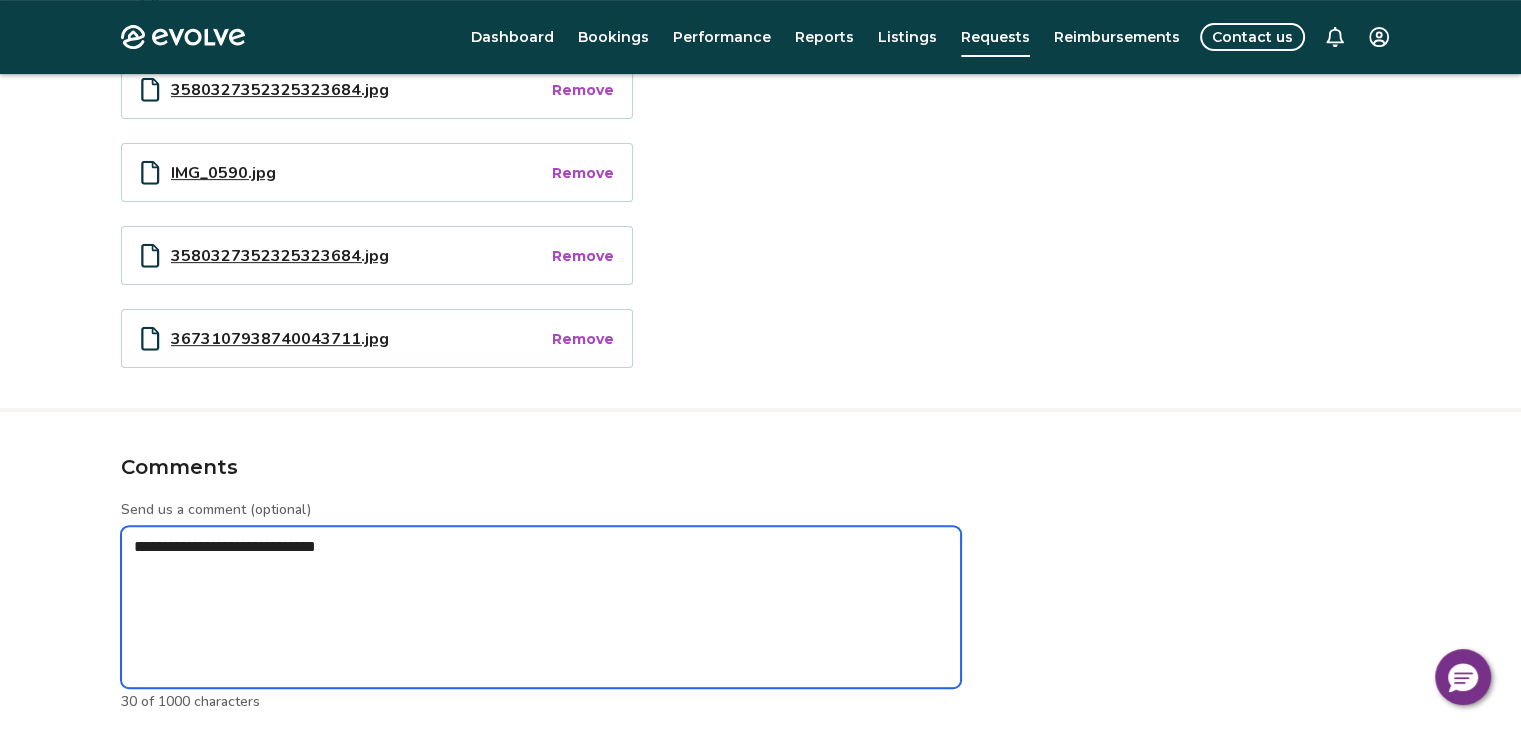 type on "*" 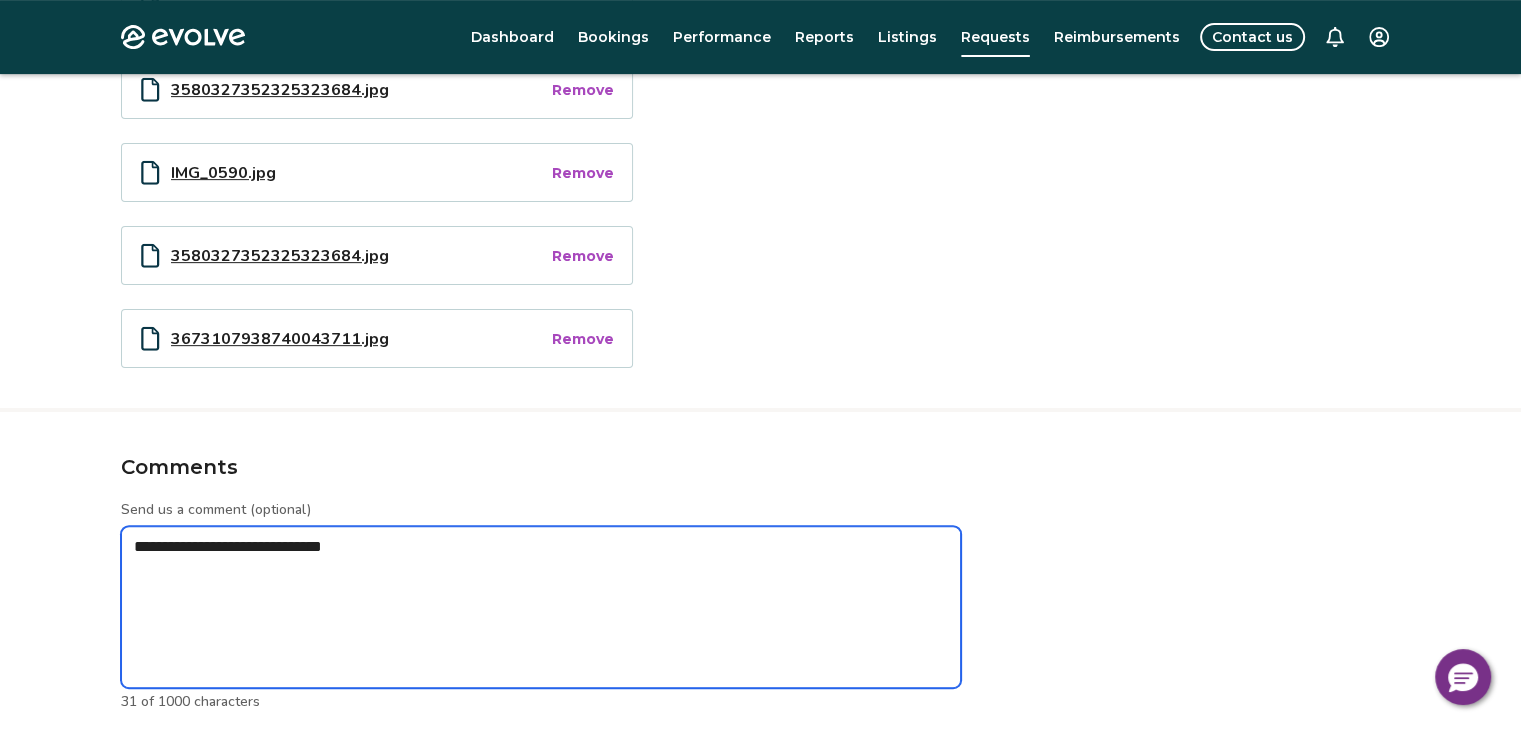 type on "*" 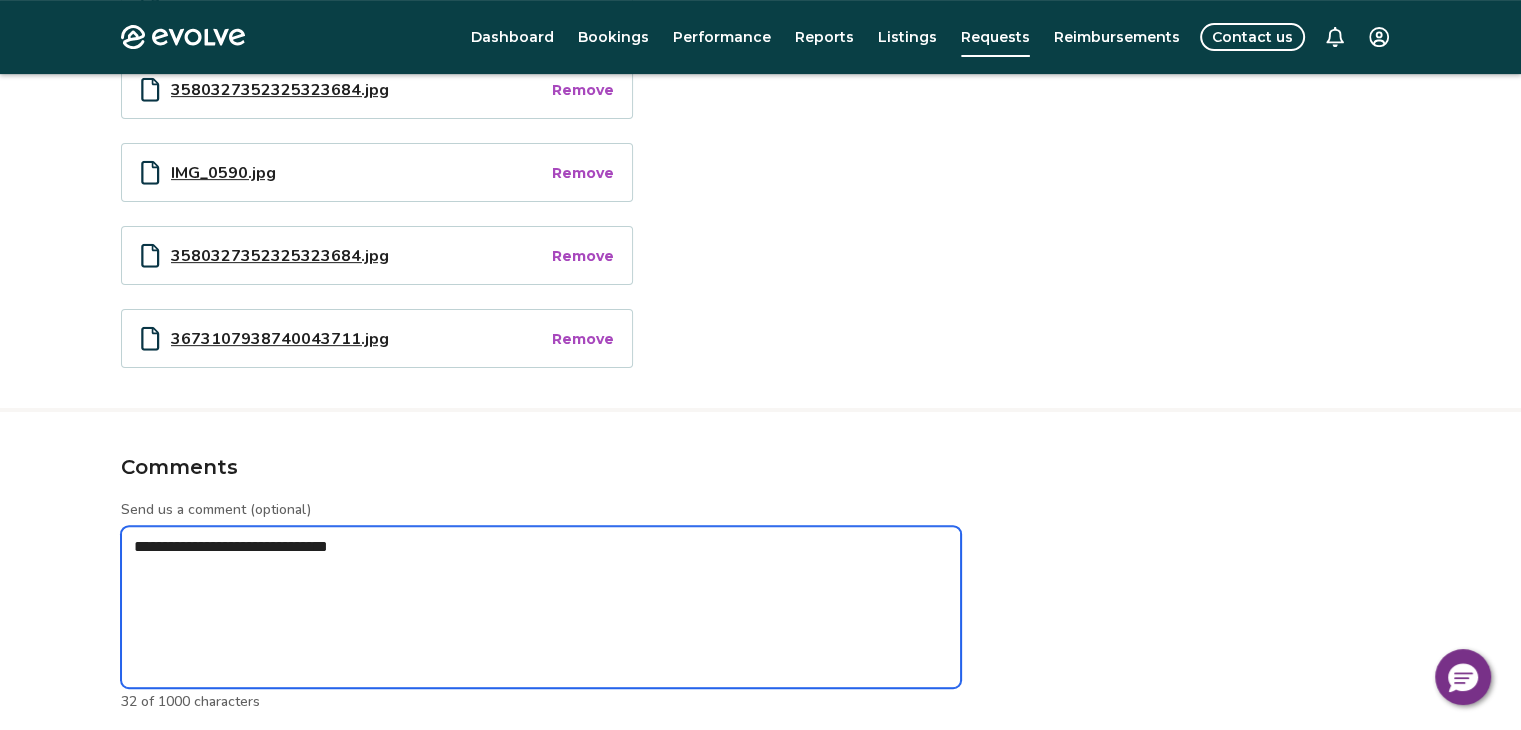 type on "*" 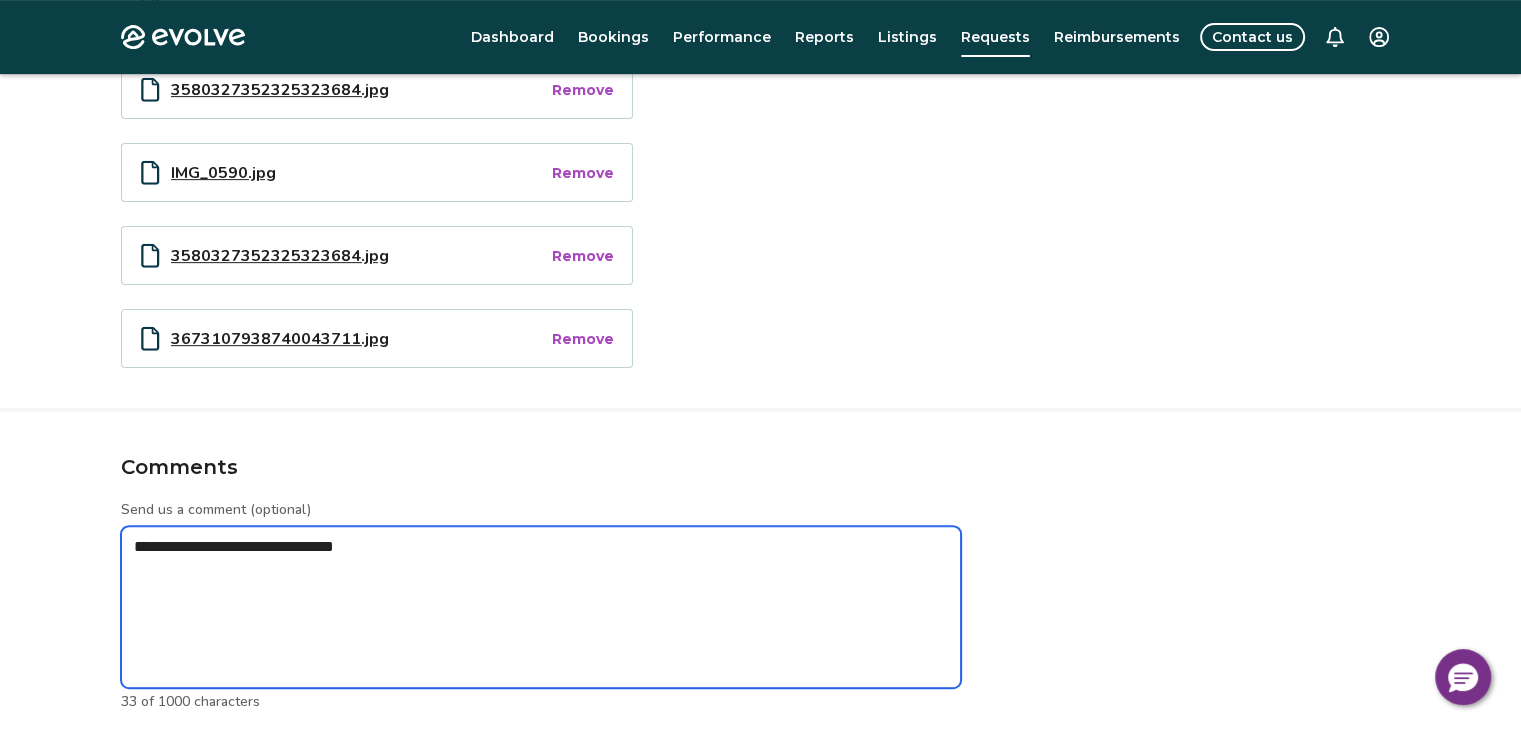 type on "*" 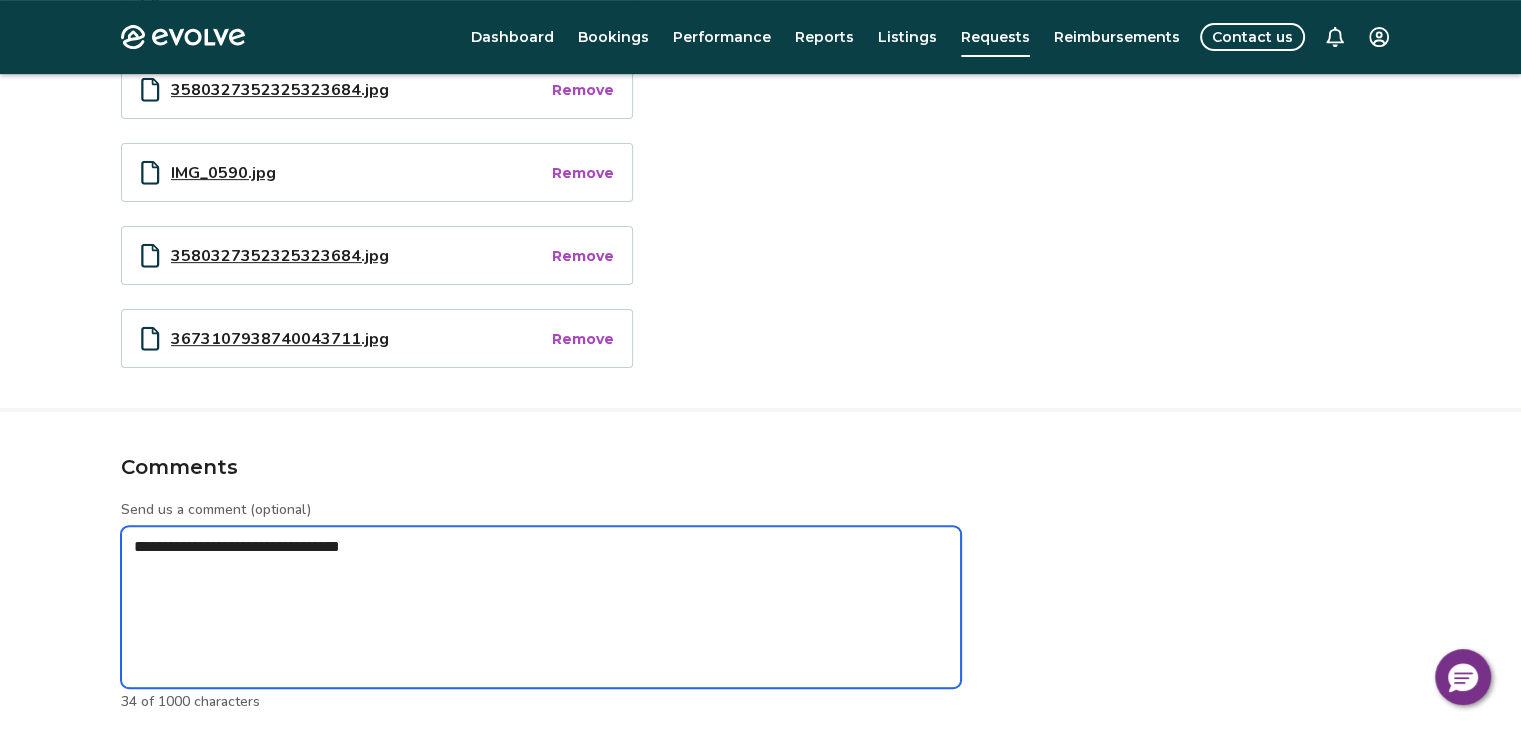 type on "*" 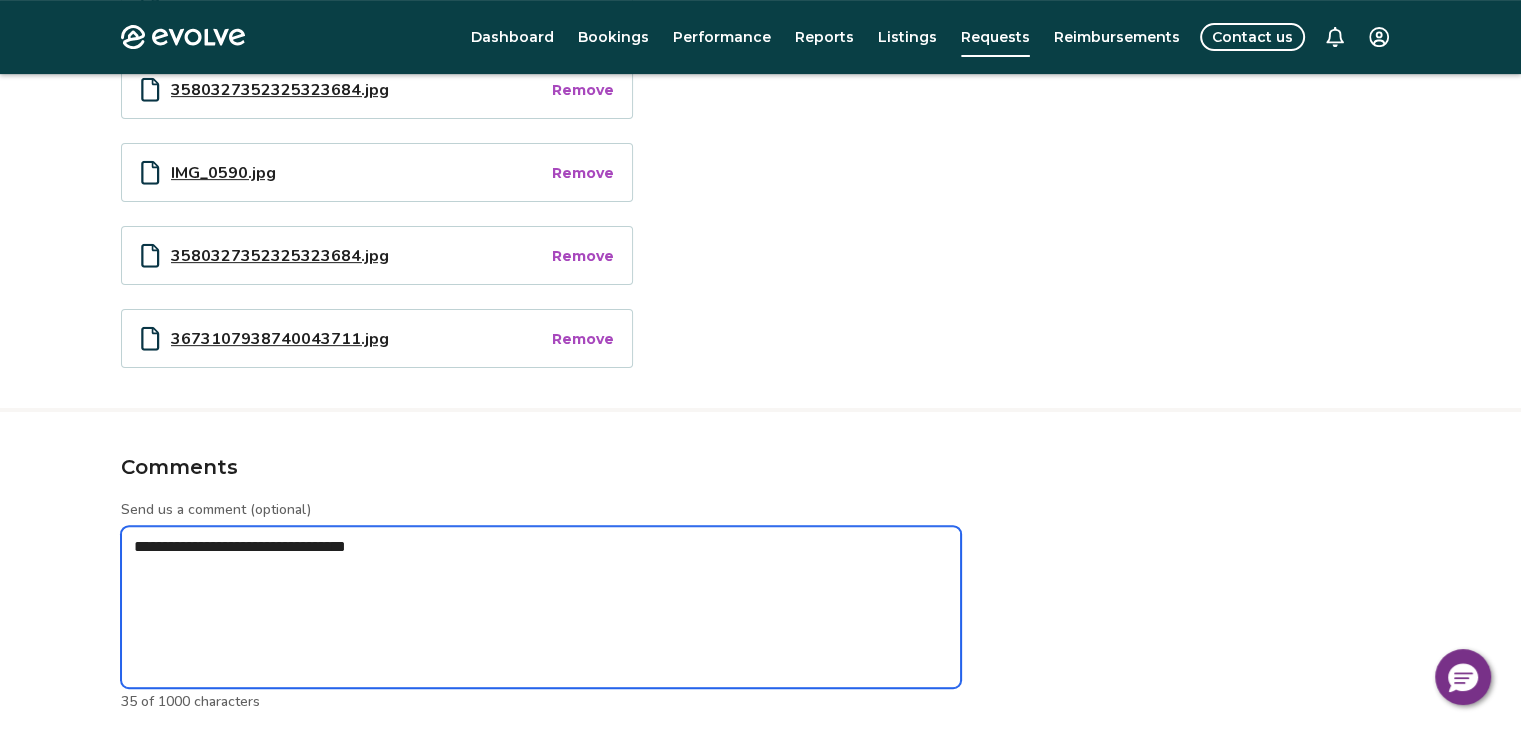 type on "*" 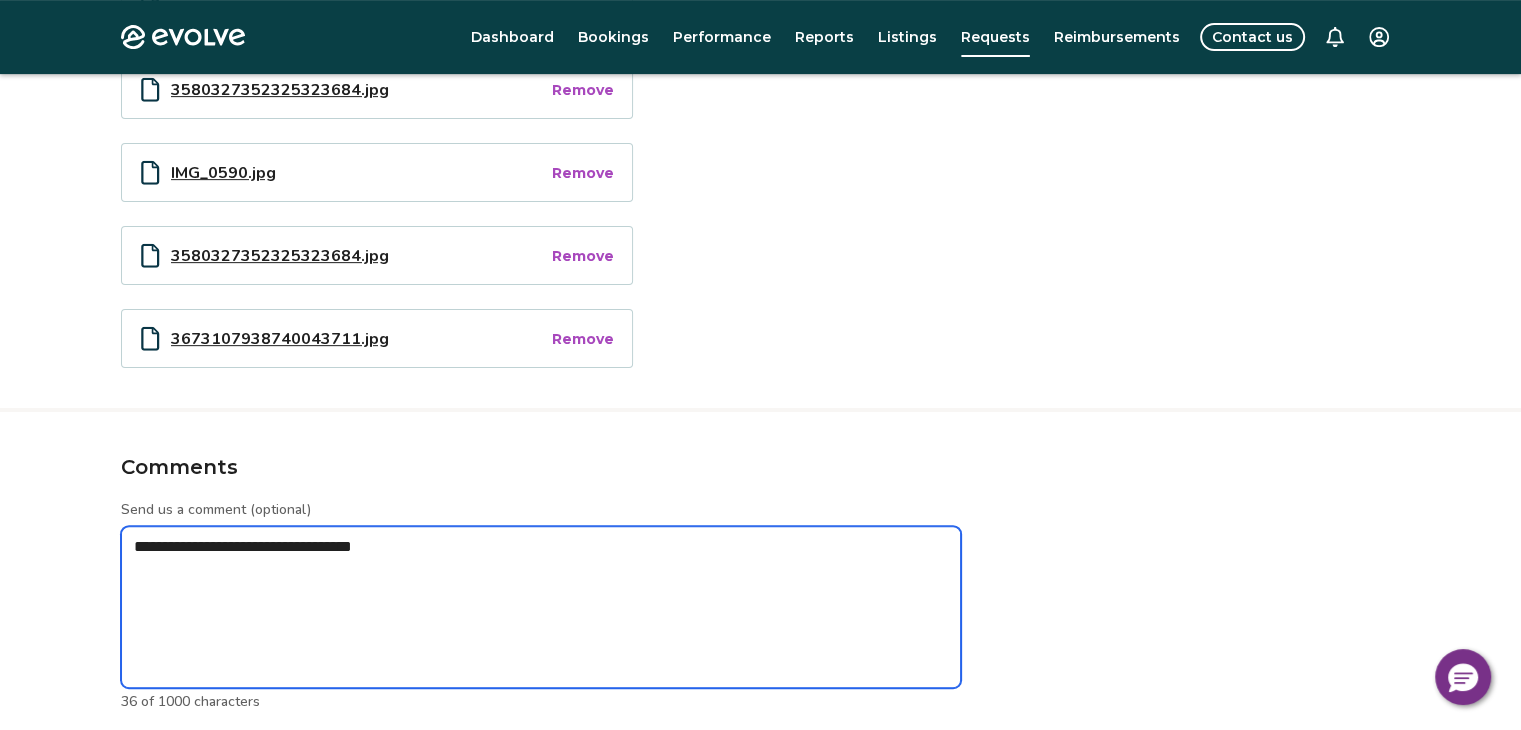 type on "*" 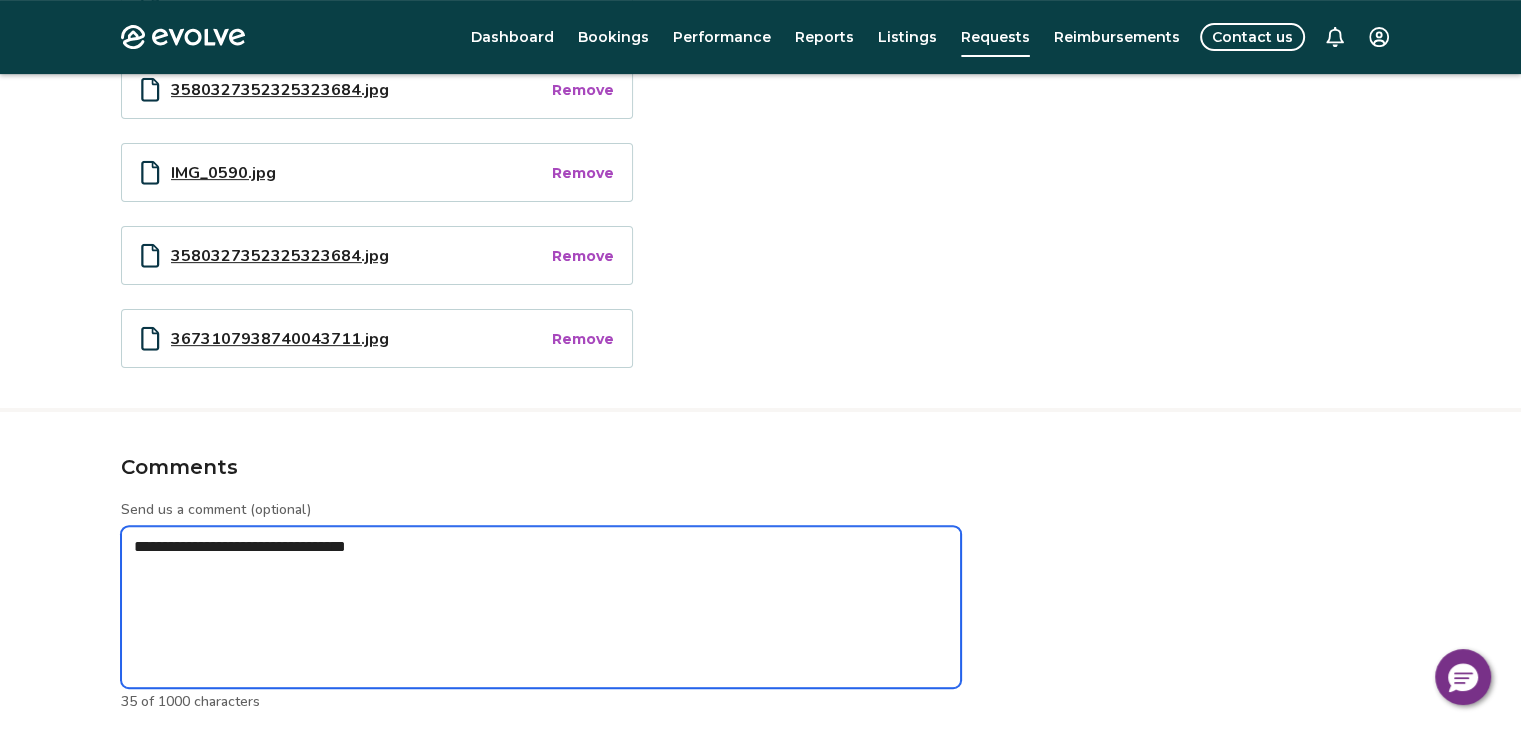 type on "*" 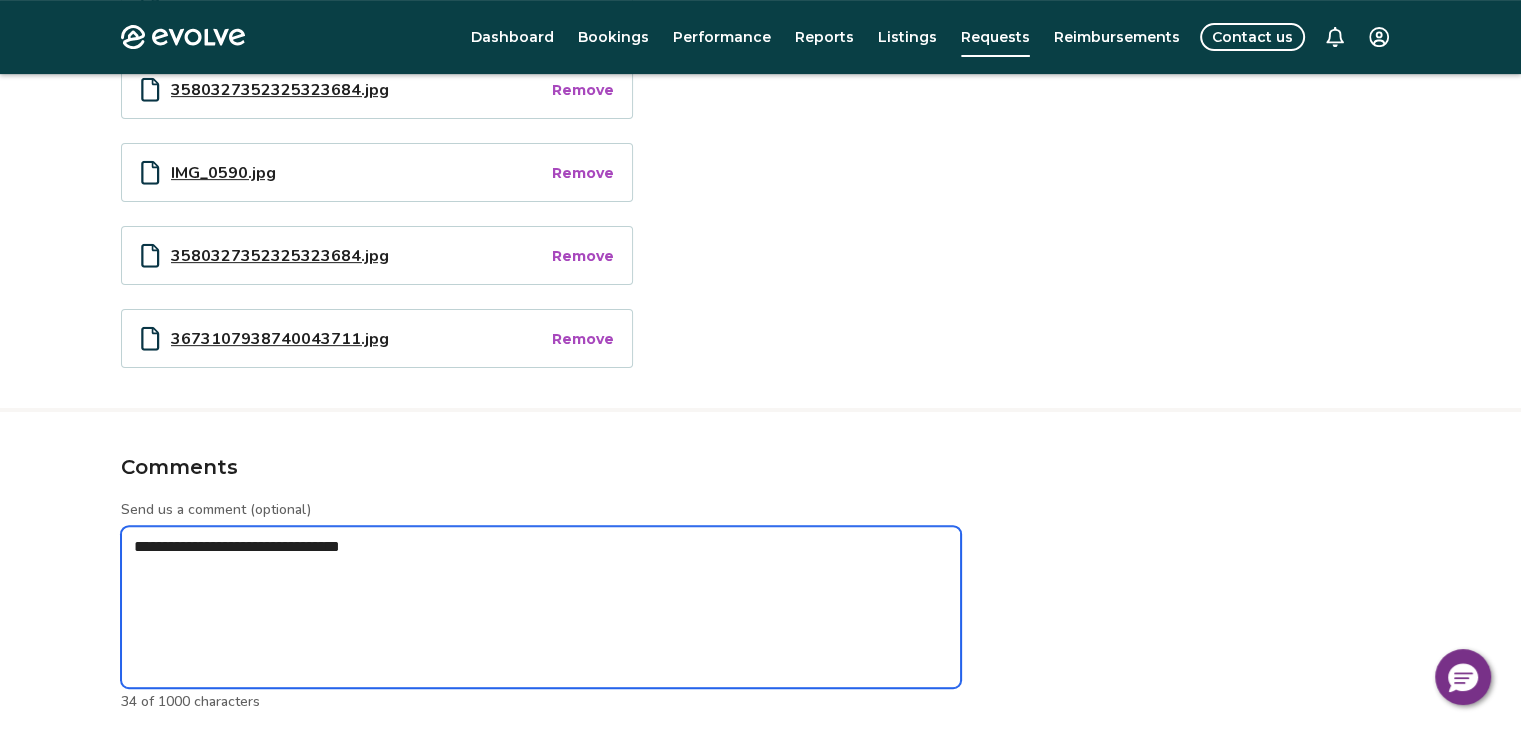 type on "*" 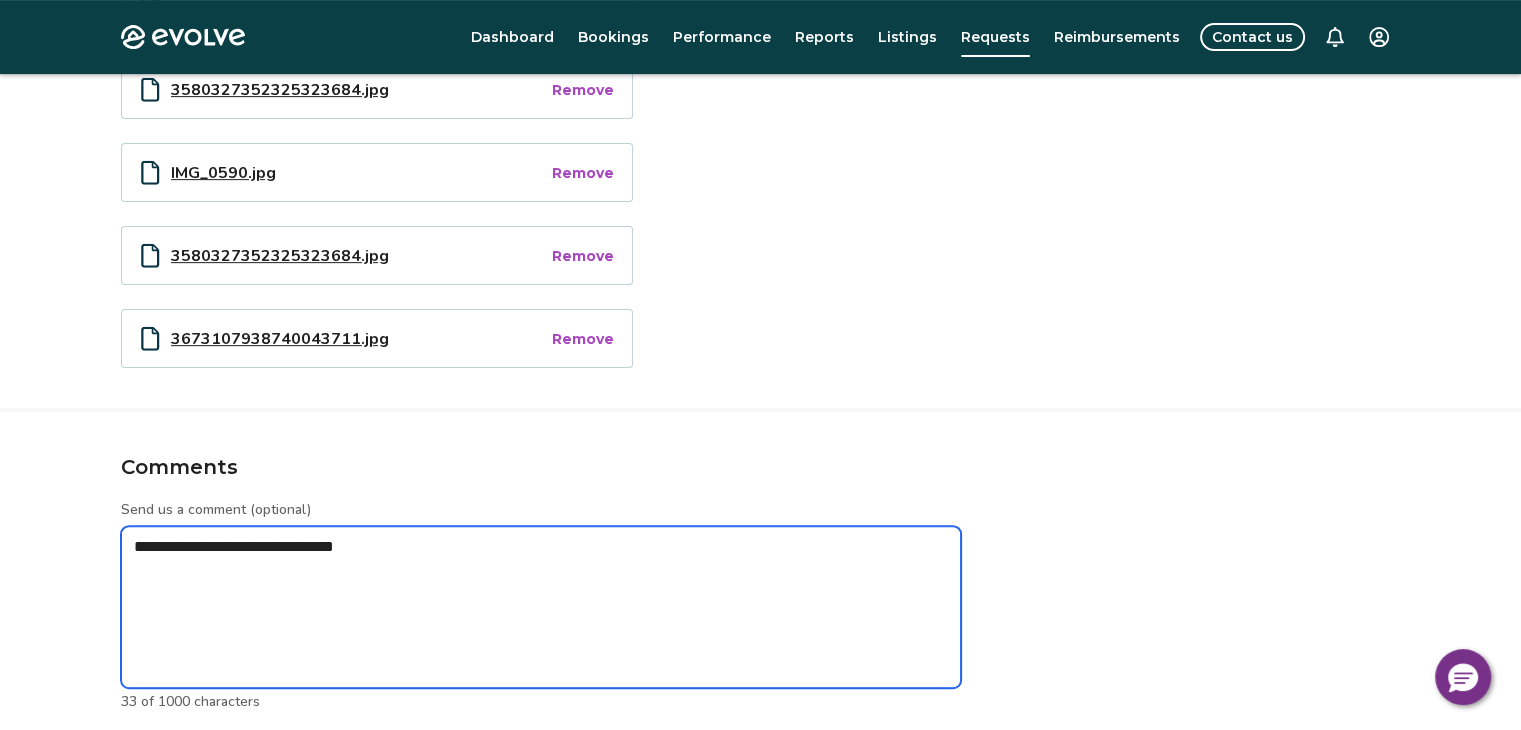 type on "*" 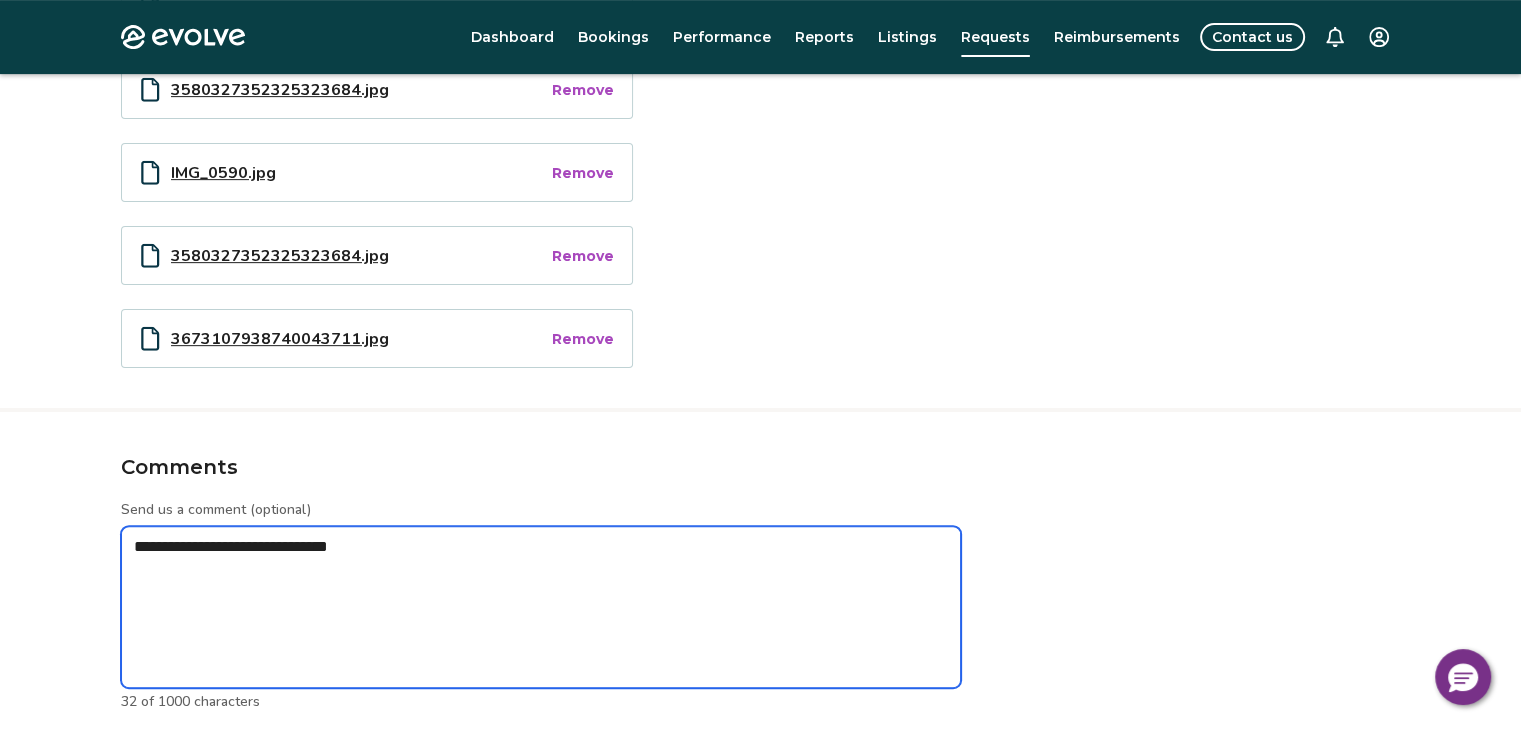type on "*" 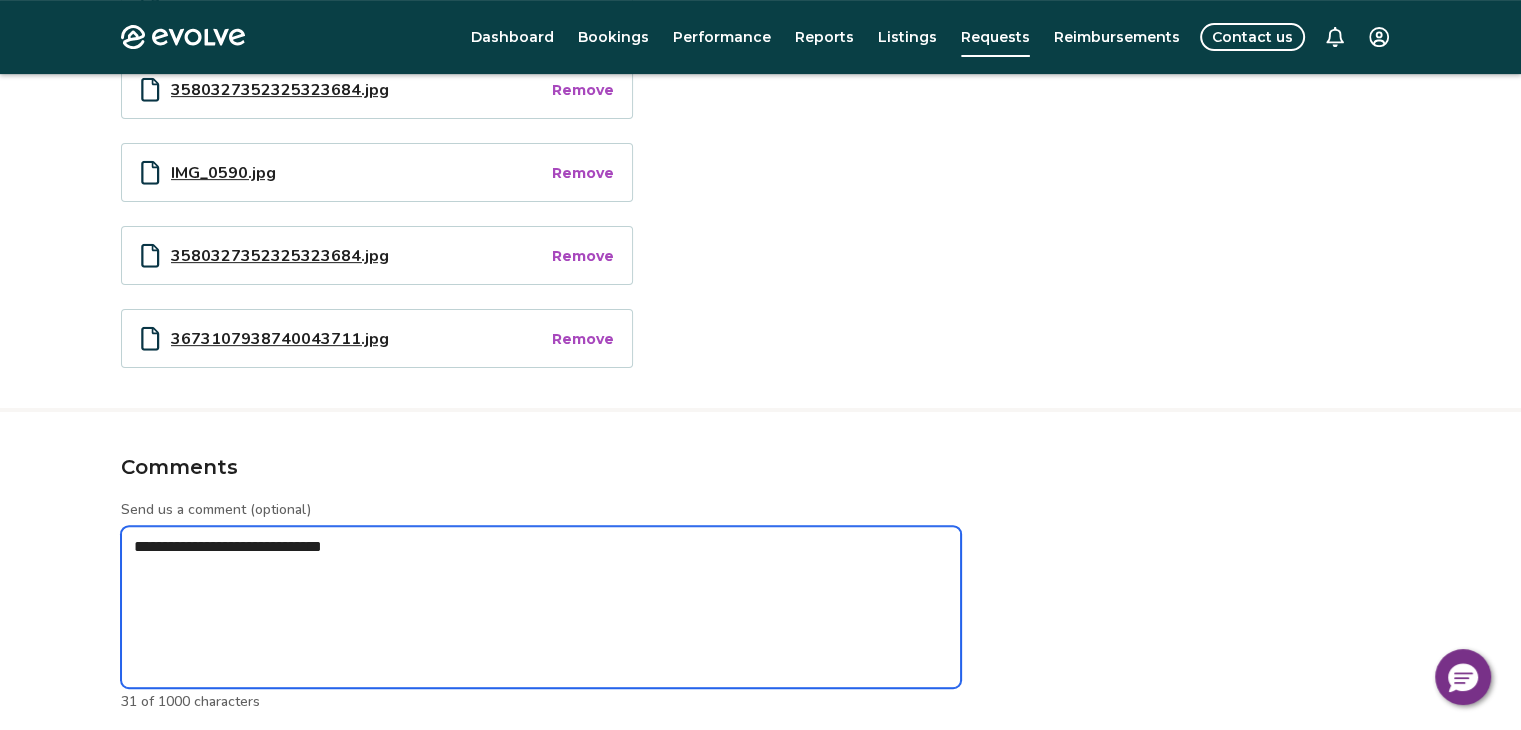 type on "*" 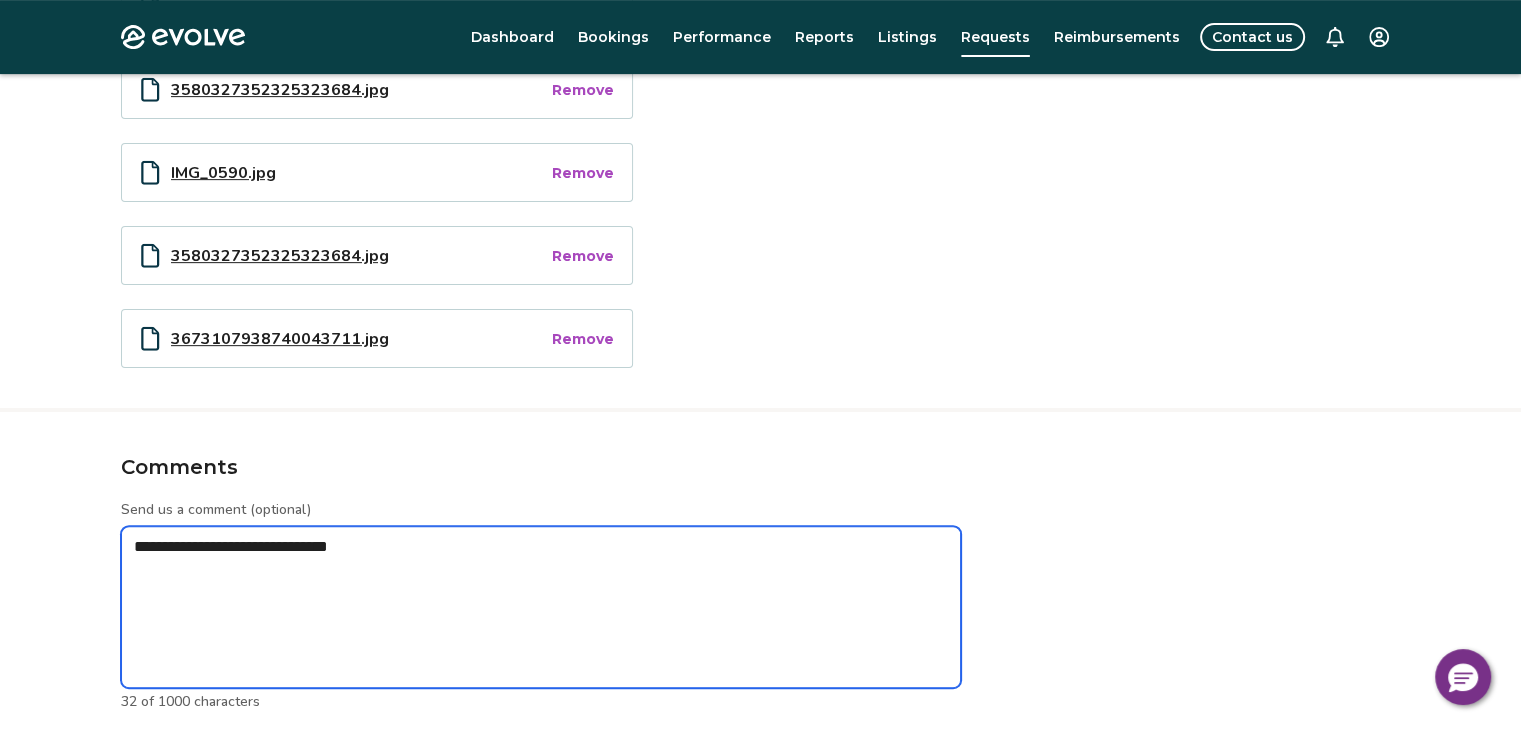 type on "*" 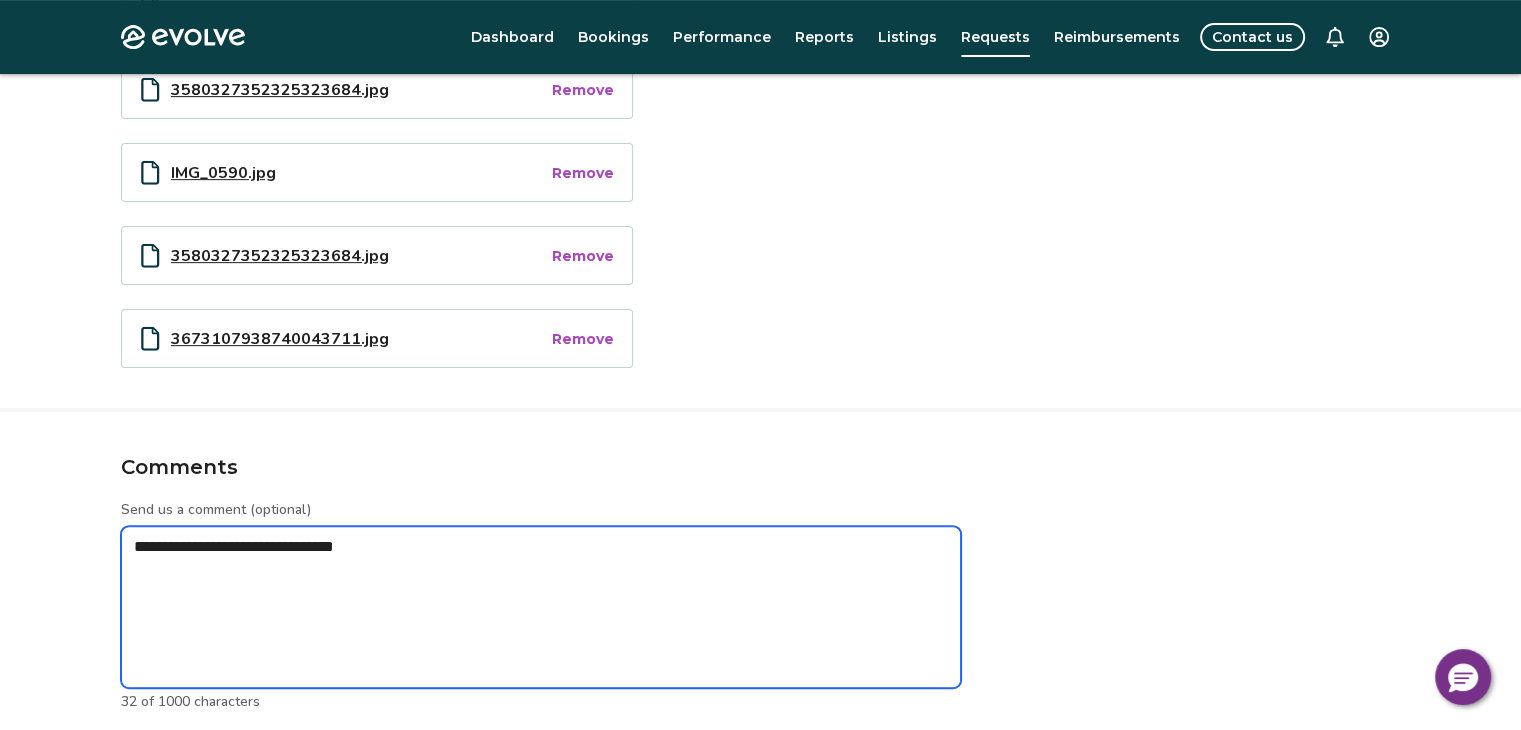 type on "*" 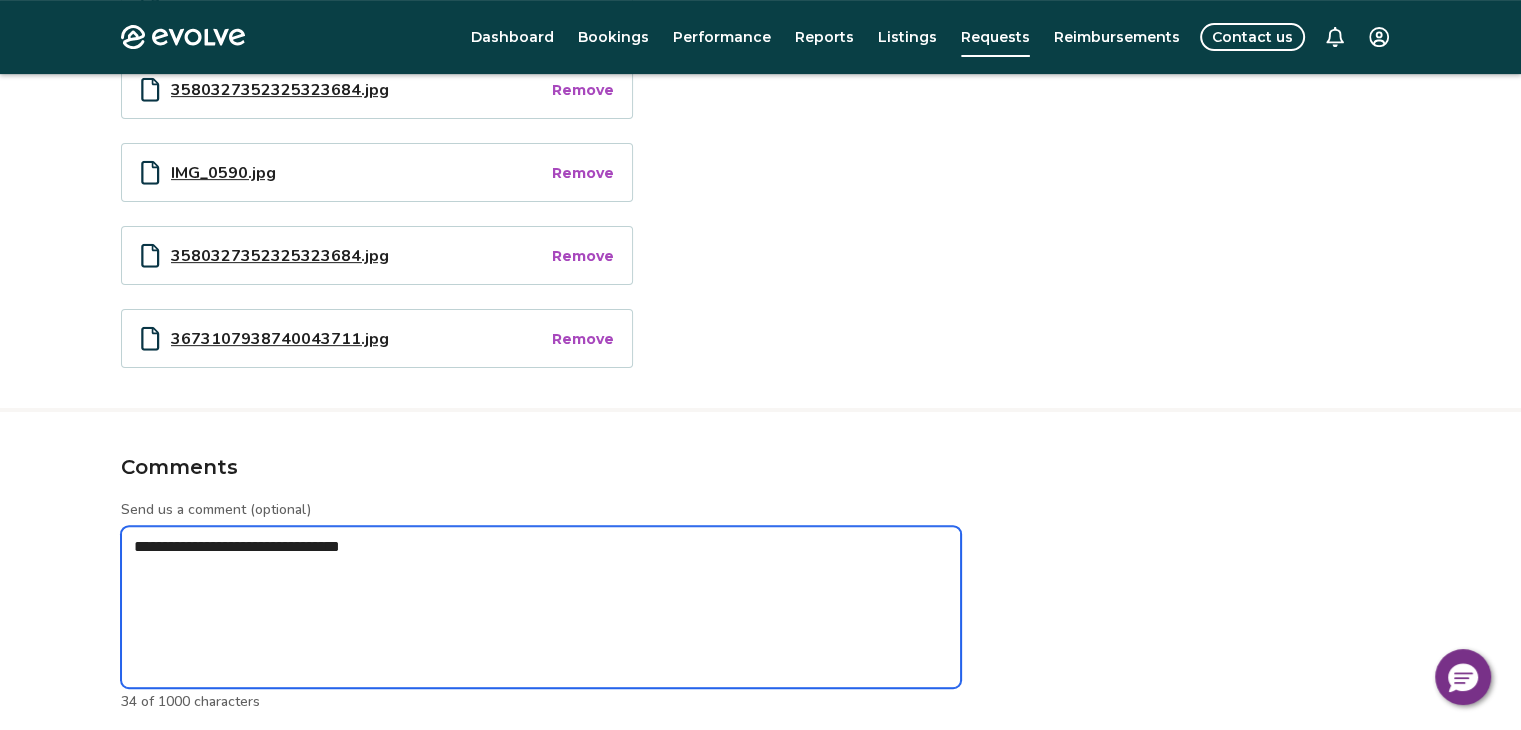 type on "*" 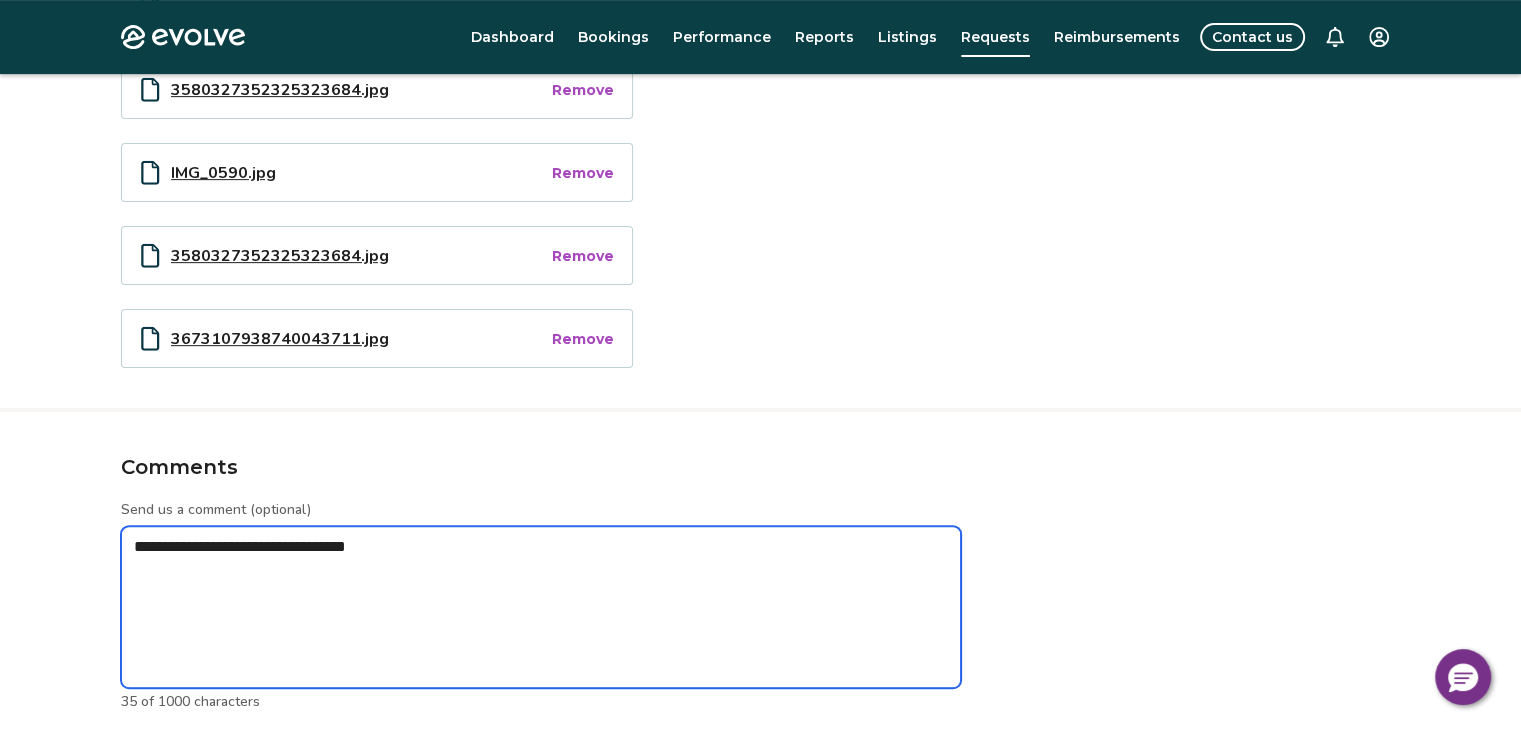 type on "*" 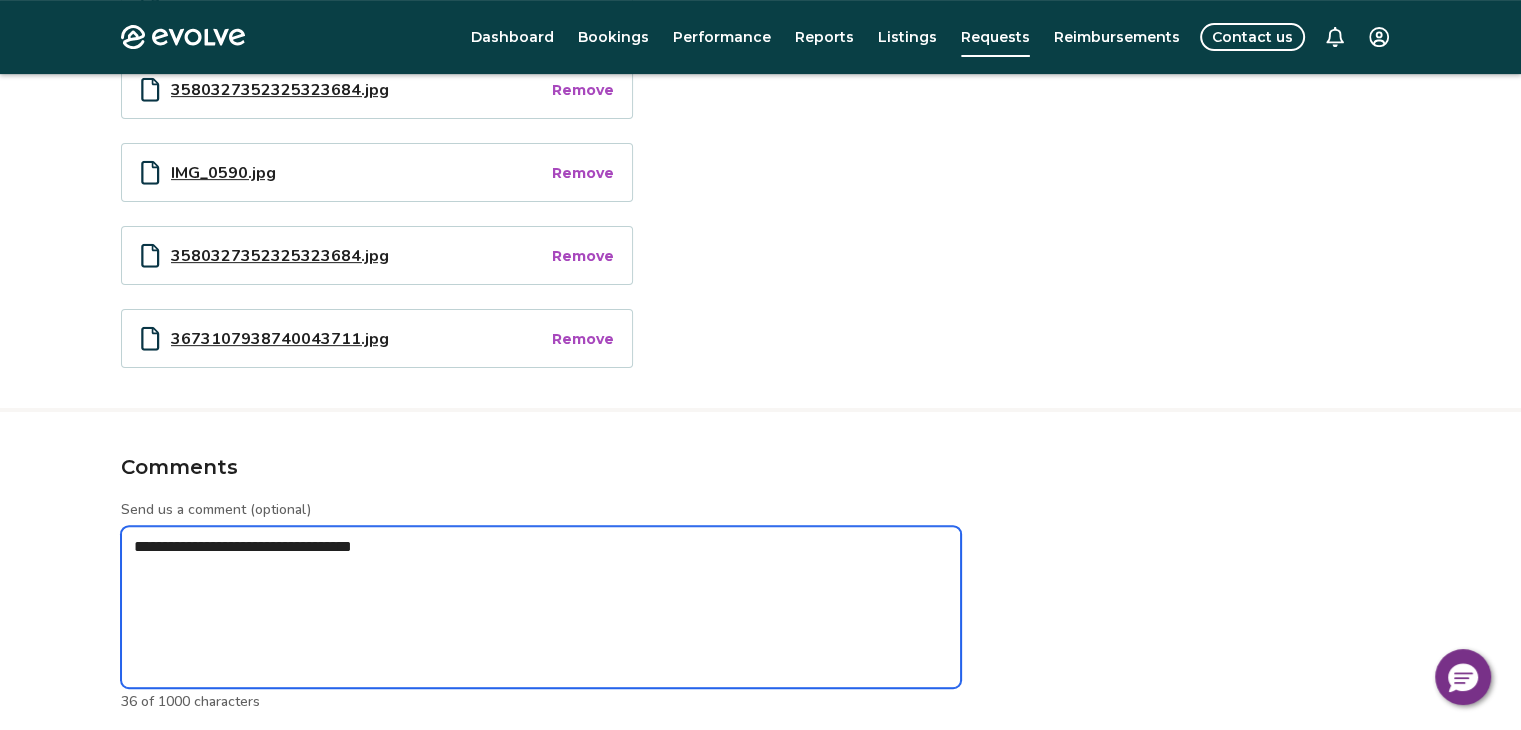 type on "*" 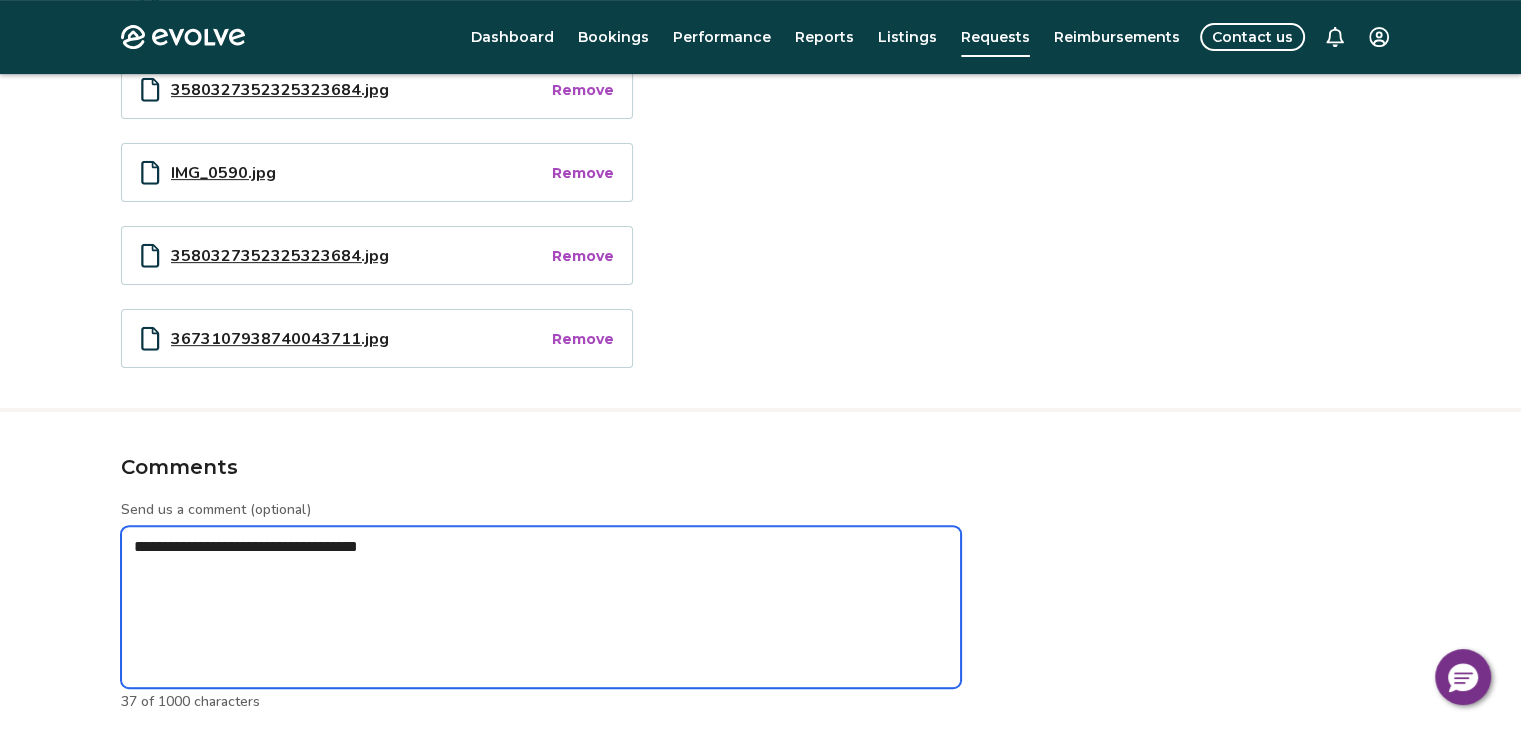 type on "*" 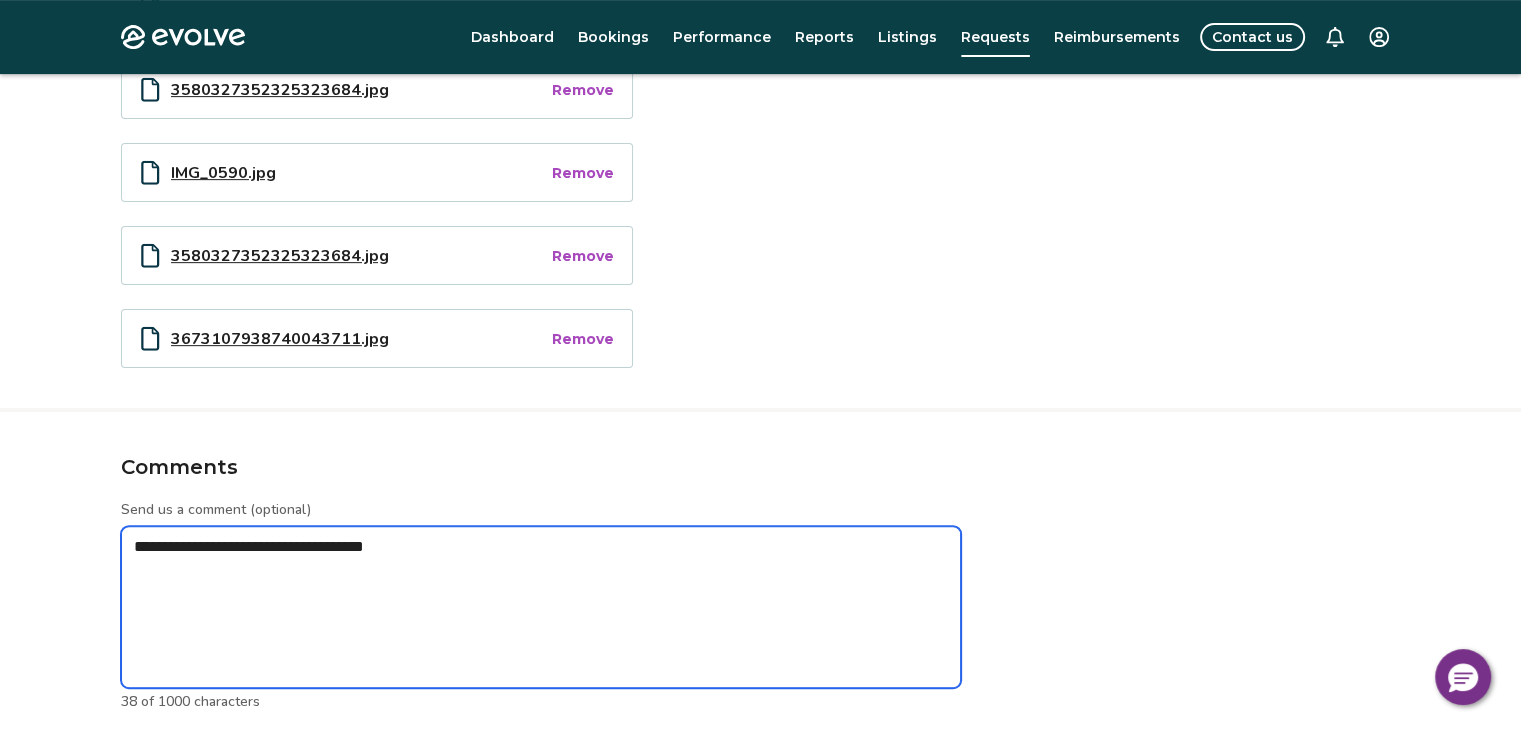 type on "*" 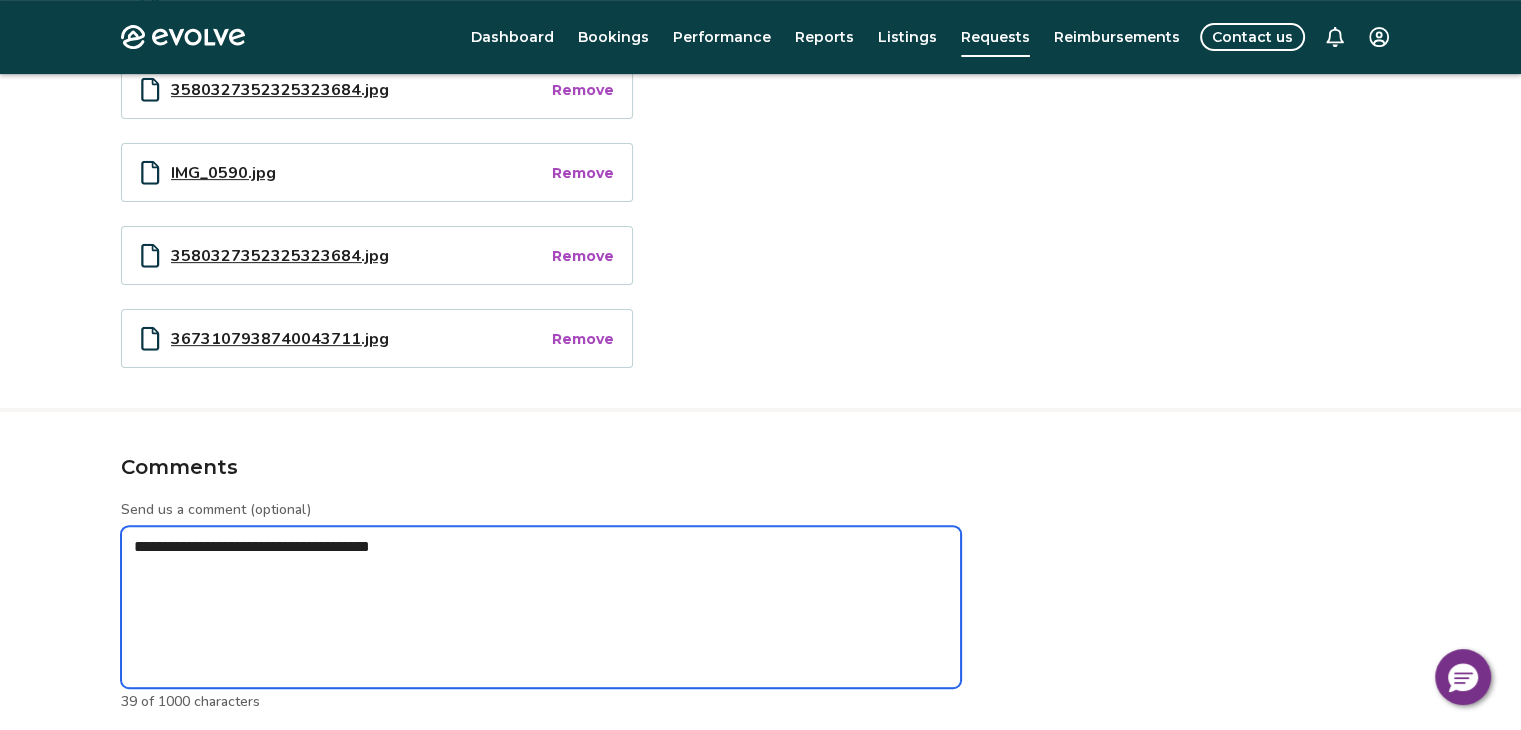 type on "*" 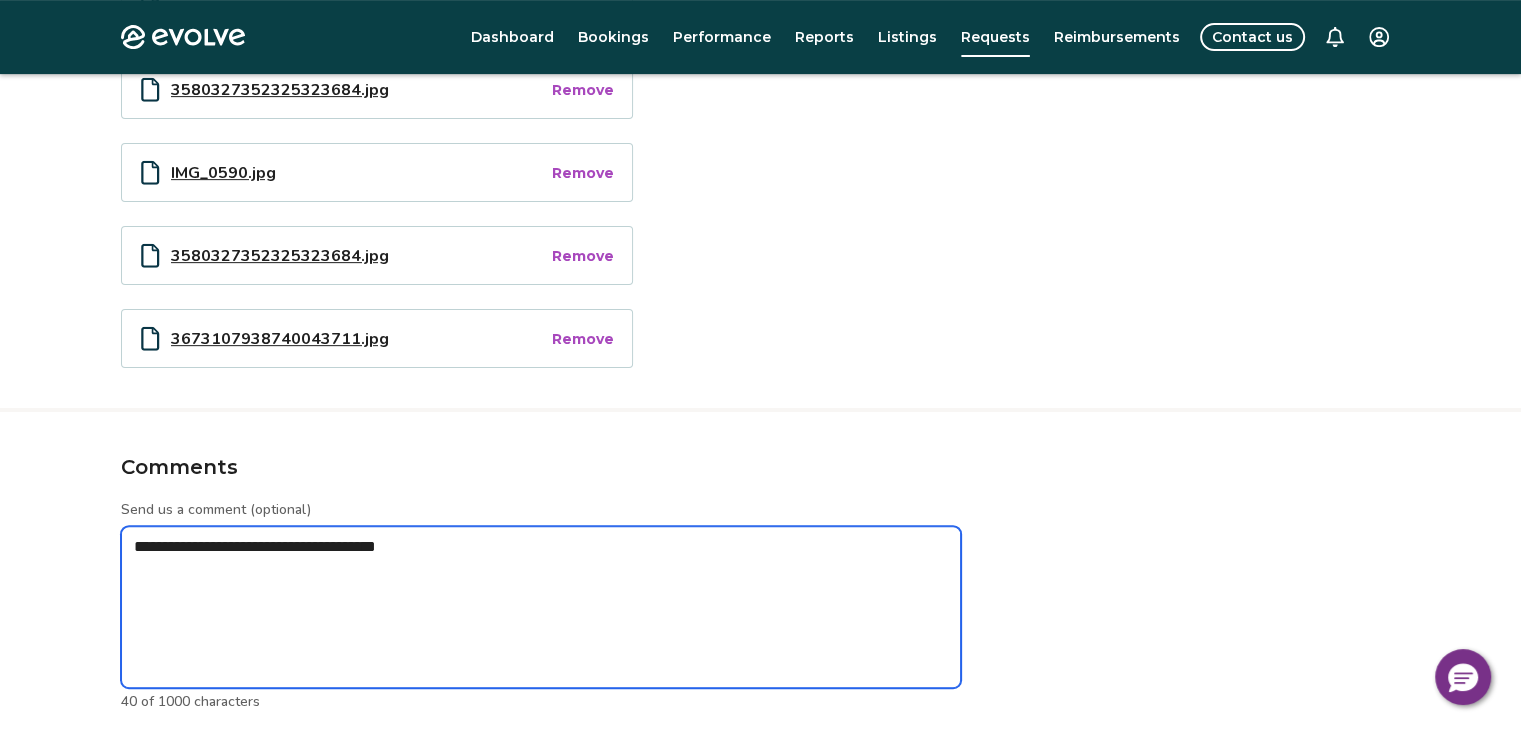 type on "*" 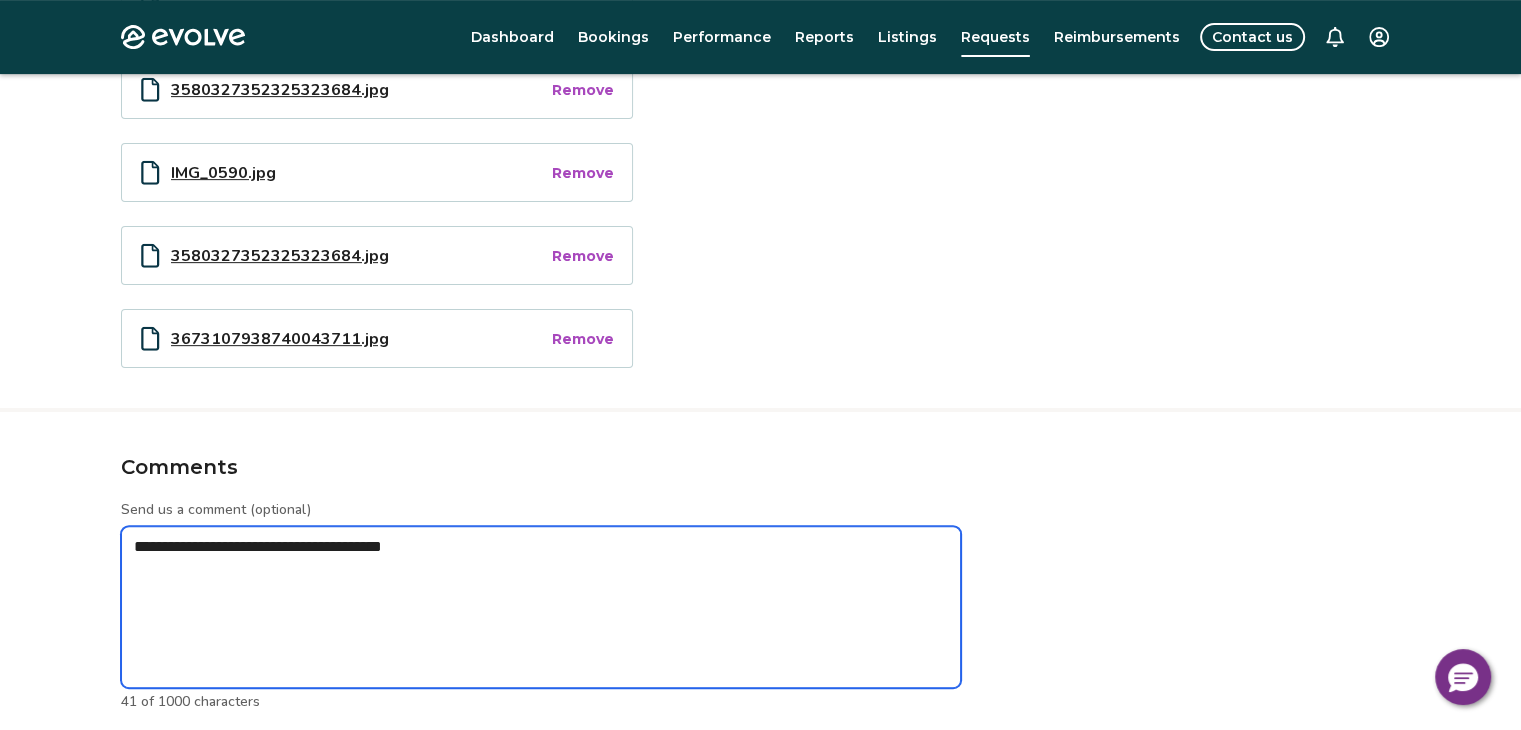 type on "*" 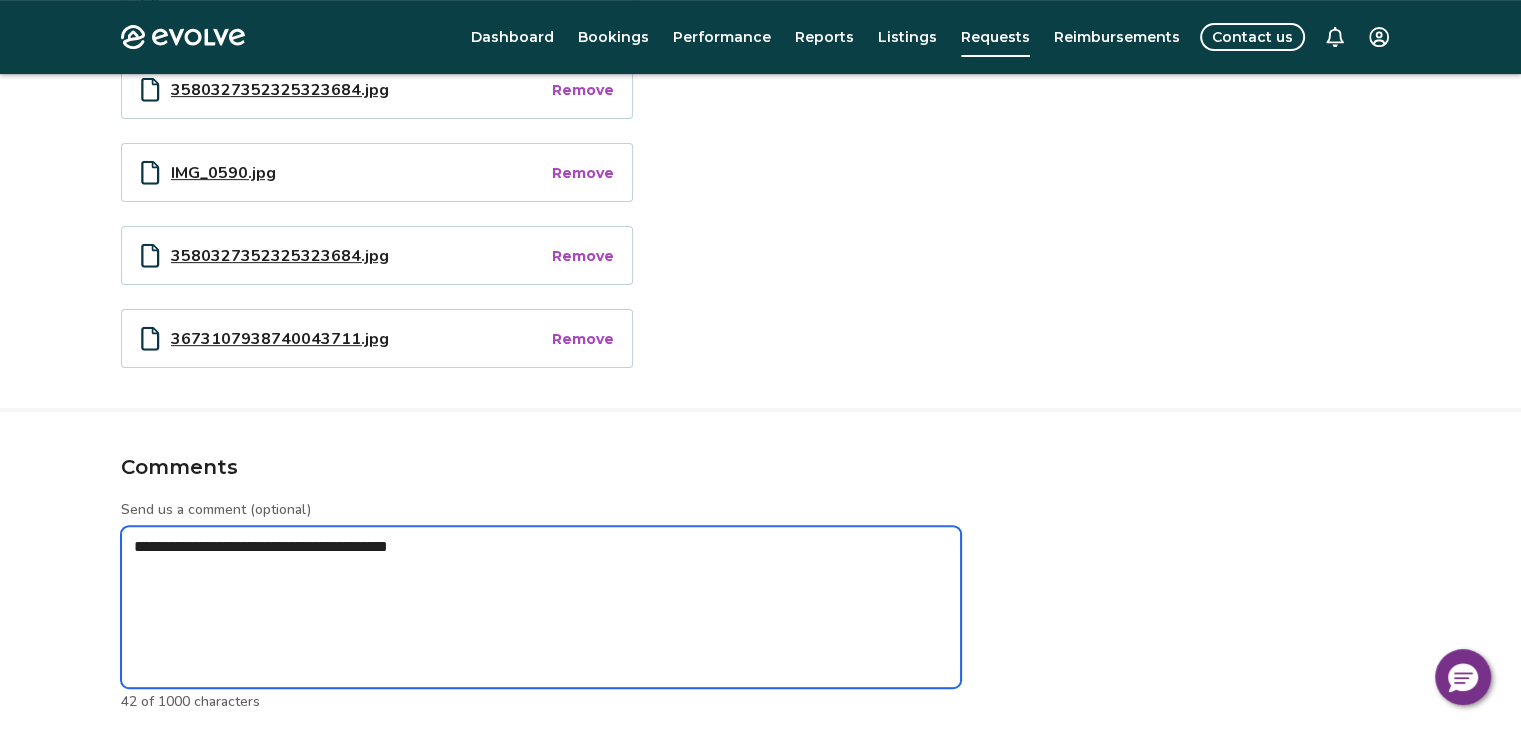 type on "*" 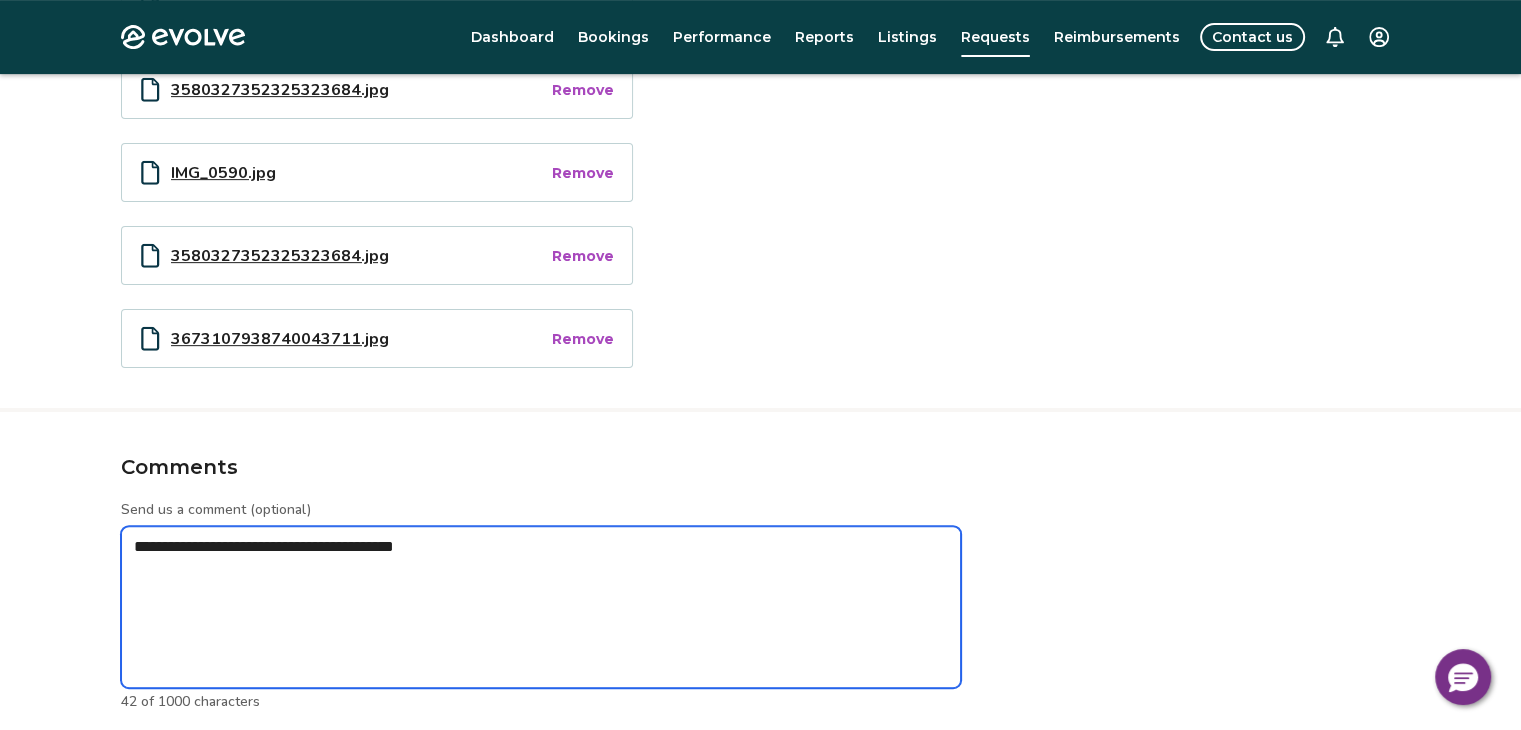type on "*" 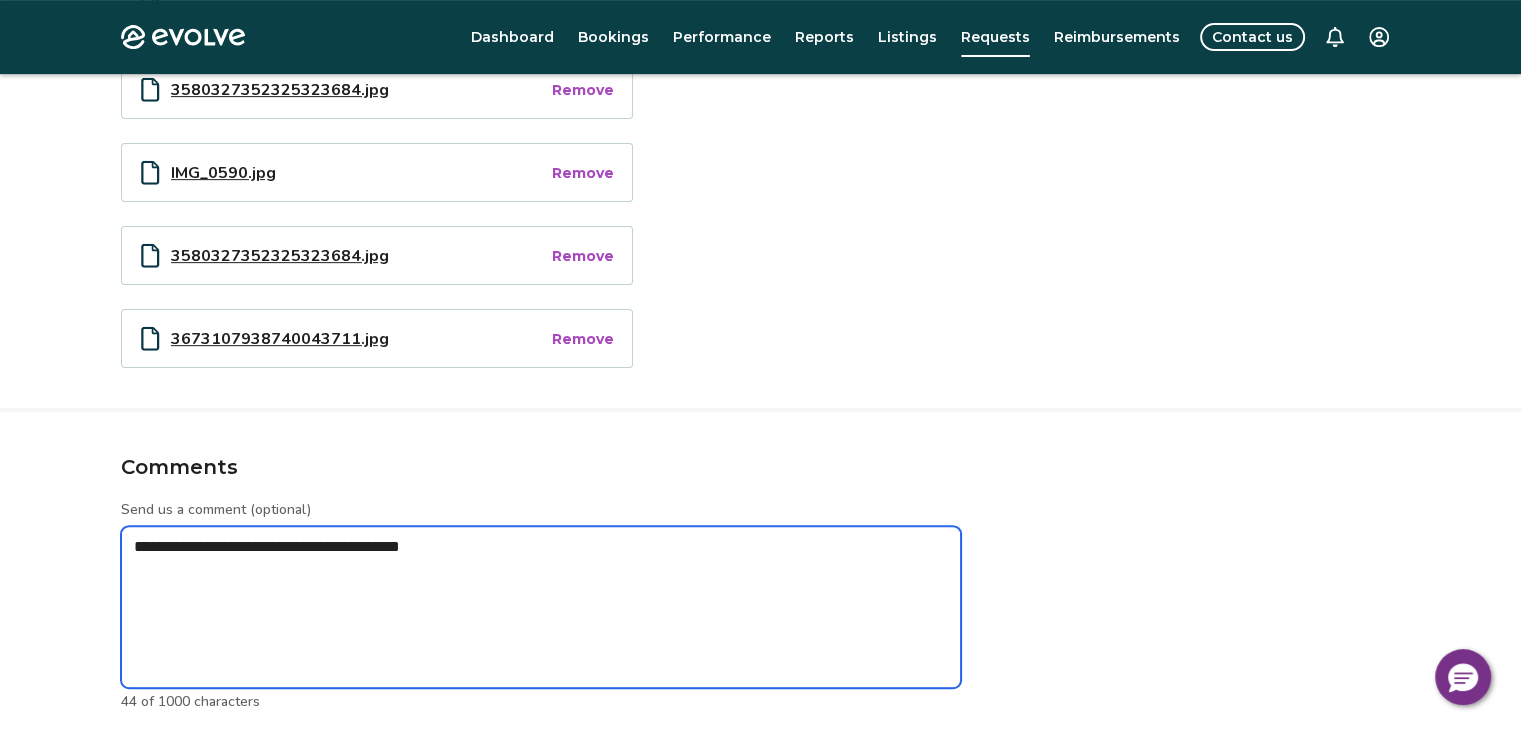 type on "*" 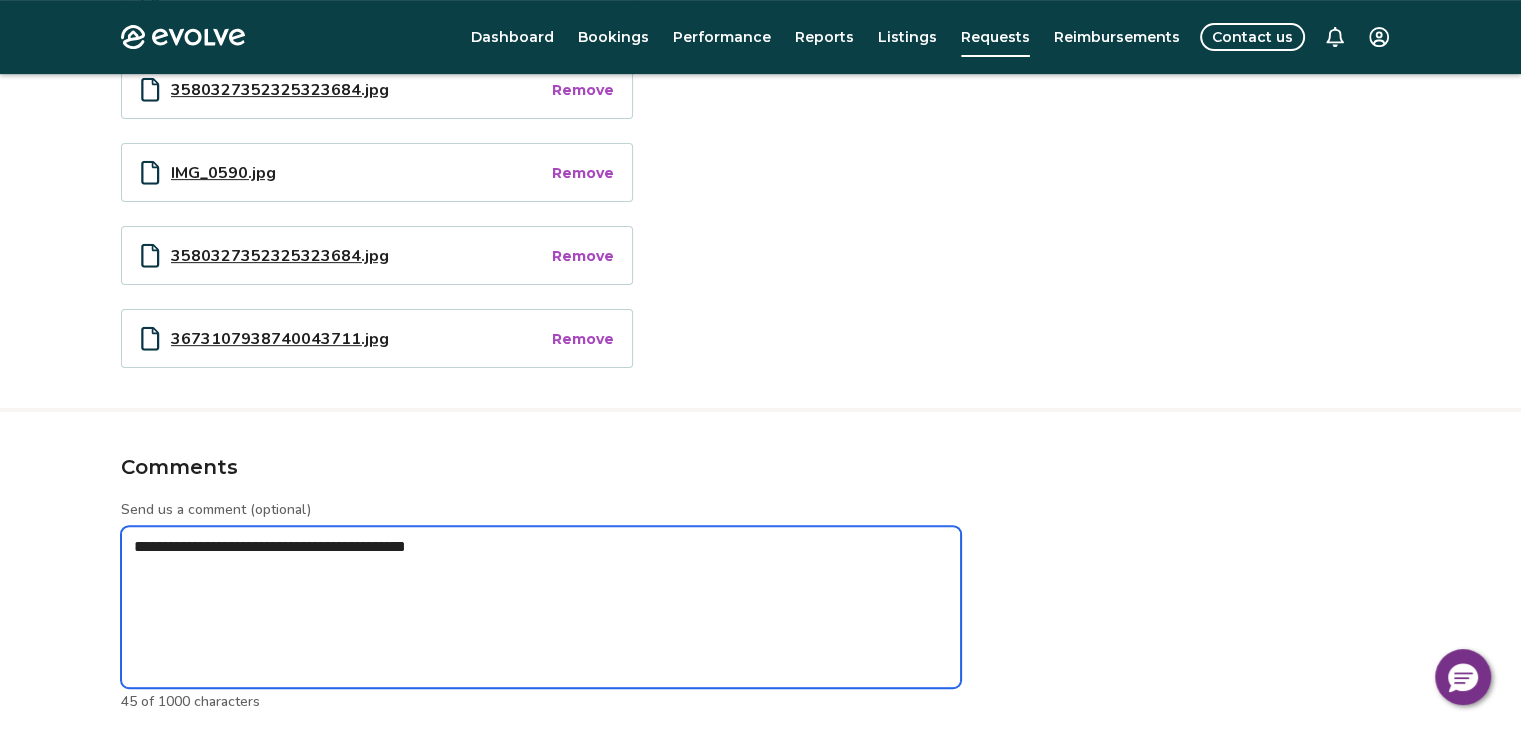 type on "*" 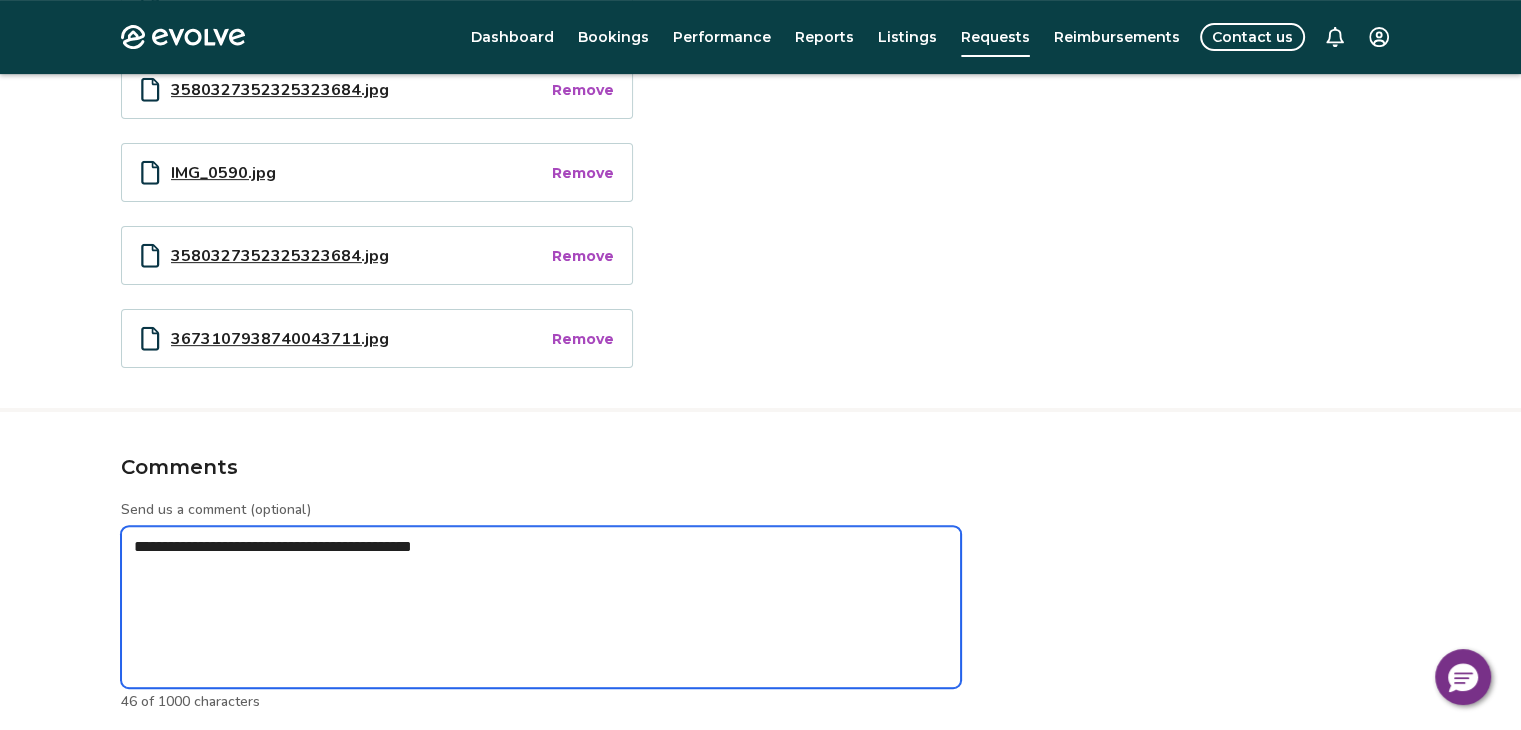type on "*" 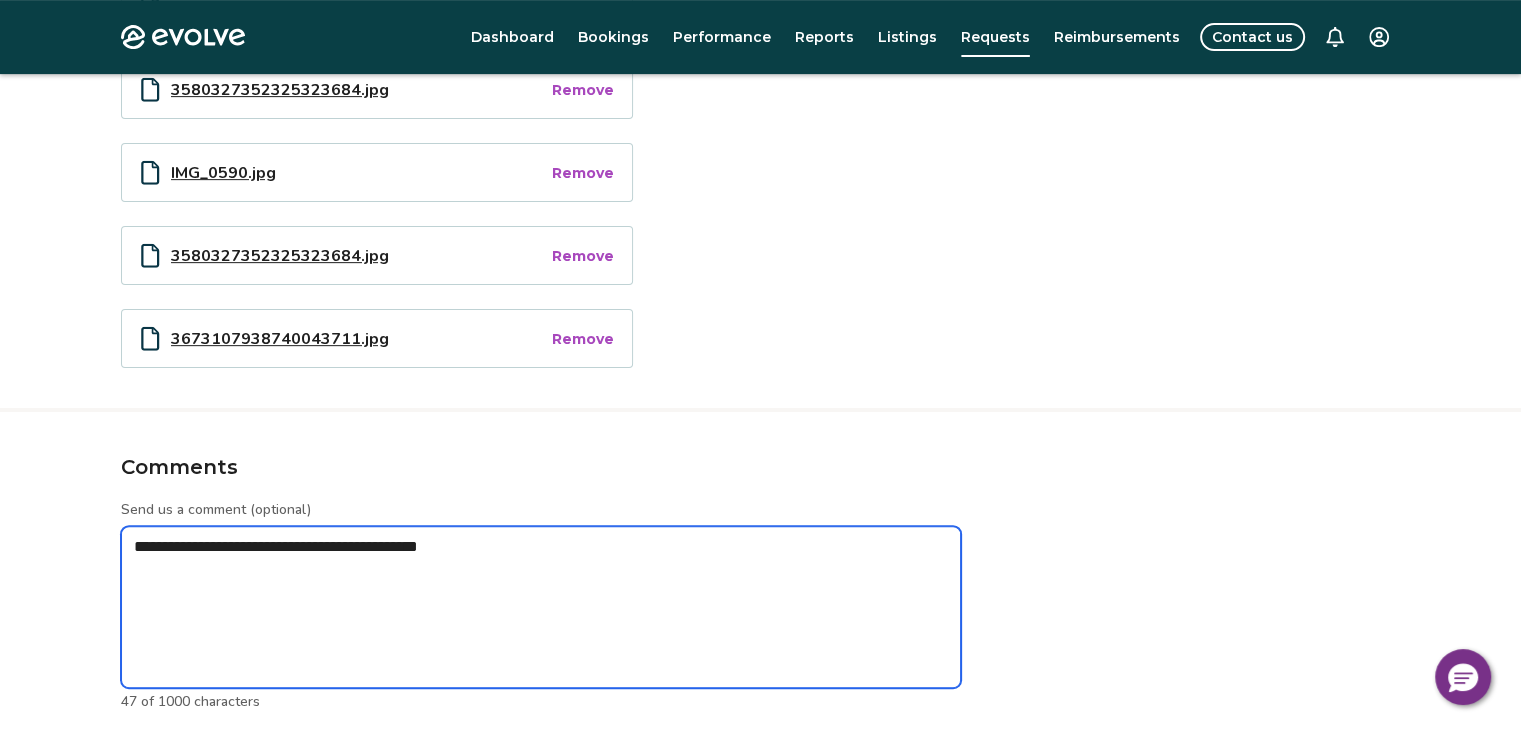 type on "*" 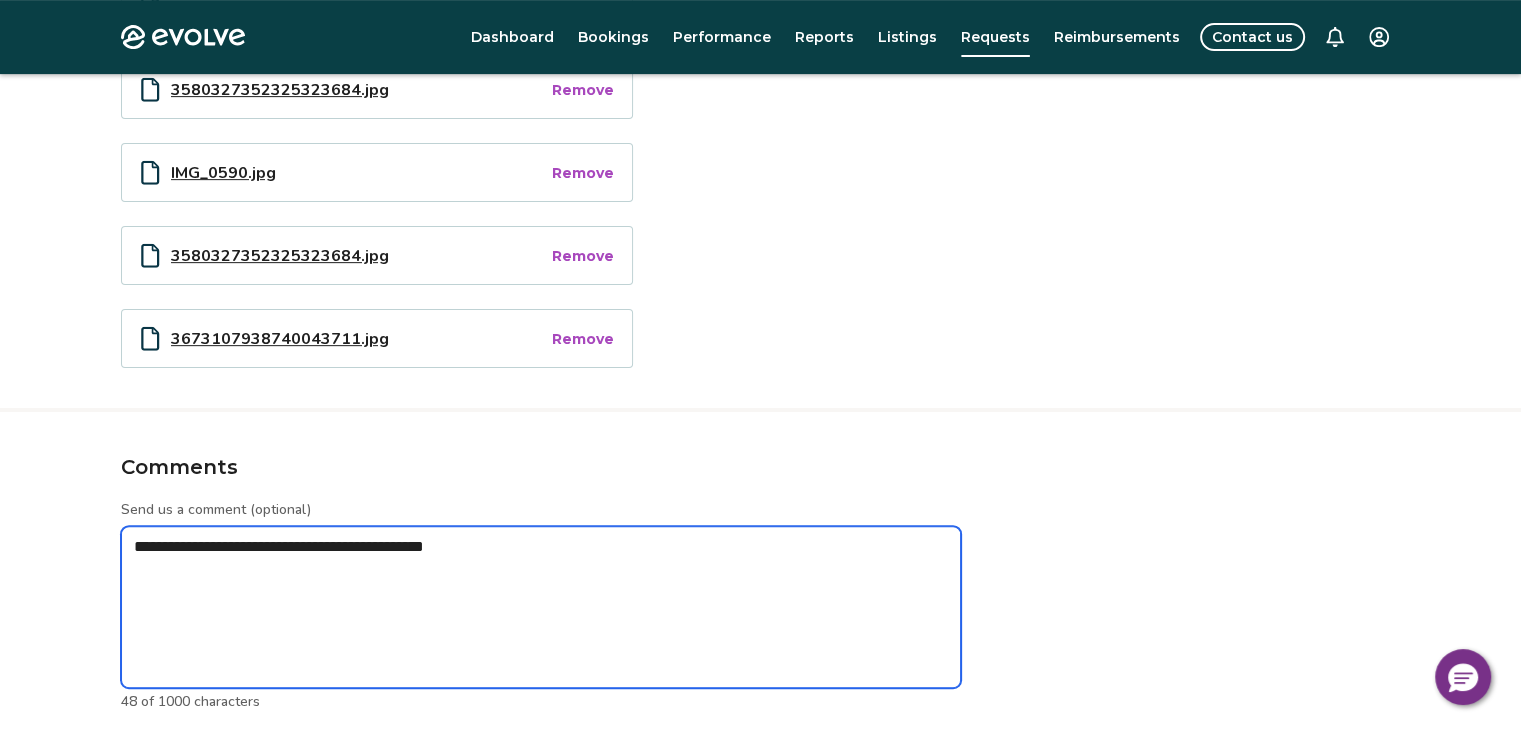 type on "*" 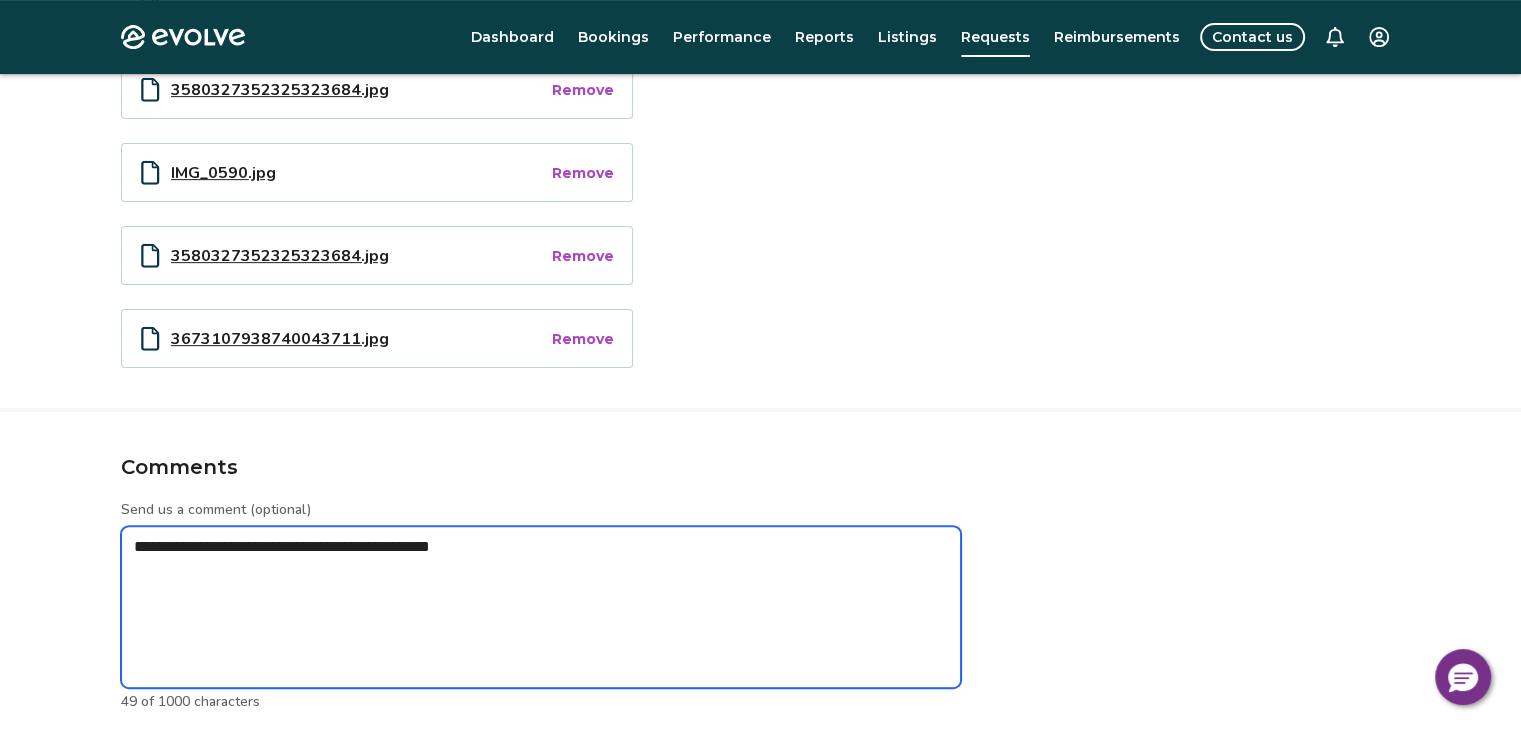 type on "*" 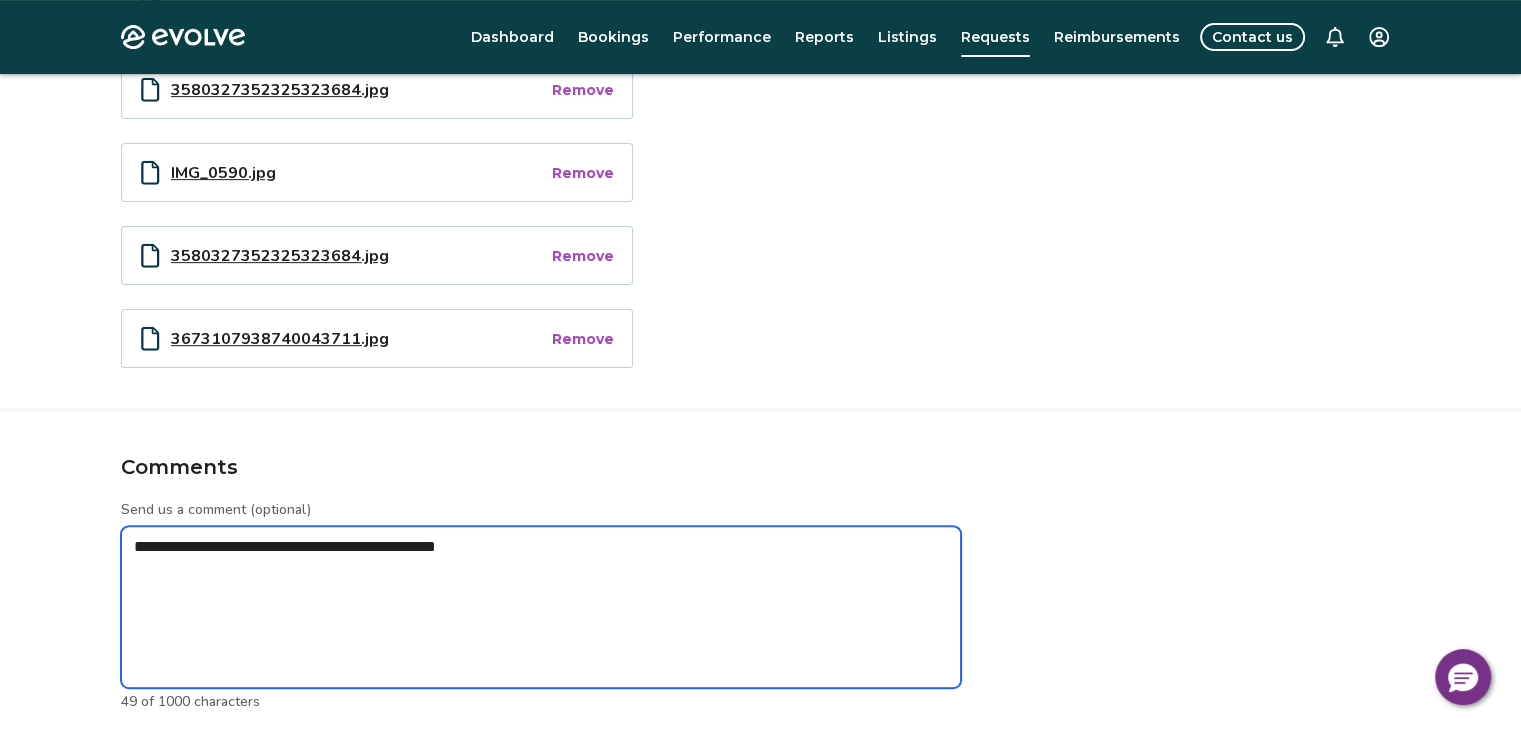 type on "*" 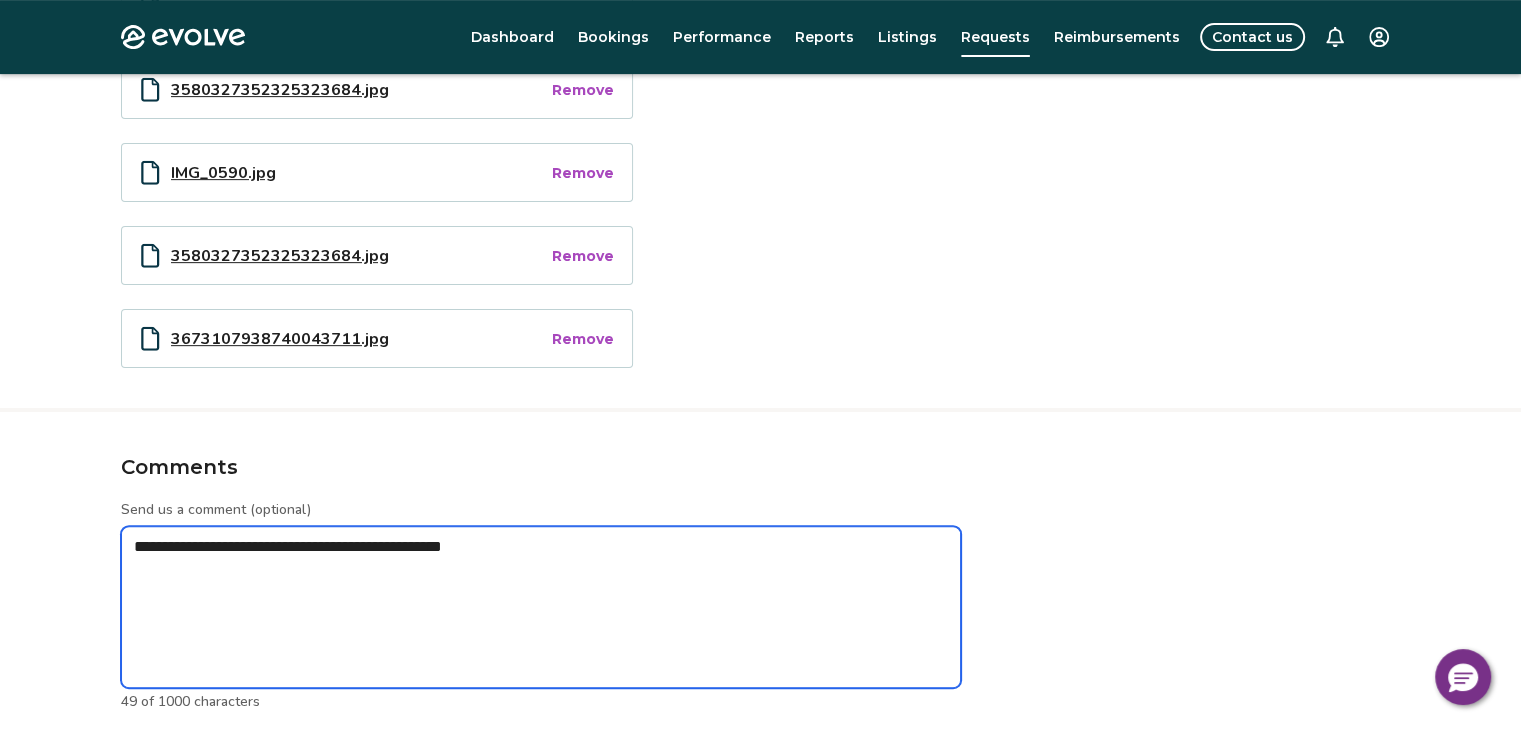 type on "*" 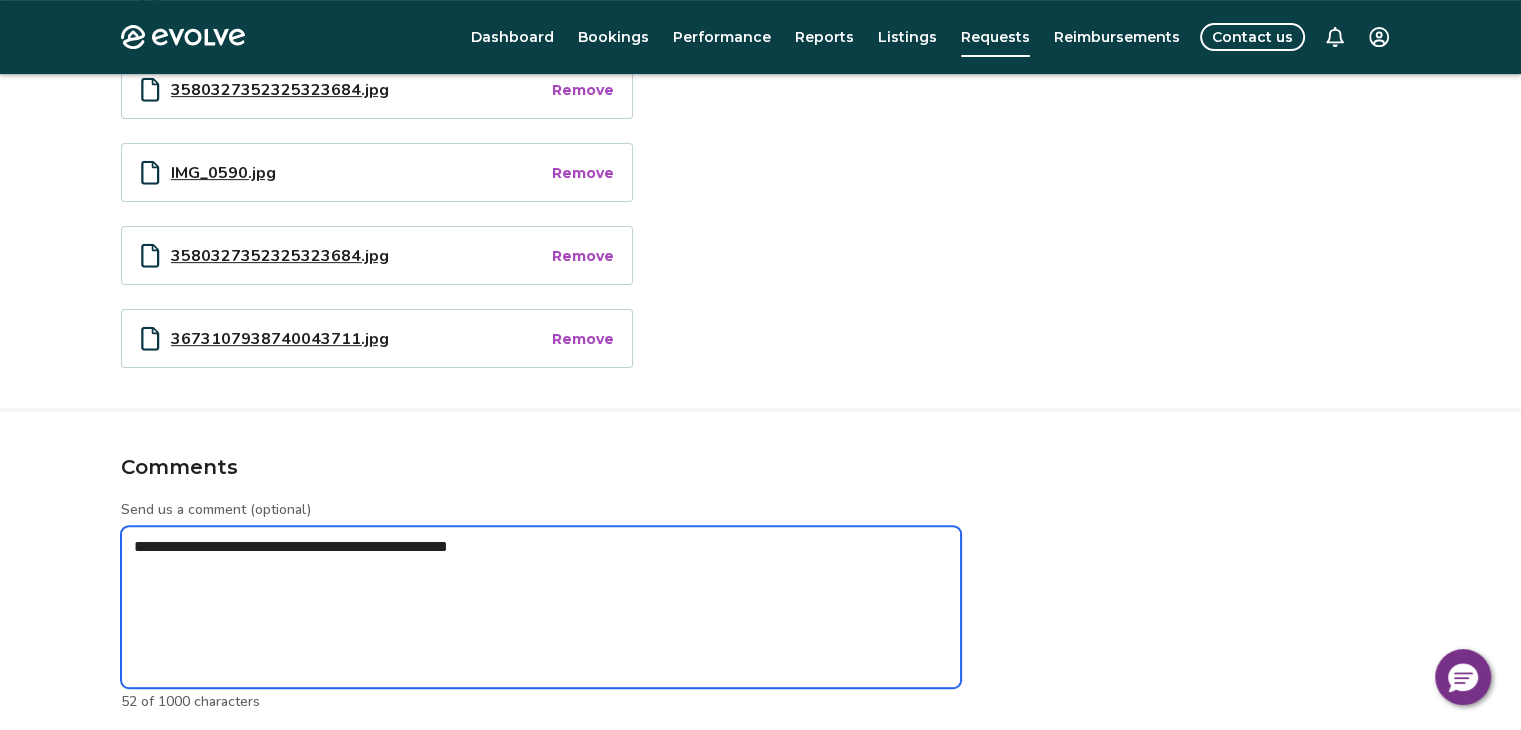 type on "*" 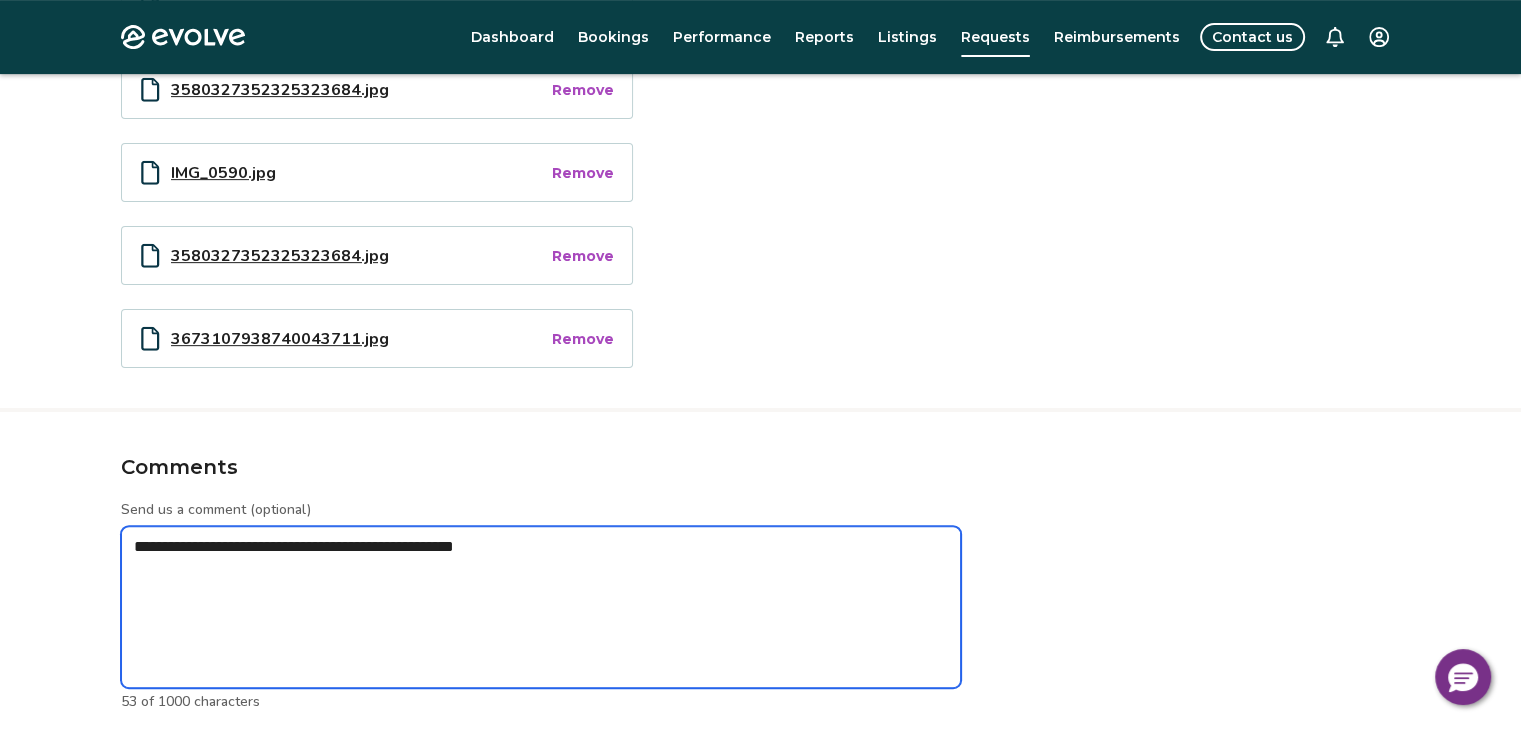 type on "*" 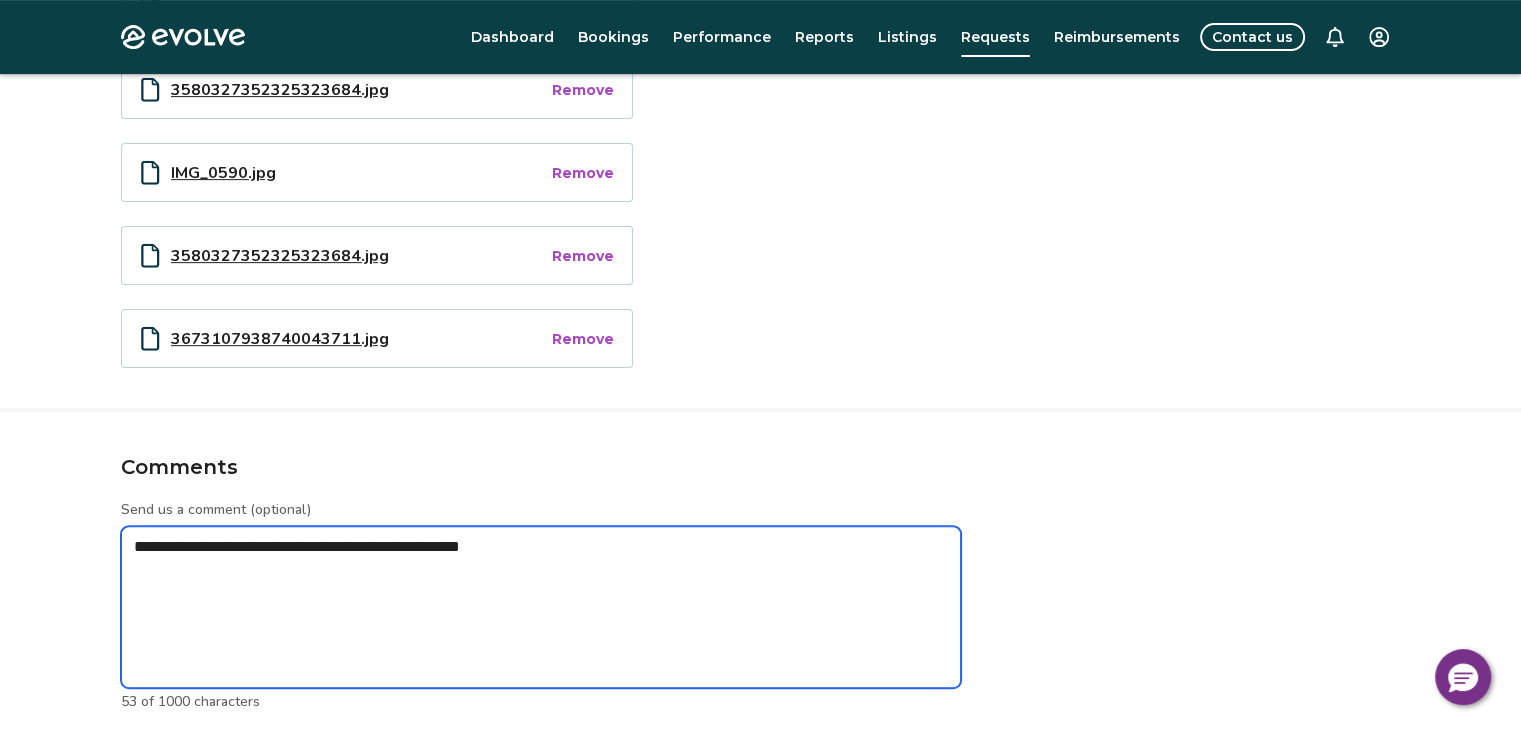 type on "*" 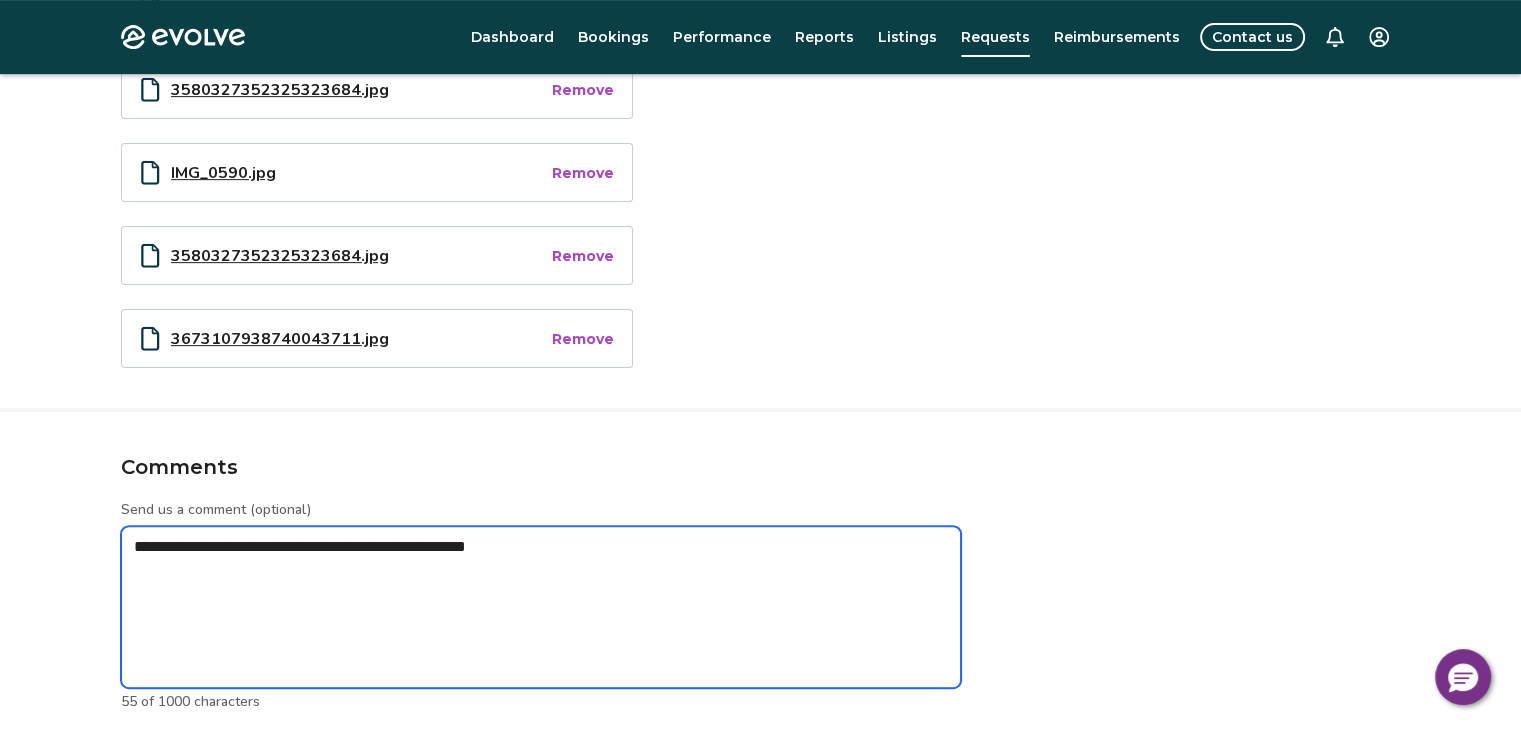 type on "*" 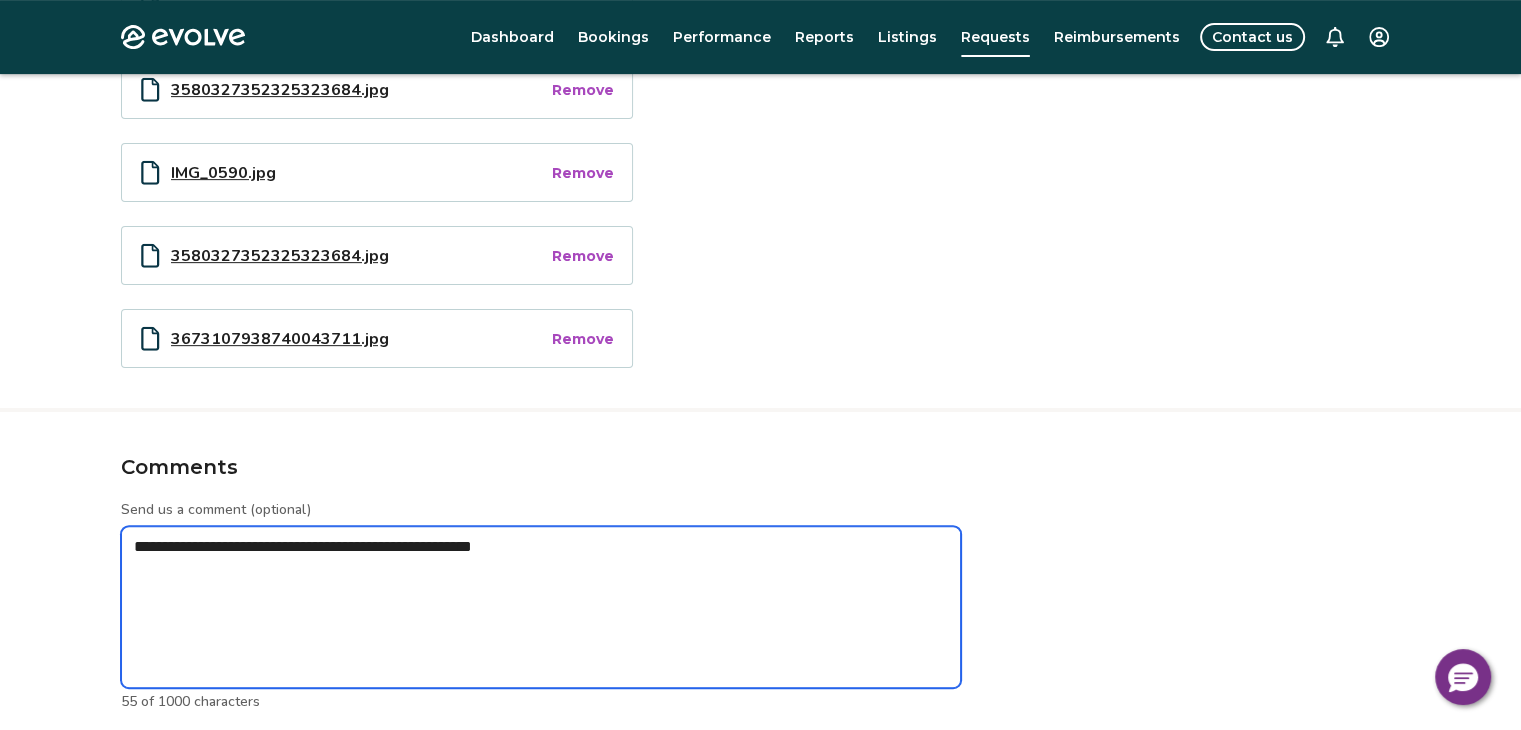 type on "*" 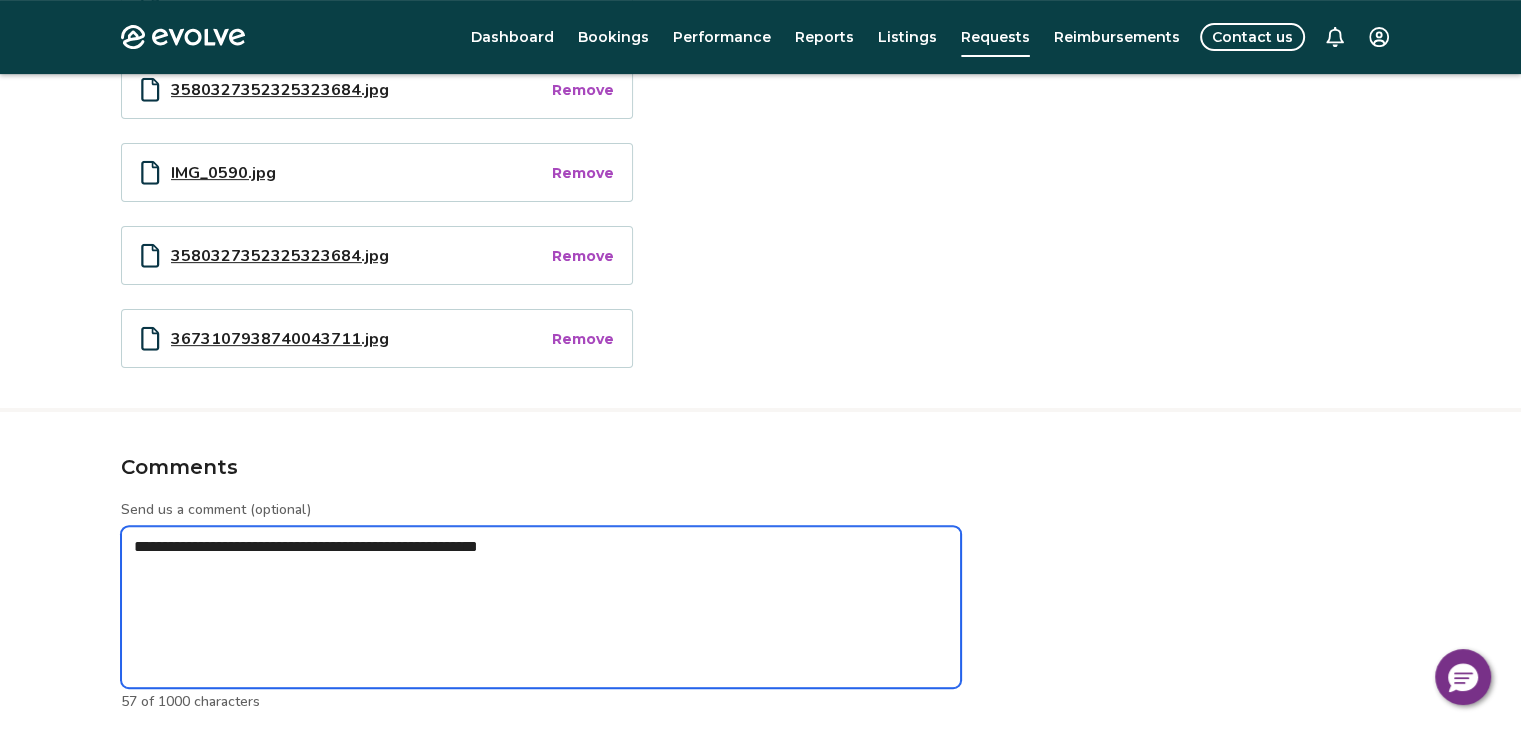 type on "*" 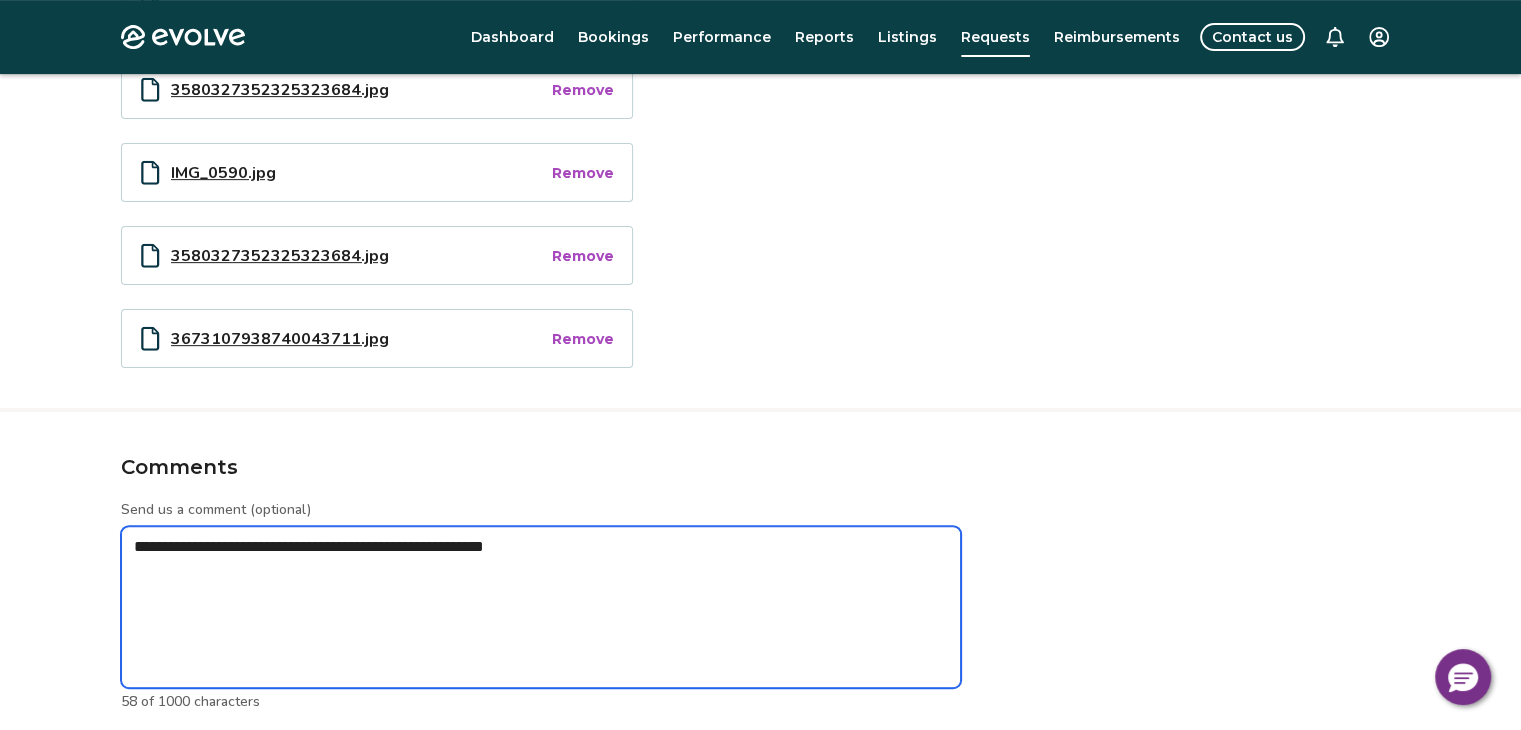 type on "*" 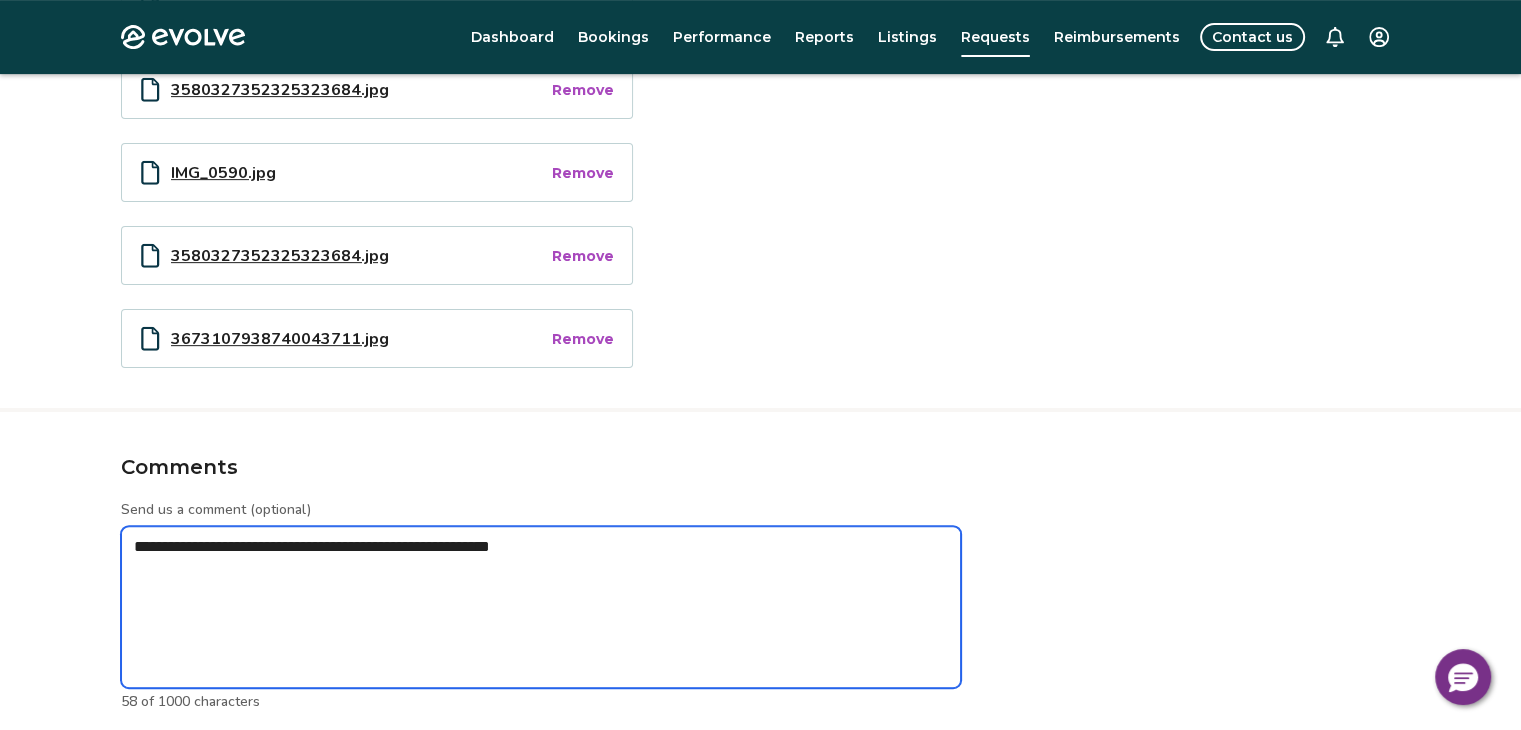 type on "*" 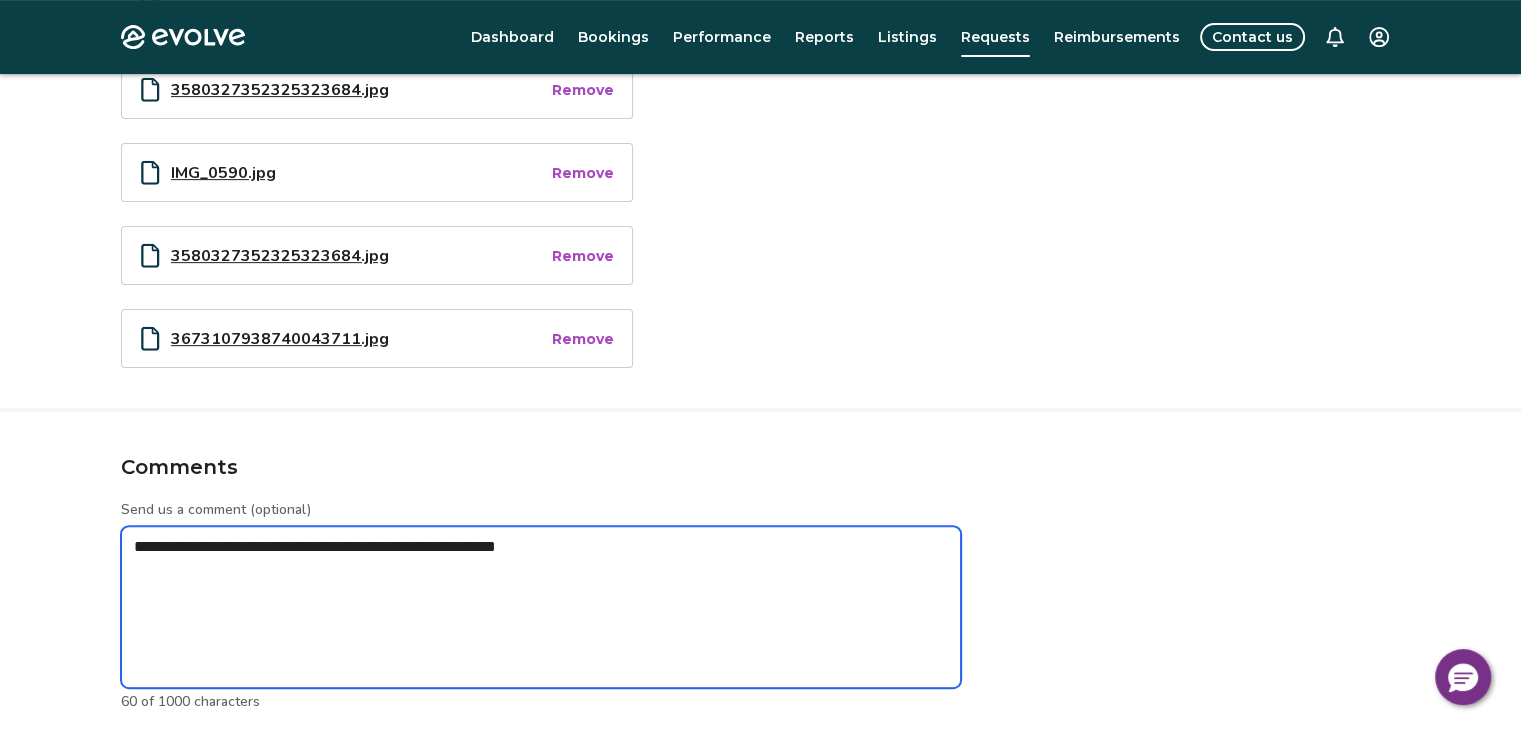 type on "*" 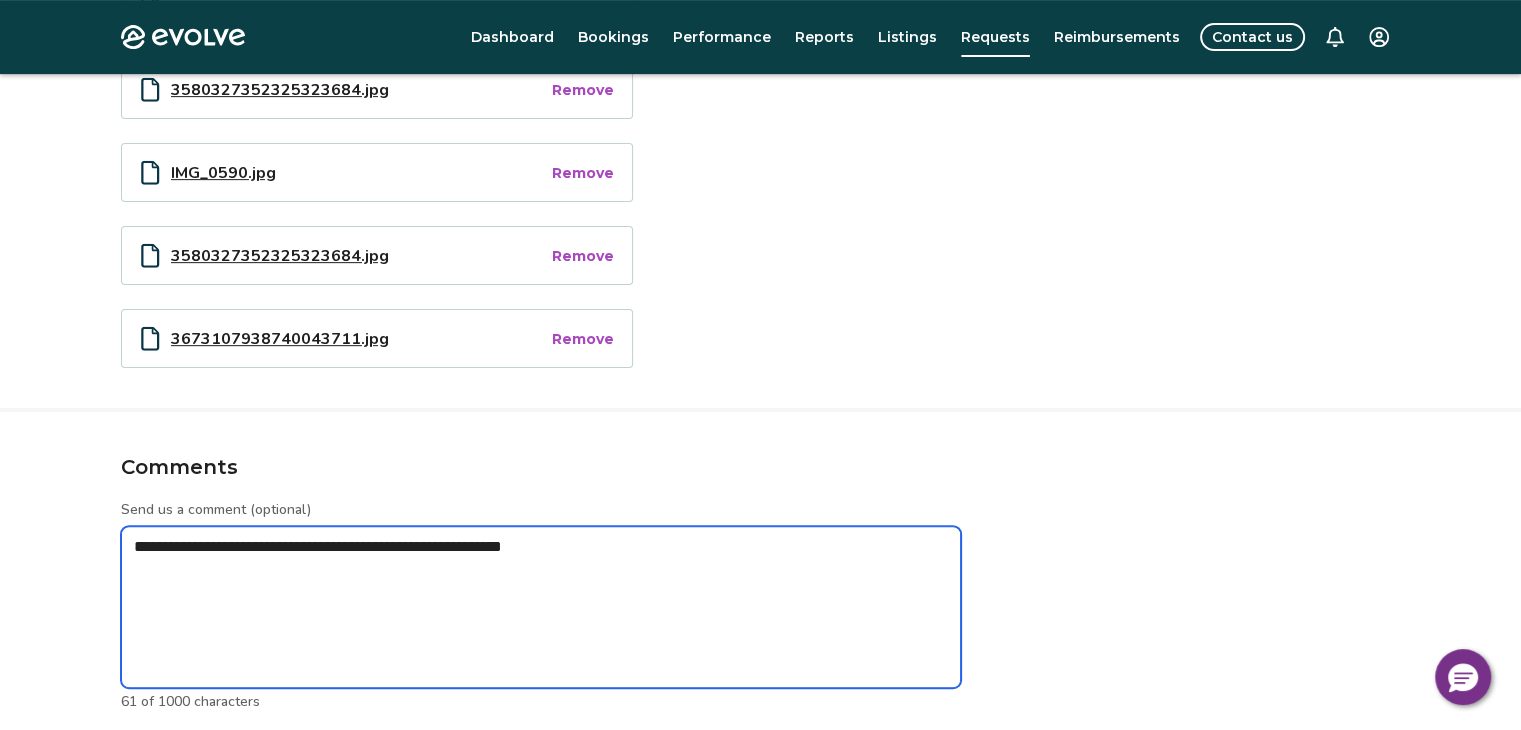type on "*" 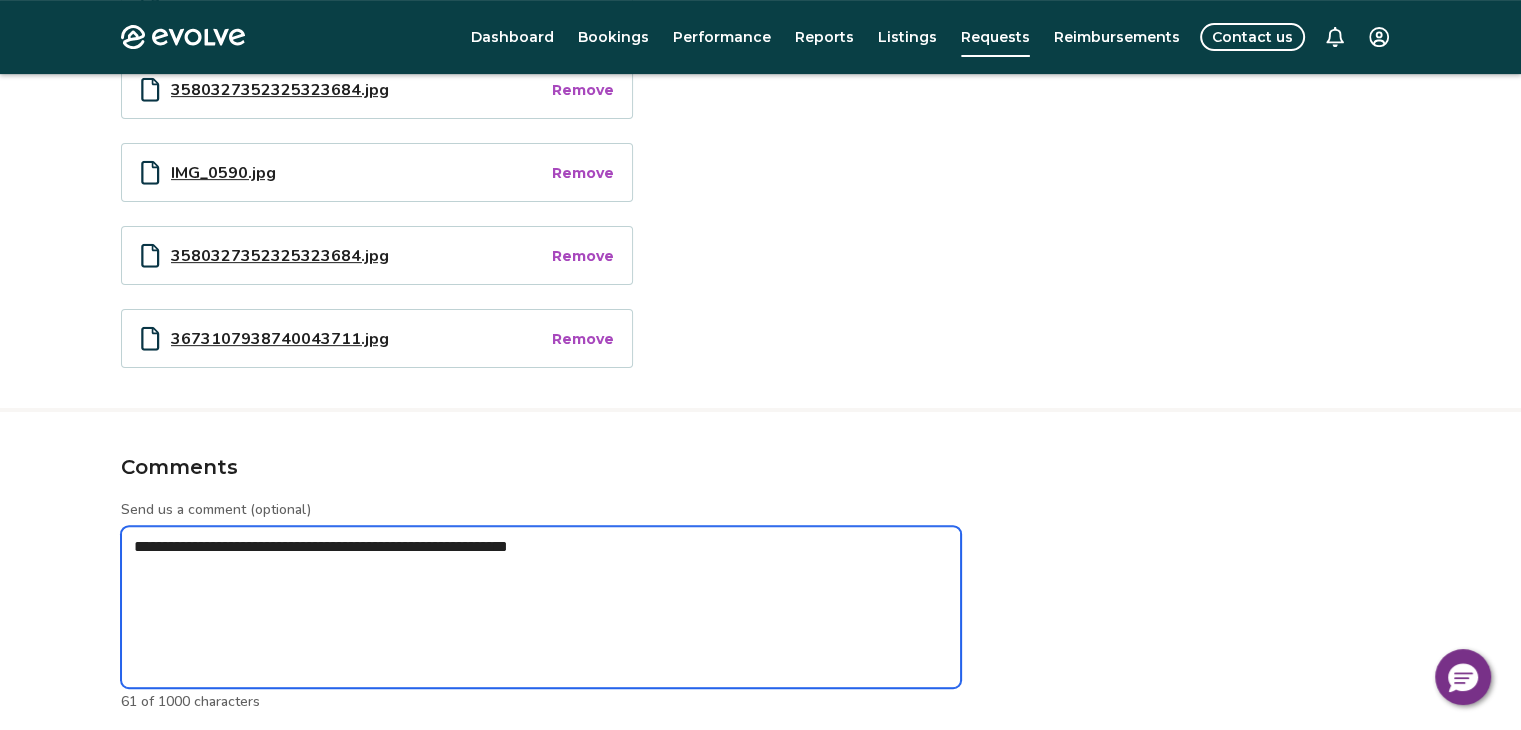 type on "*" 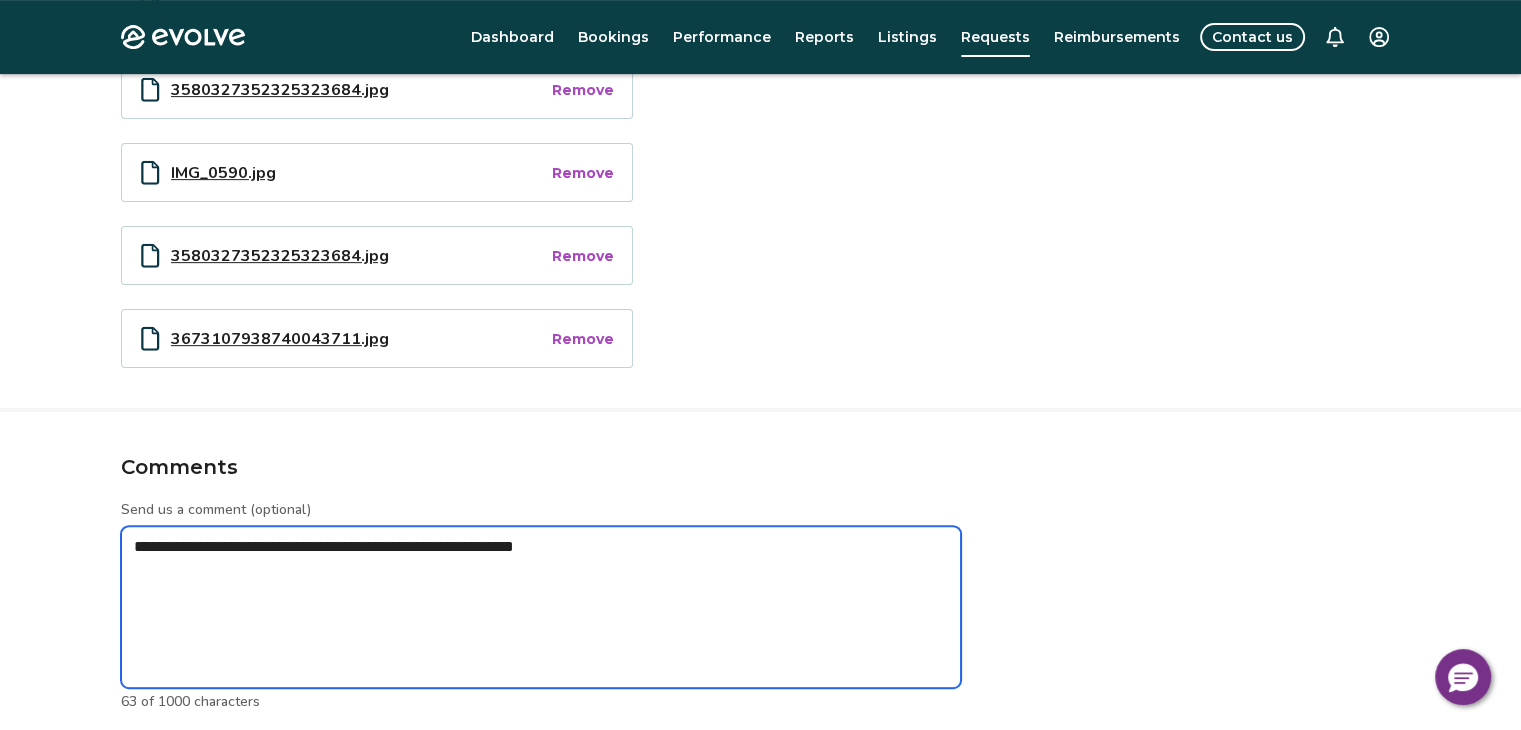 type on "*" 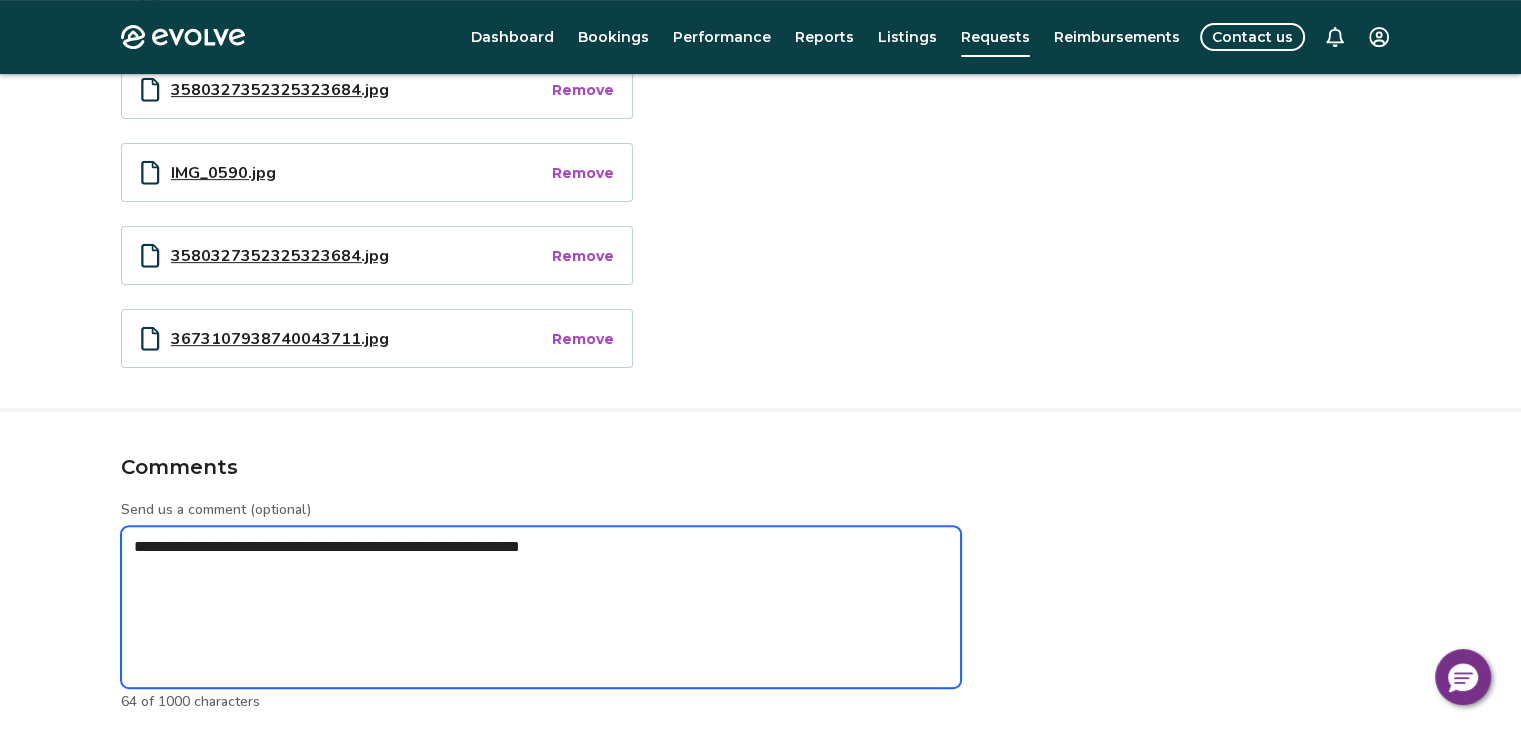 type on "*" 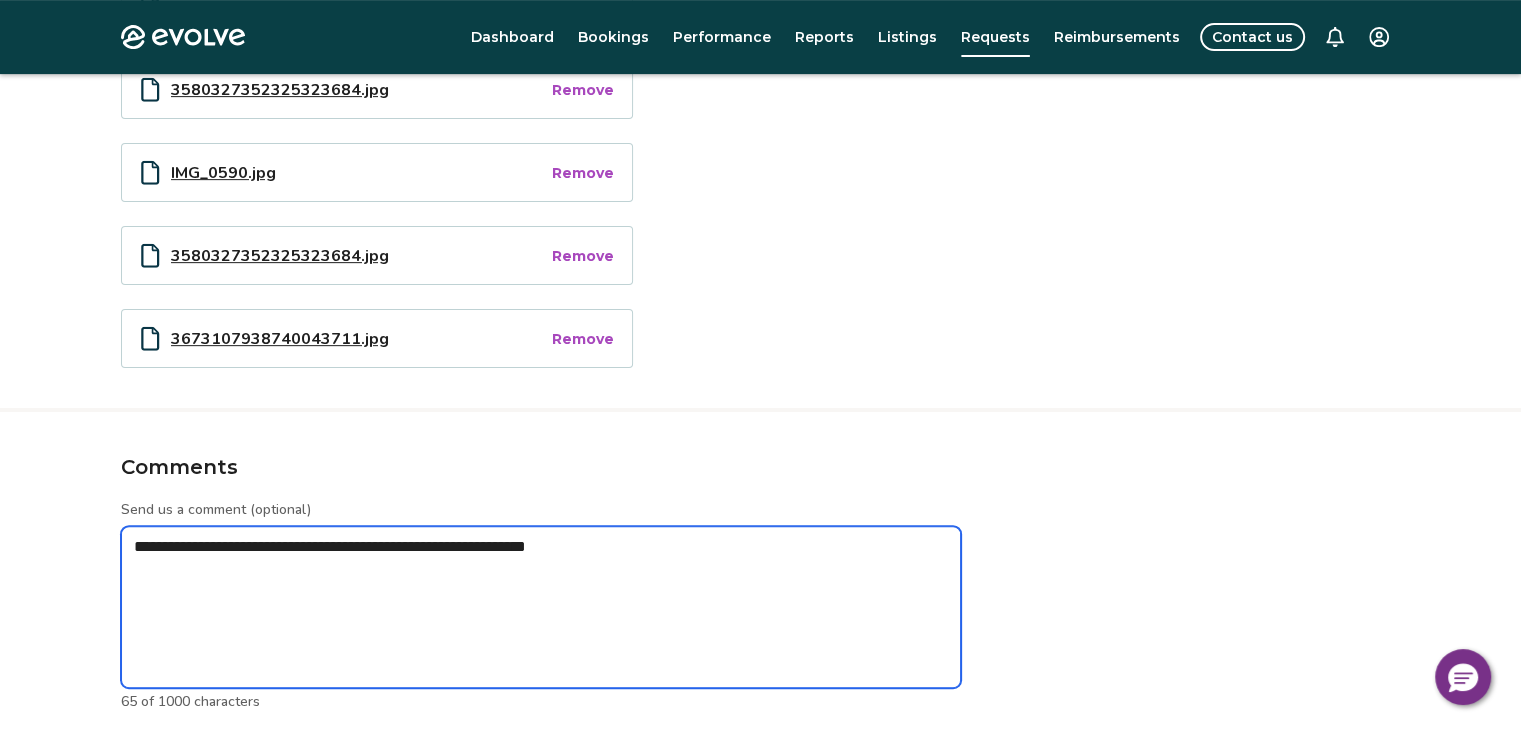 type on "*" 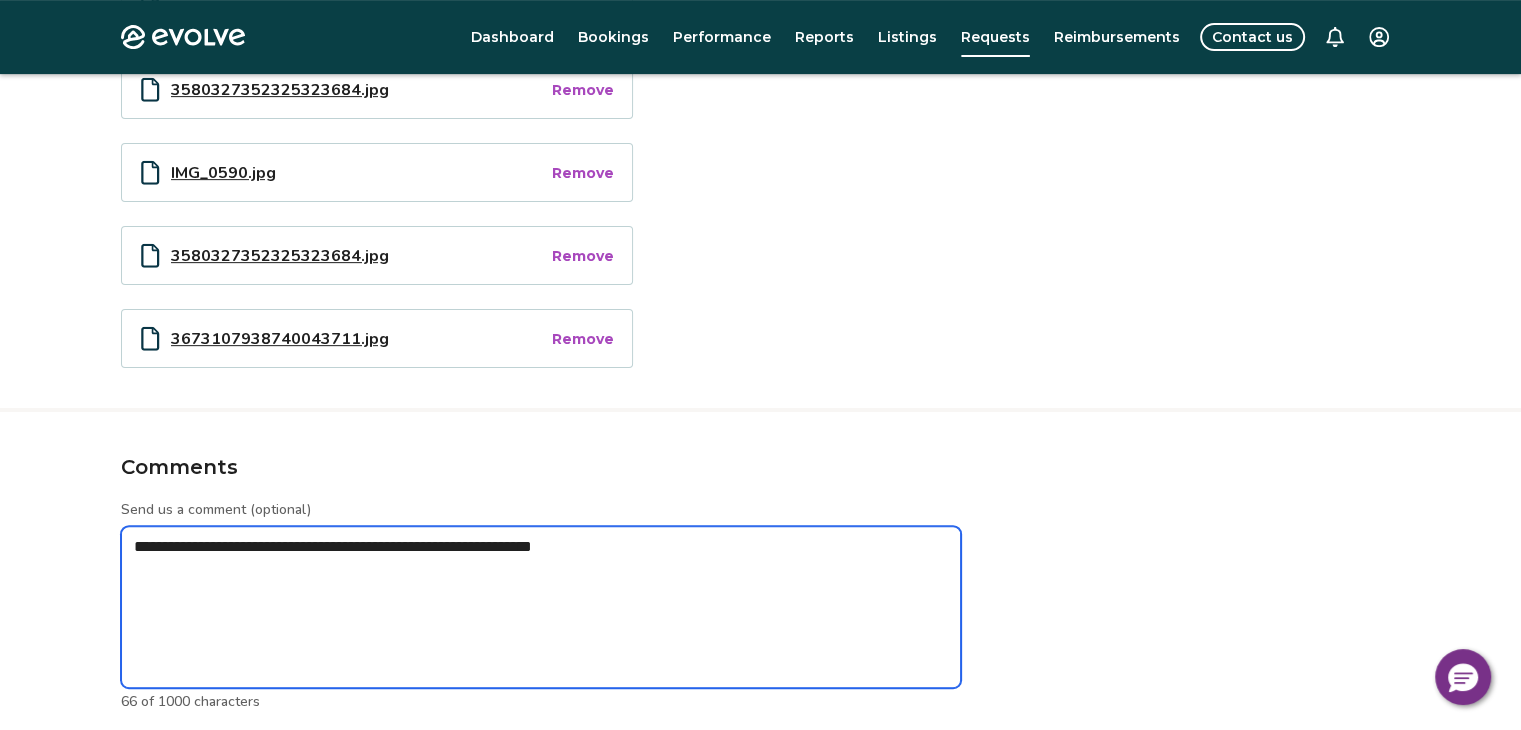 type on "*" 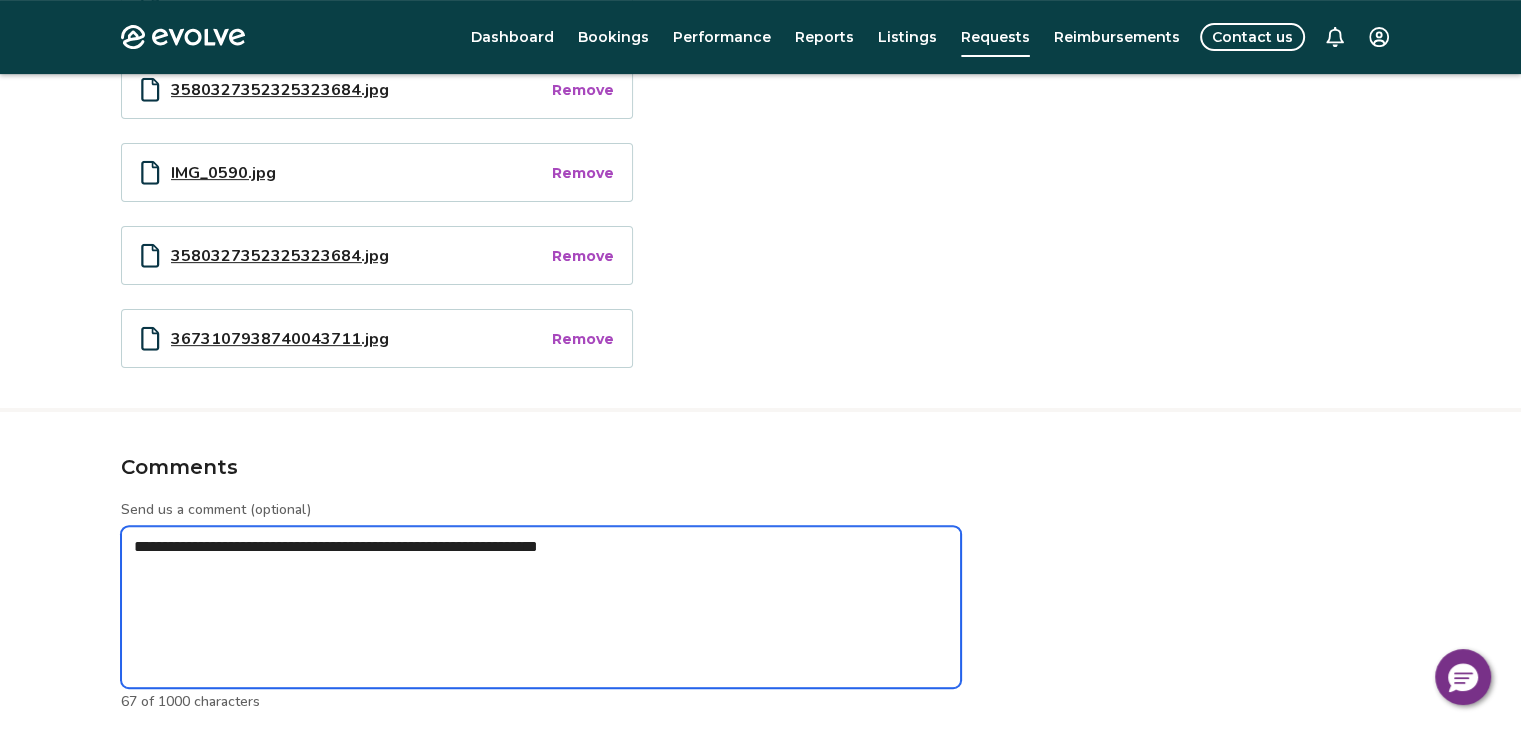 type on "*" 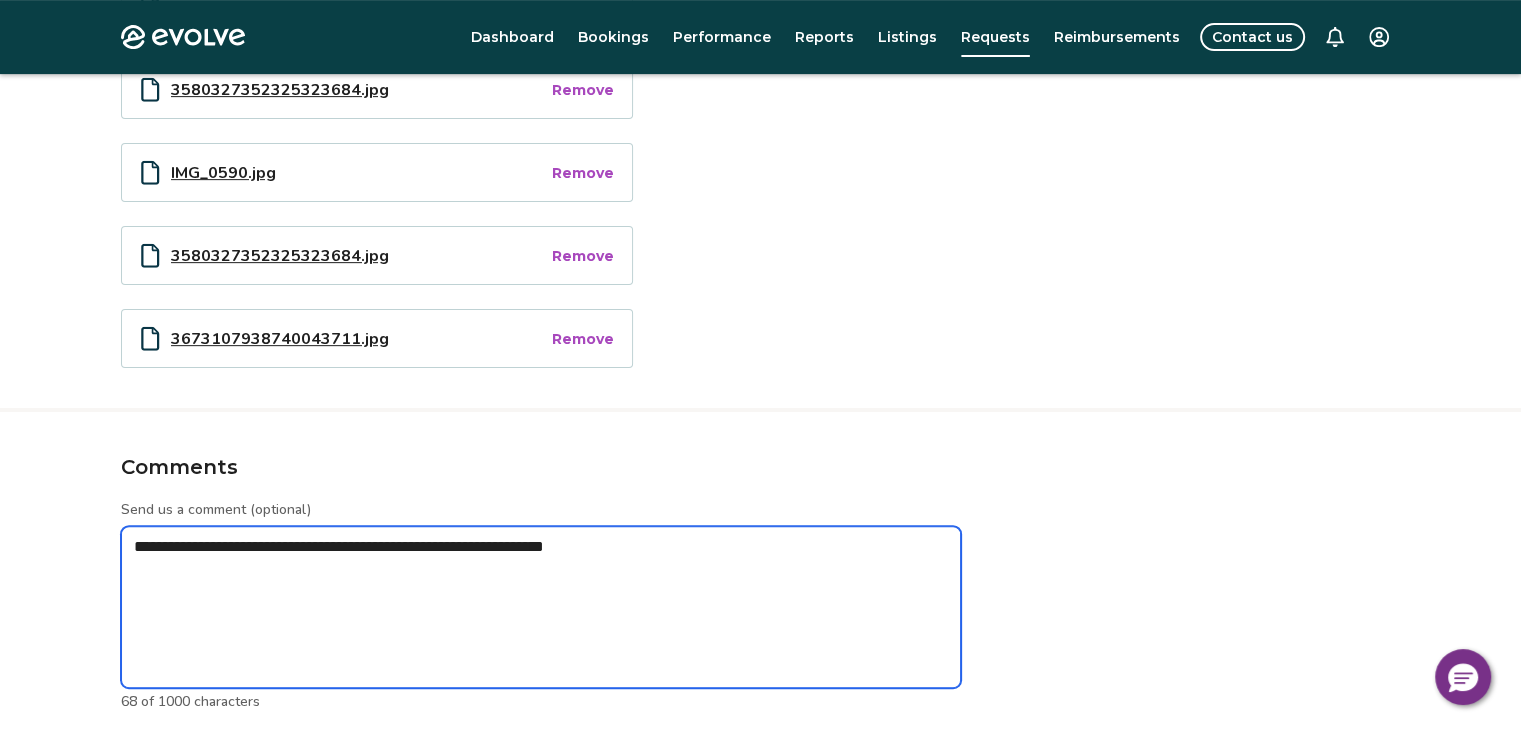type on "*" 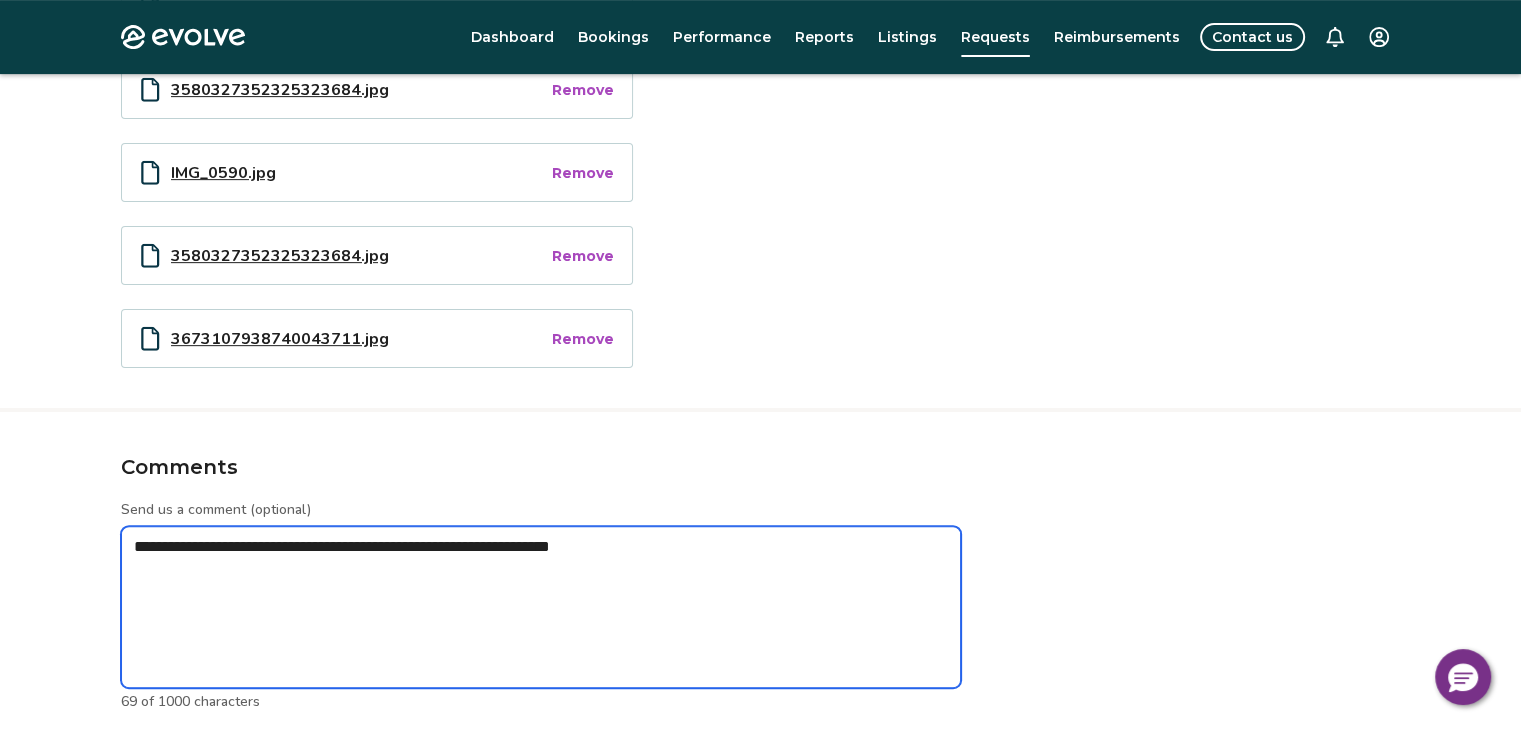 type on "*" 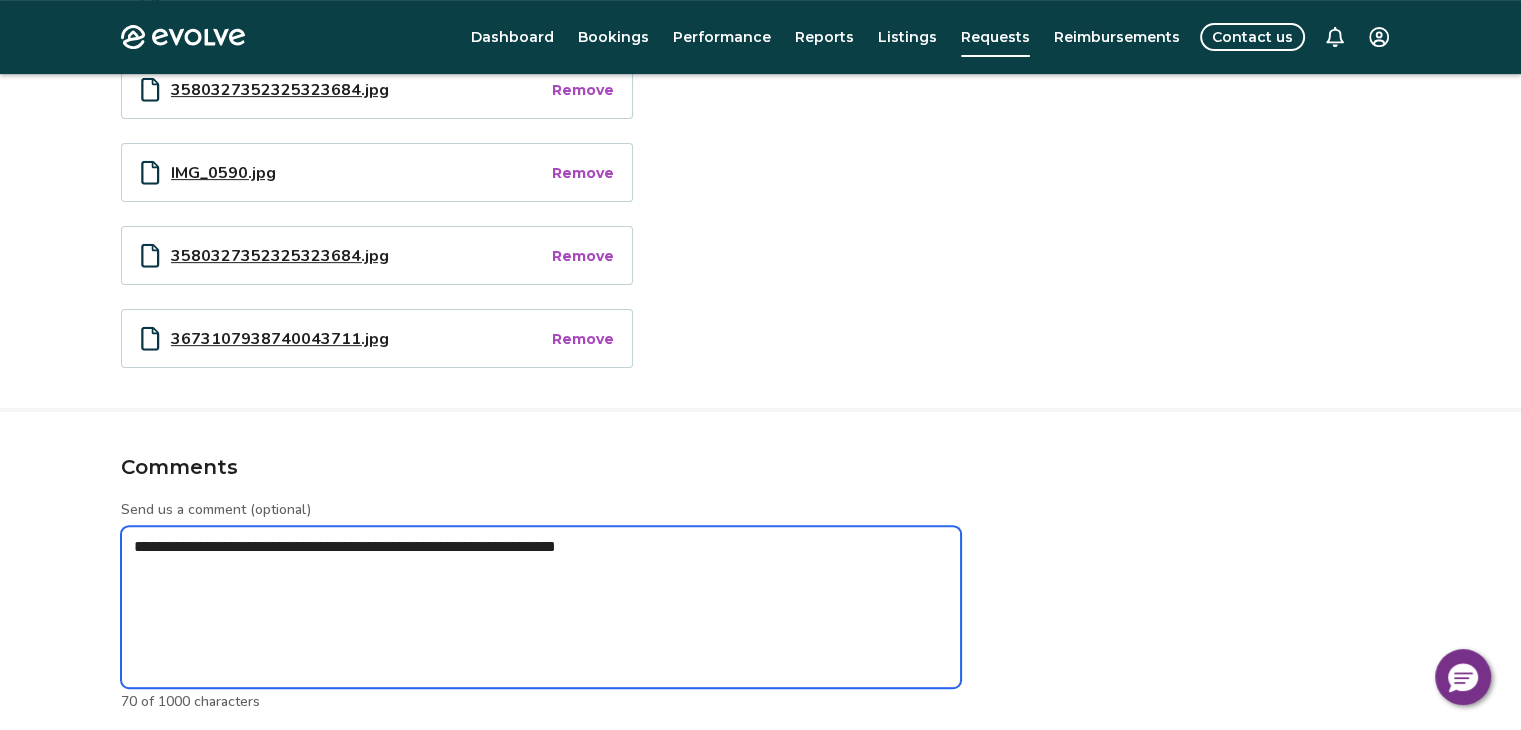 type on "*" 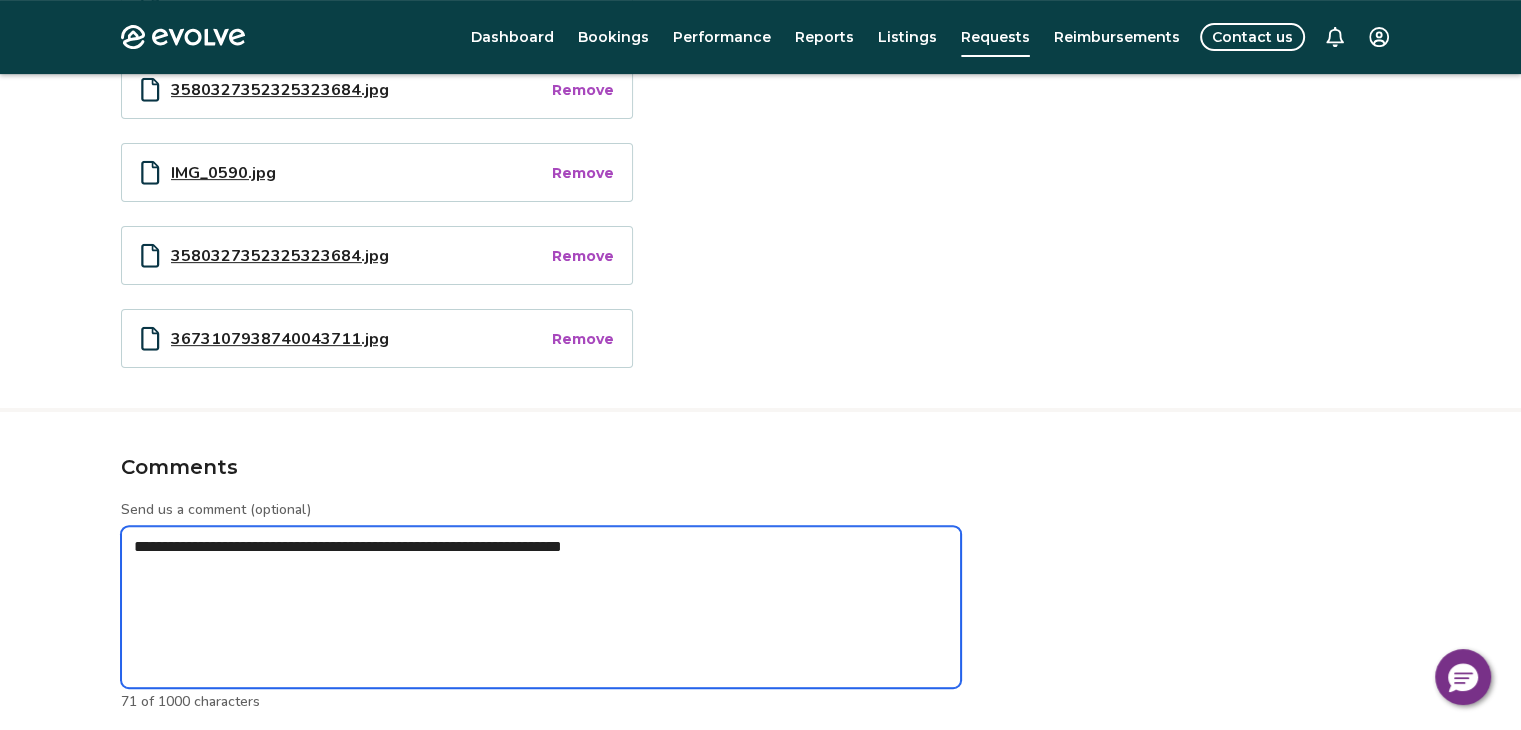 type on "*" 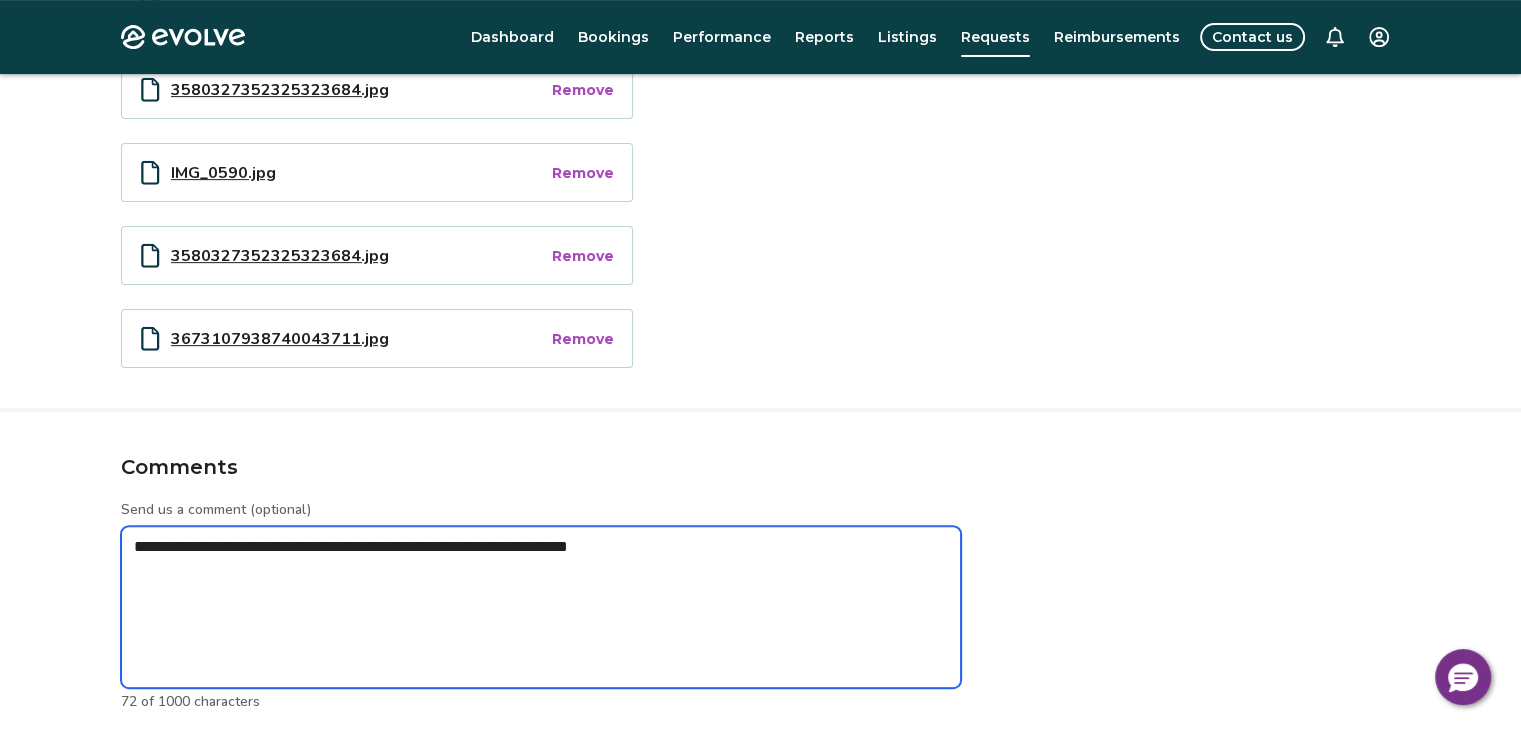 type on "*" 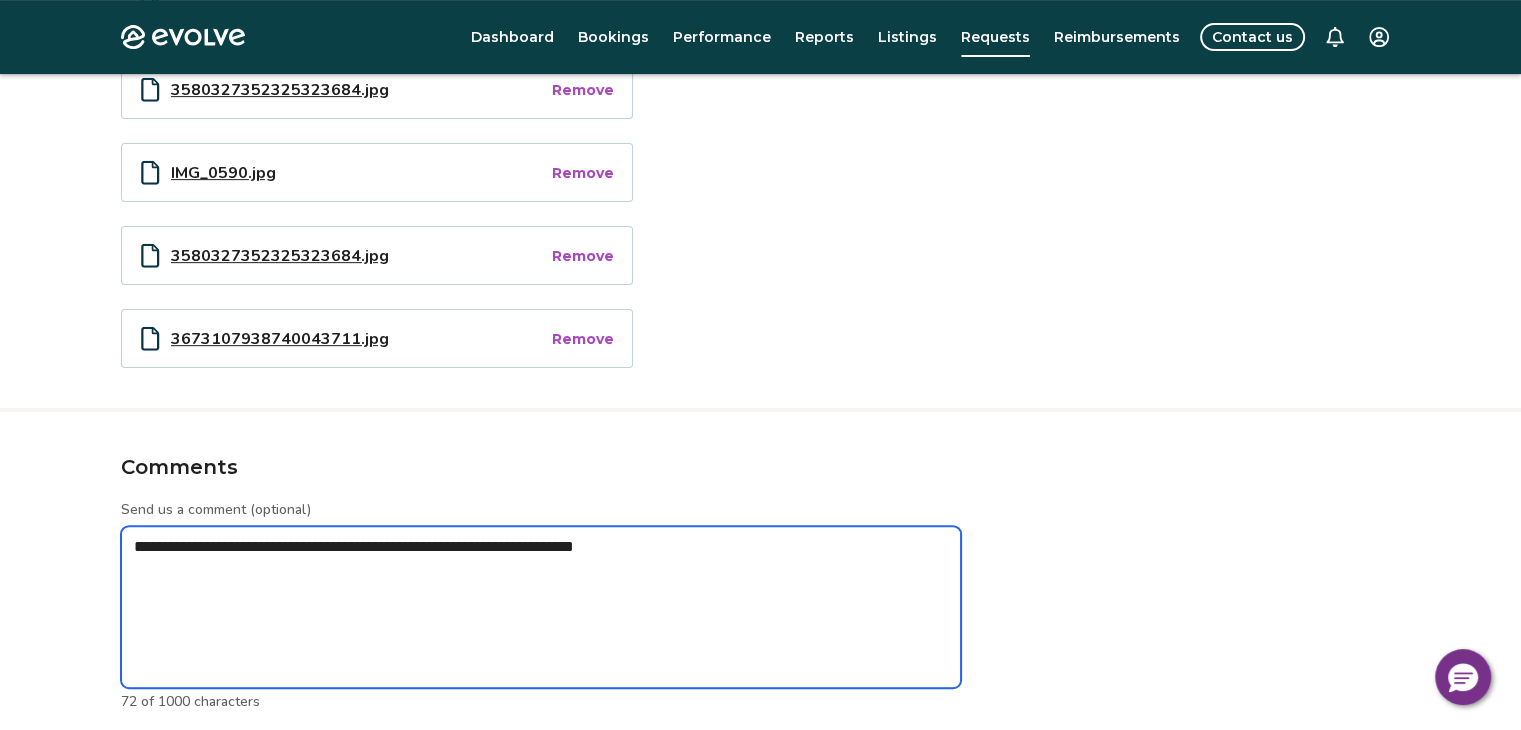 type on "*" 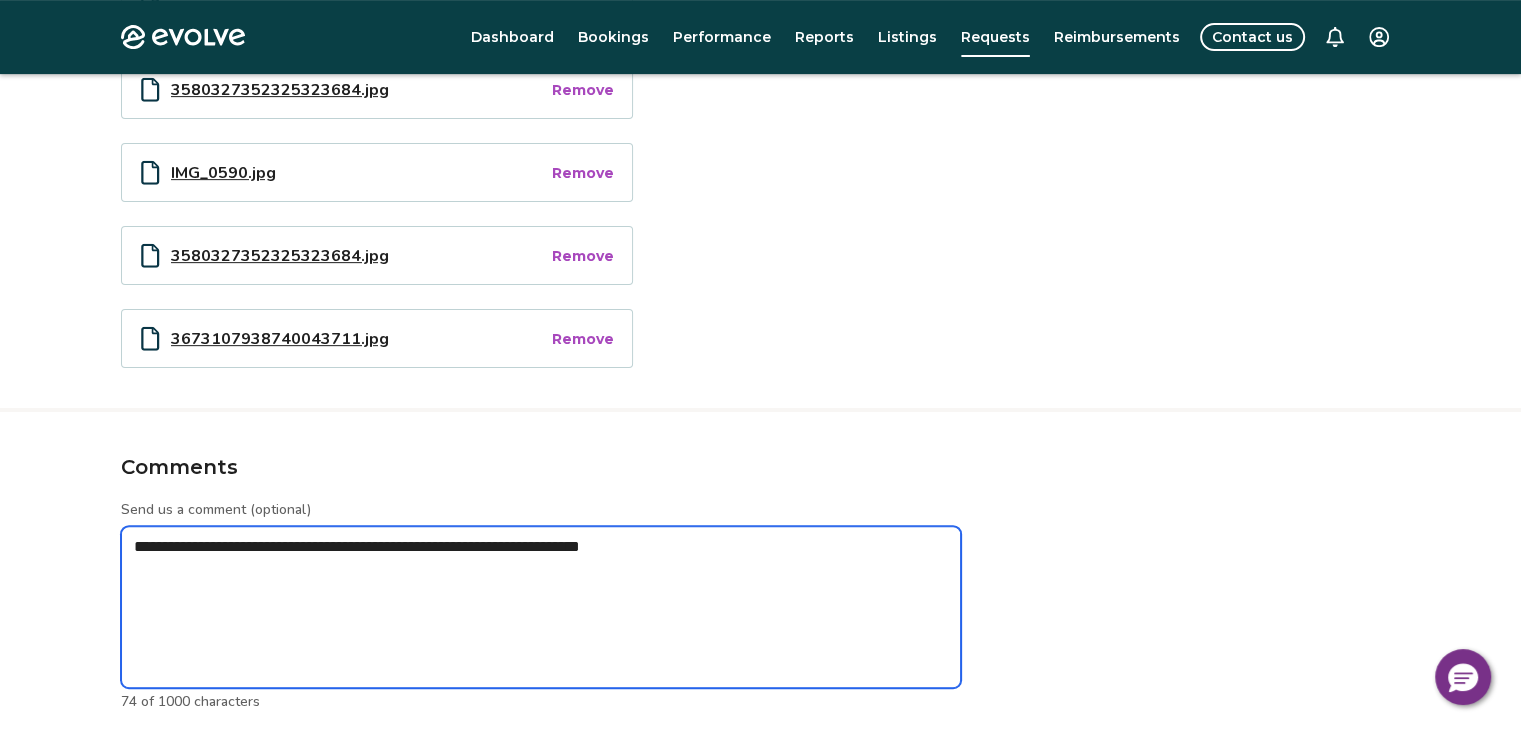 type on "*" 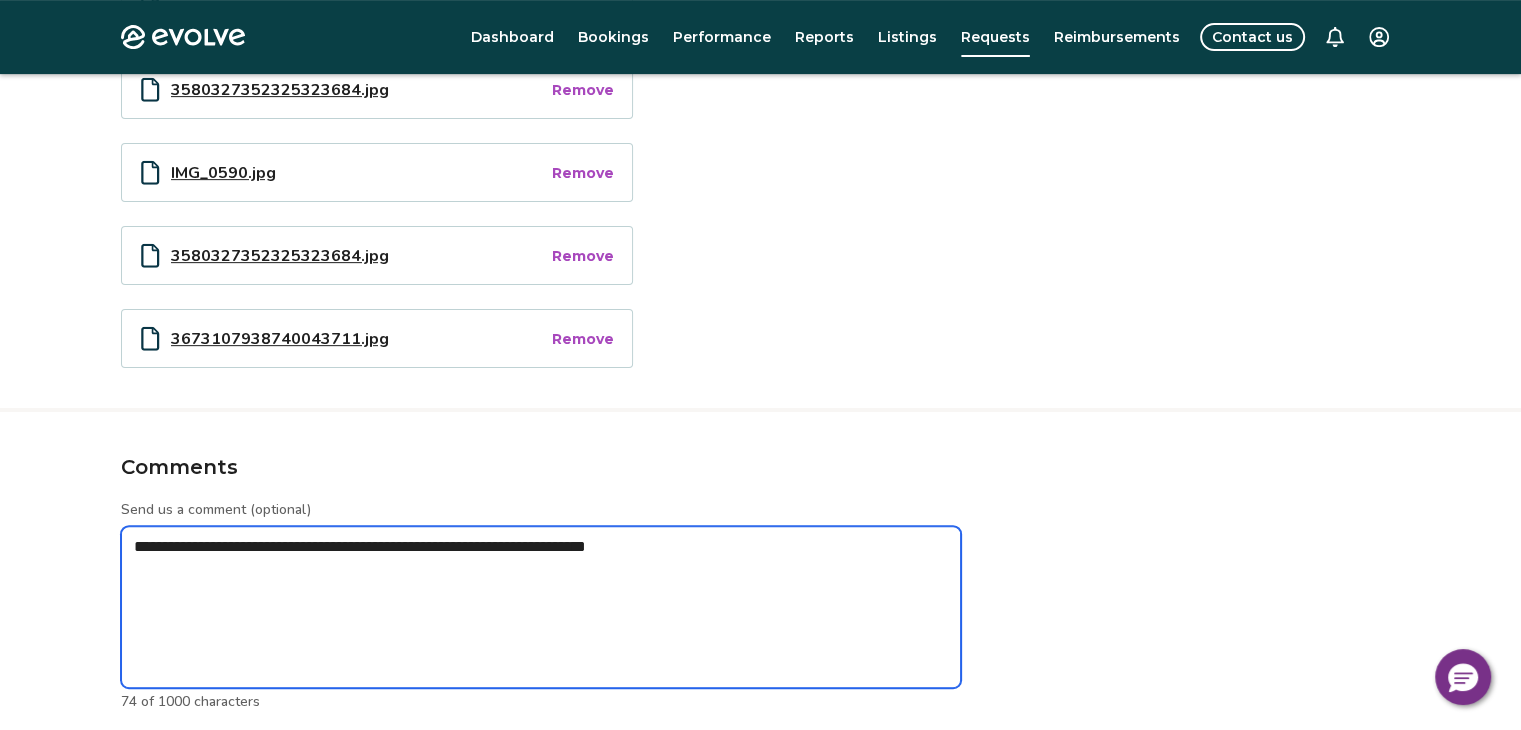 type on "*" 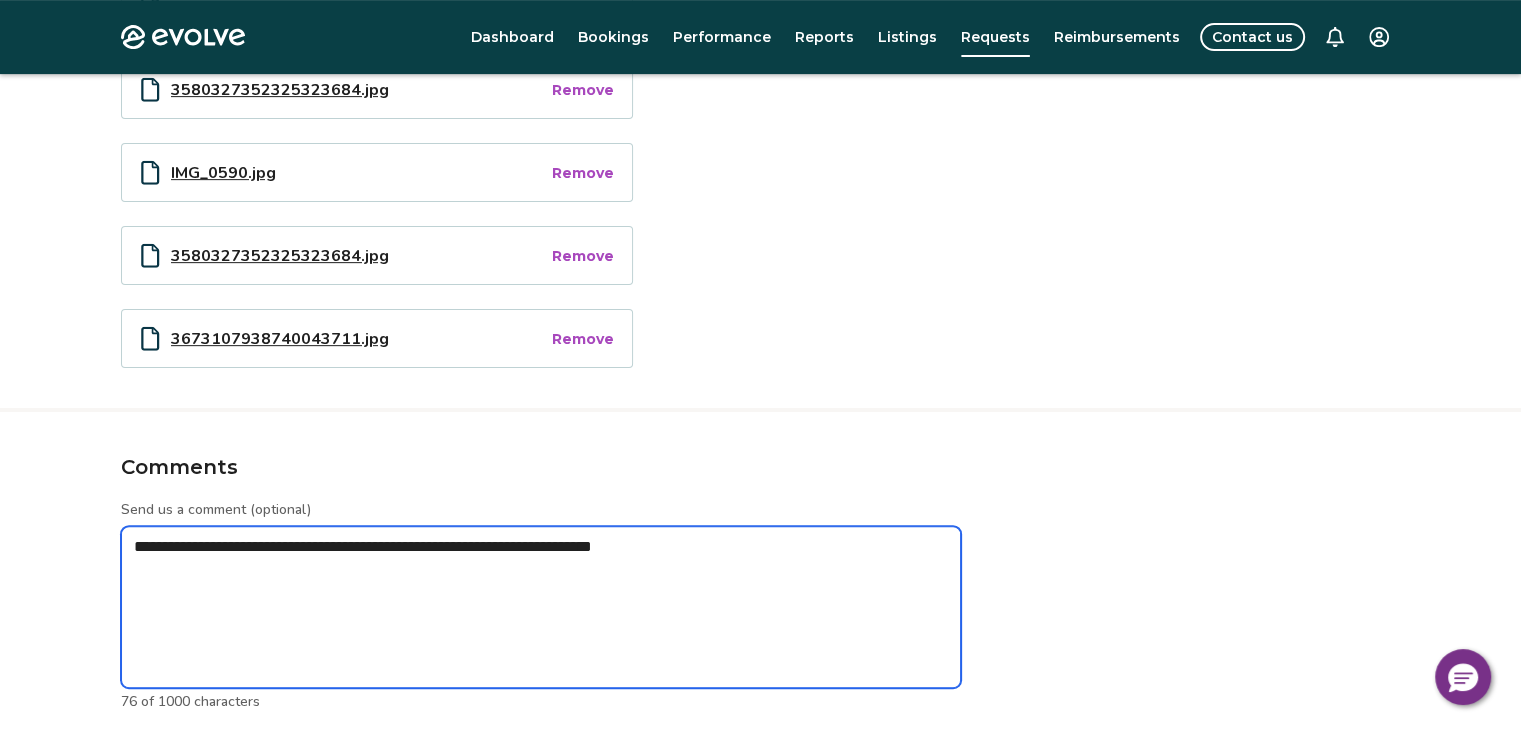 type on "*" 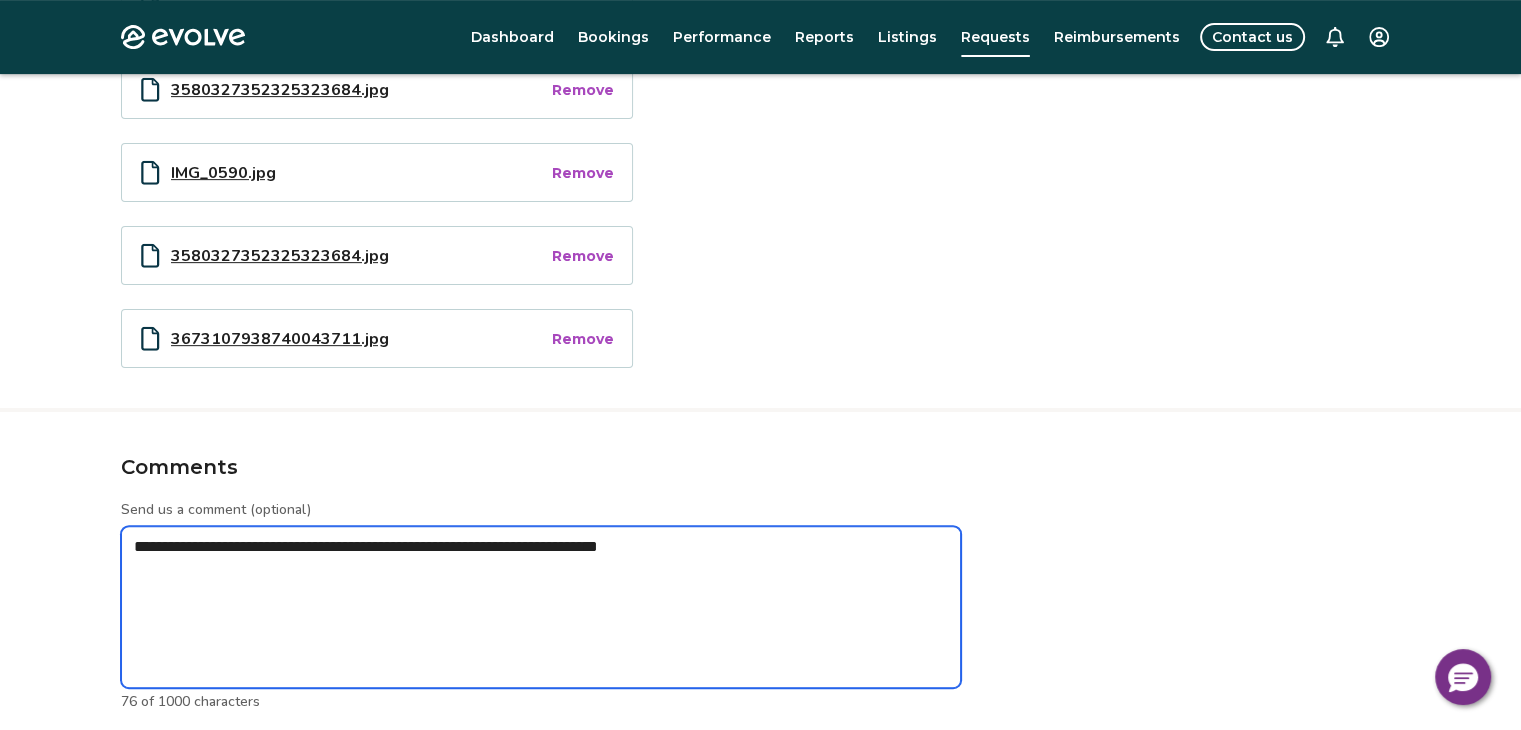 type on "*" 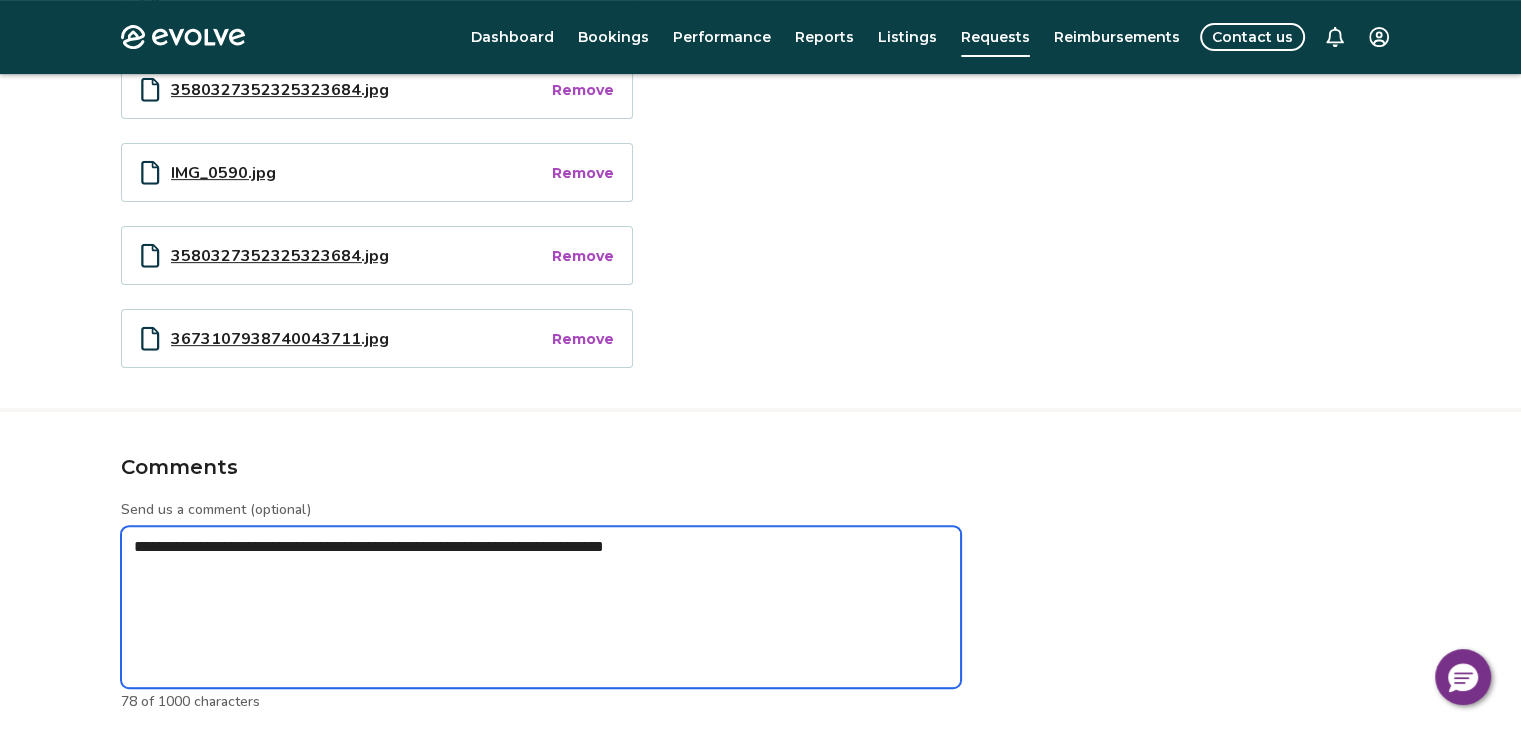 type on "*" 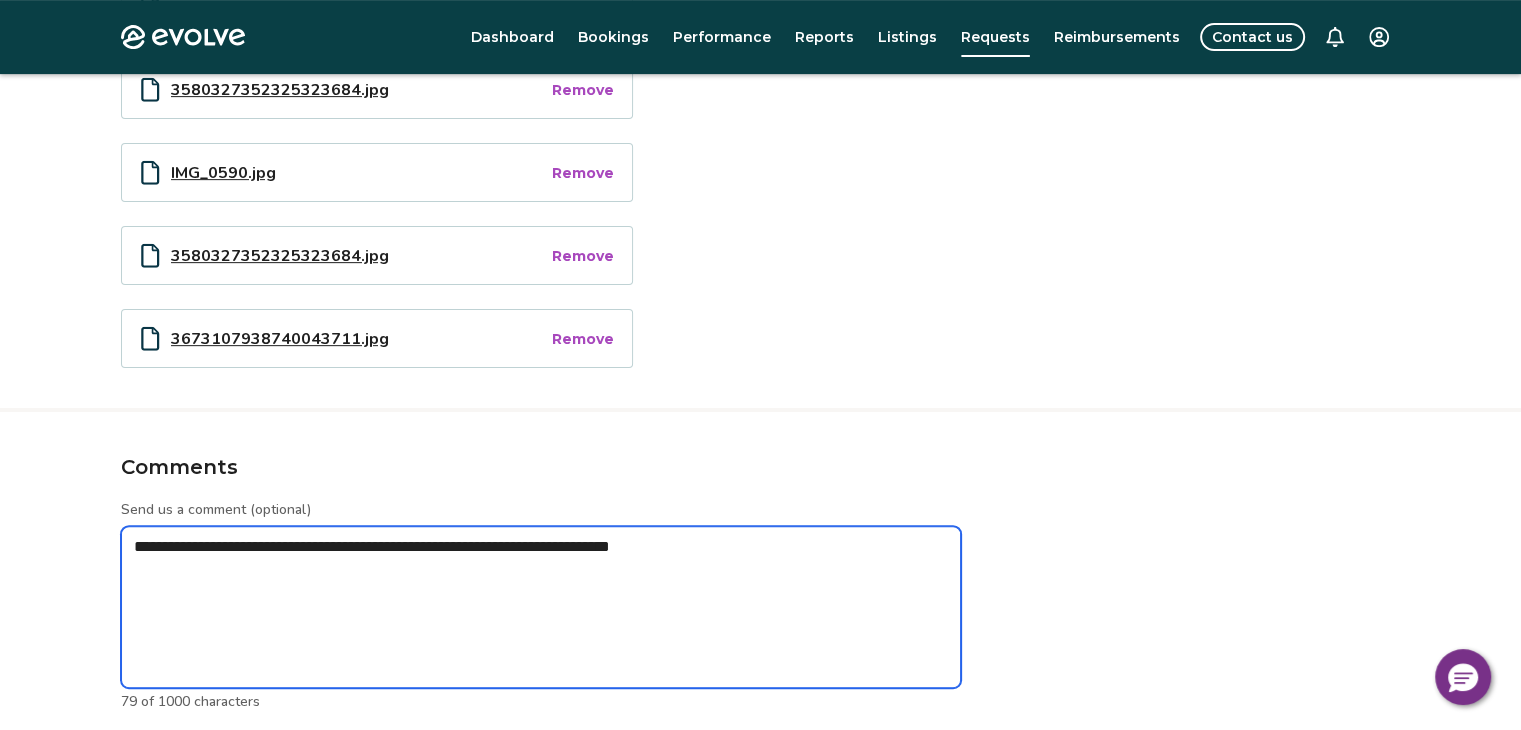 type on "*" 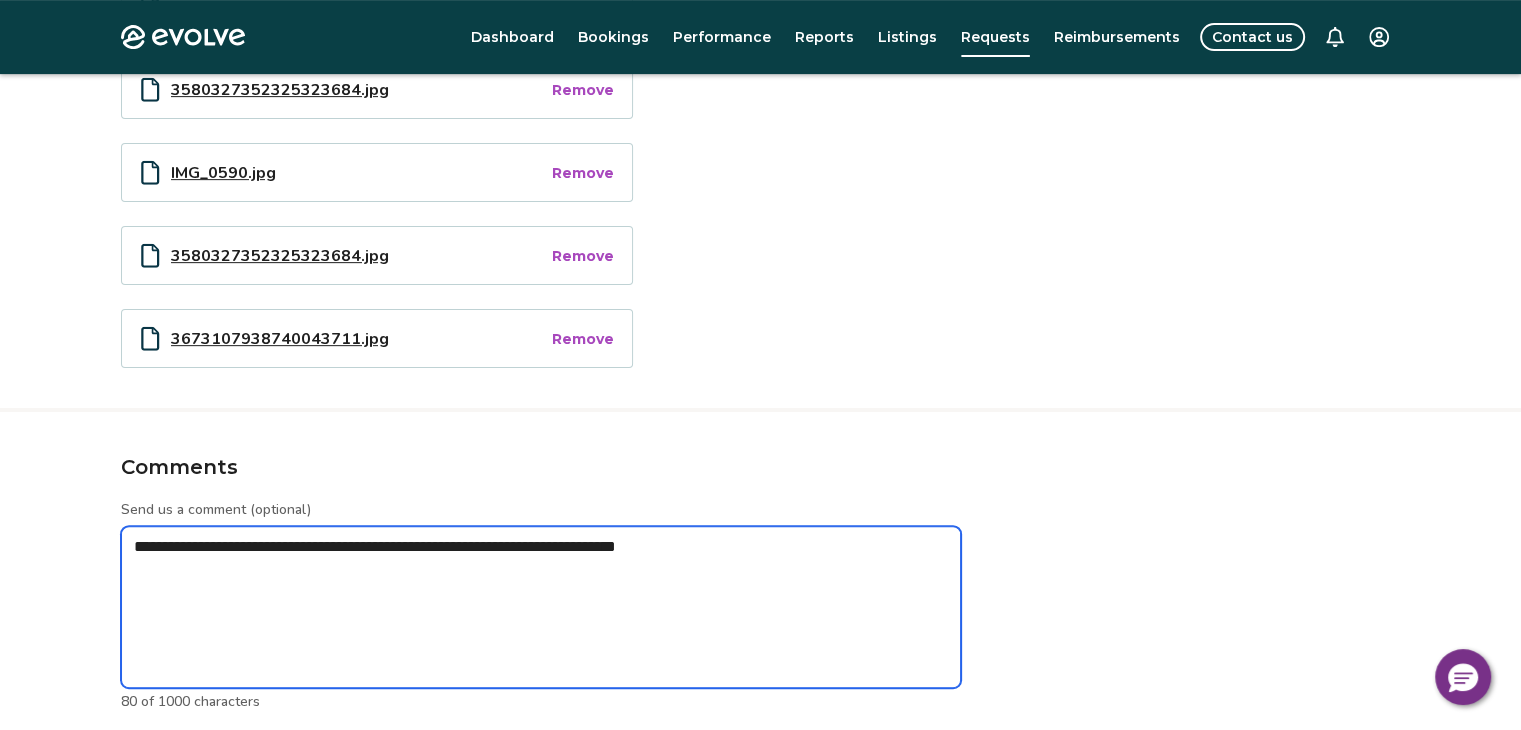 type on "*" 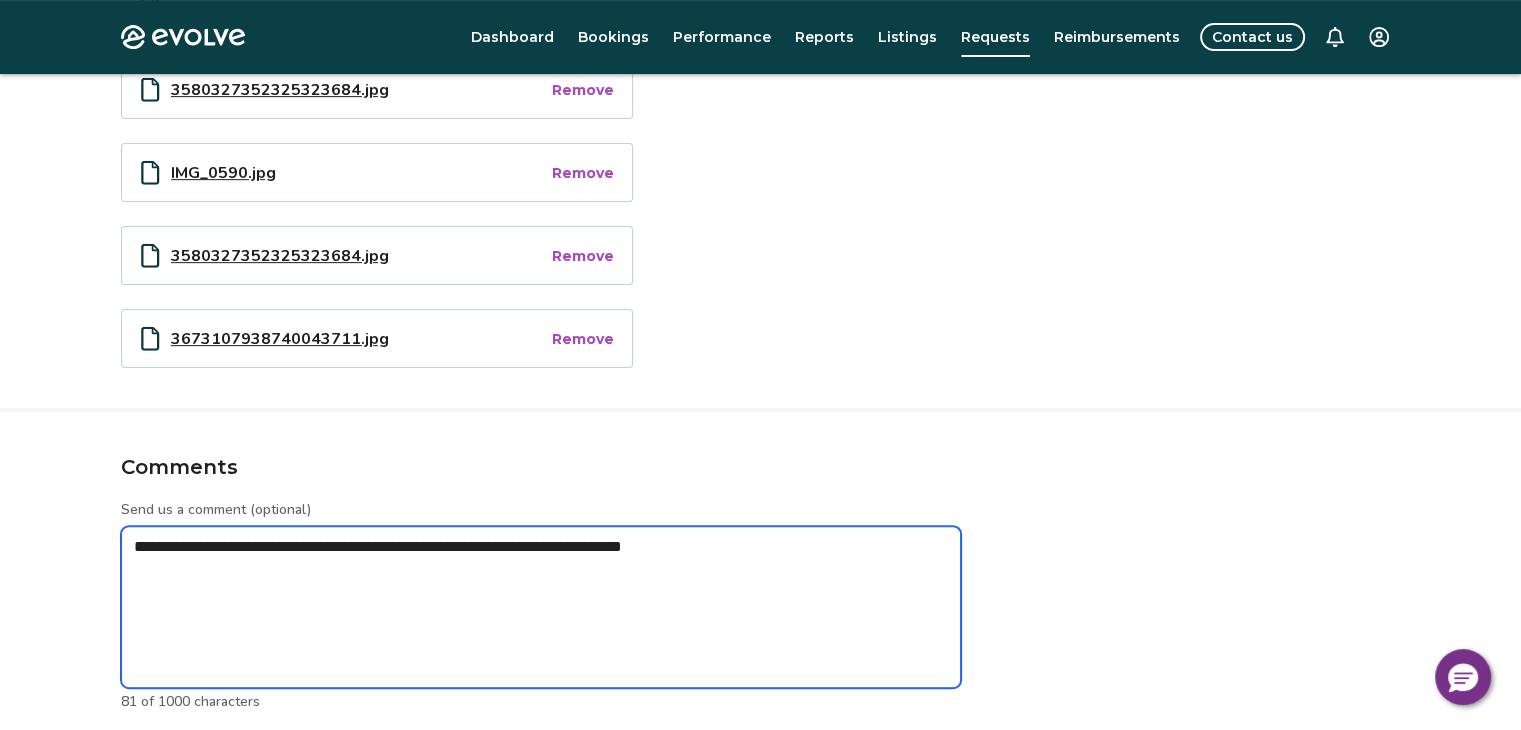 type on "*" 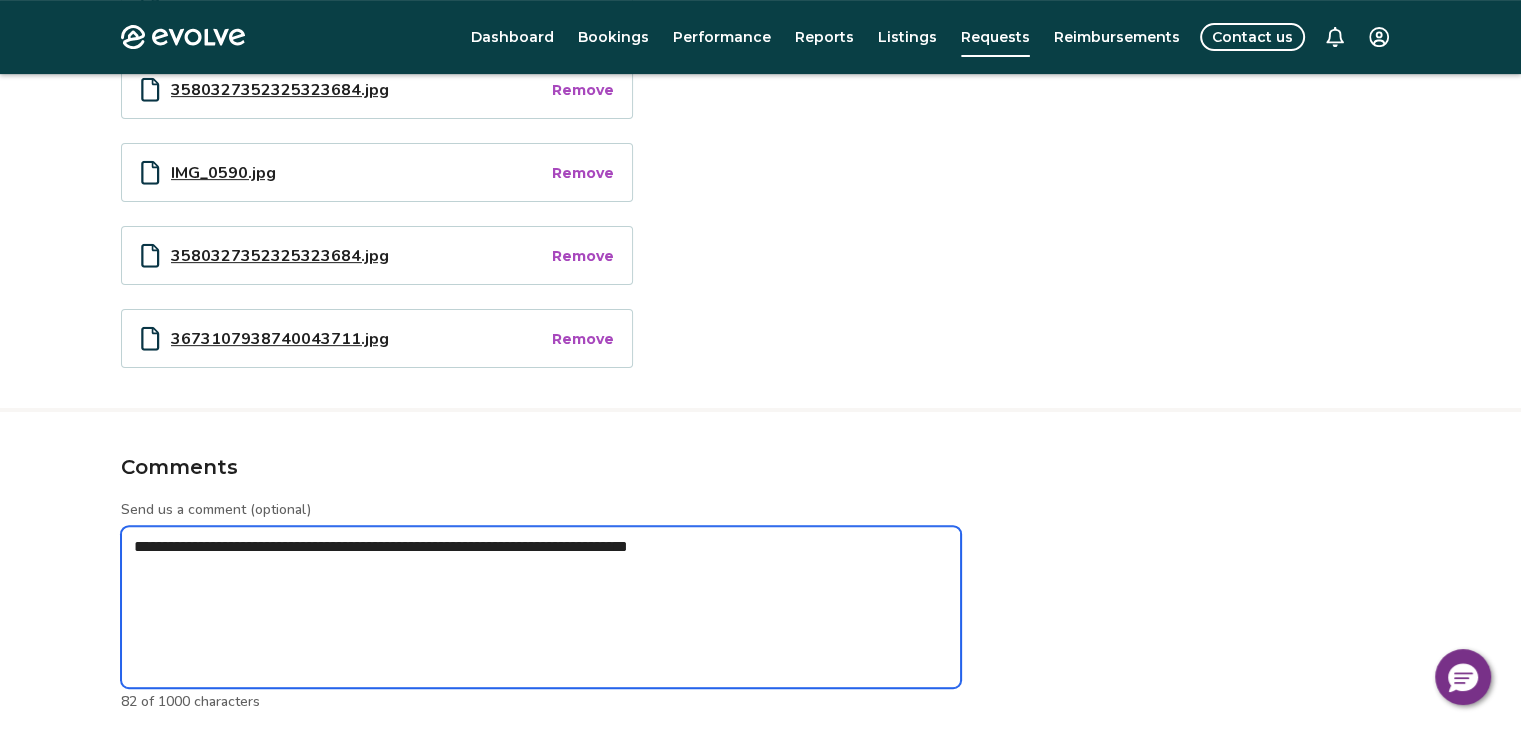 type on "*" 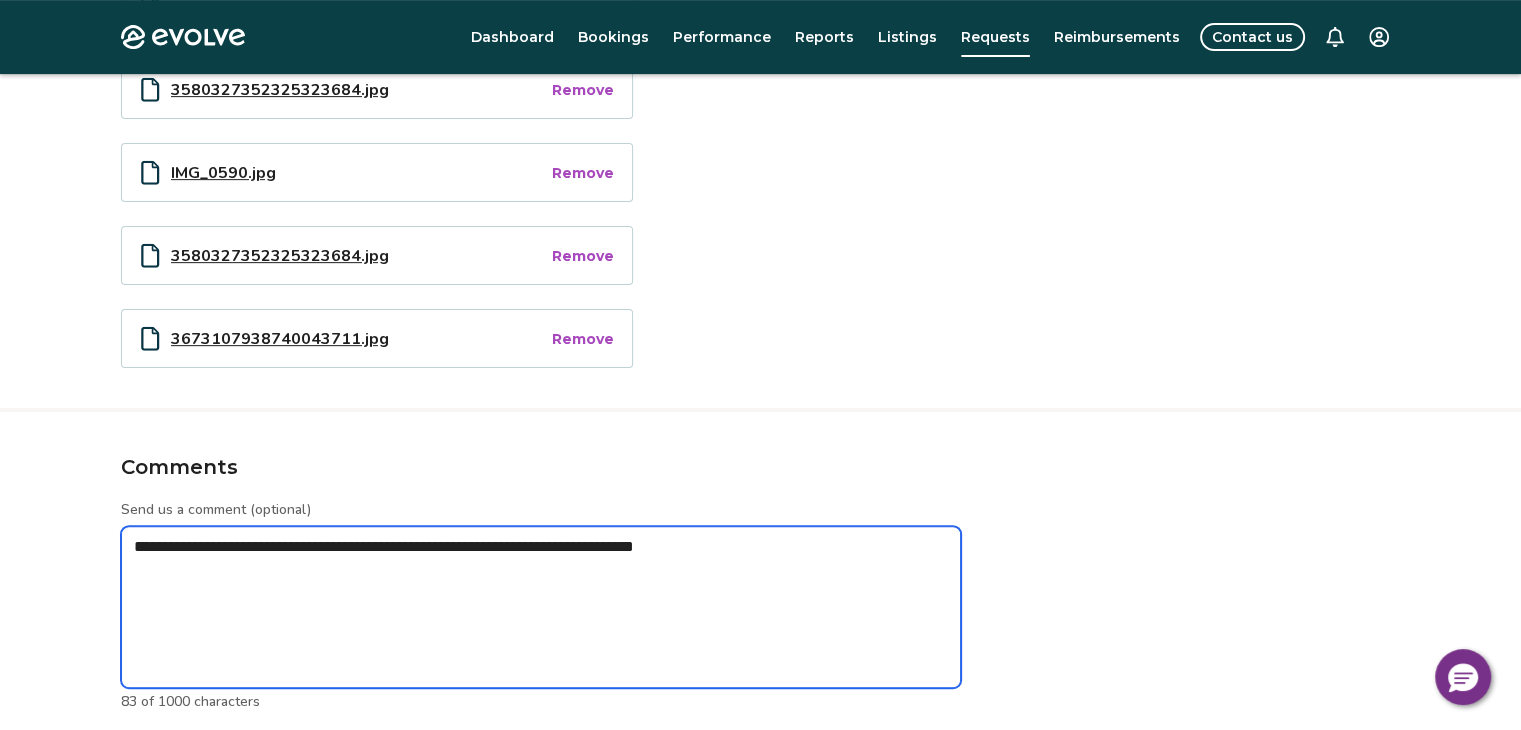 type on "*" 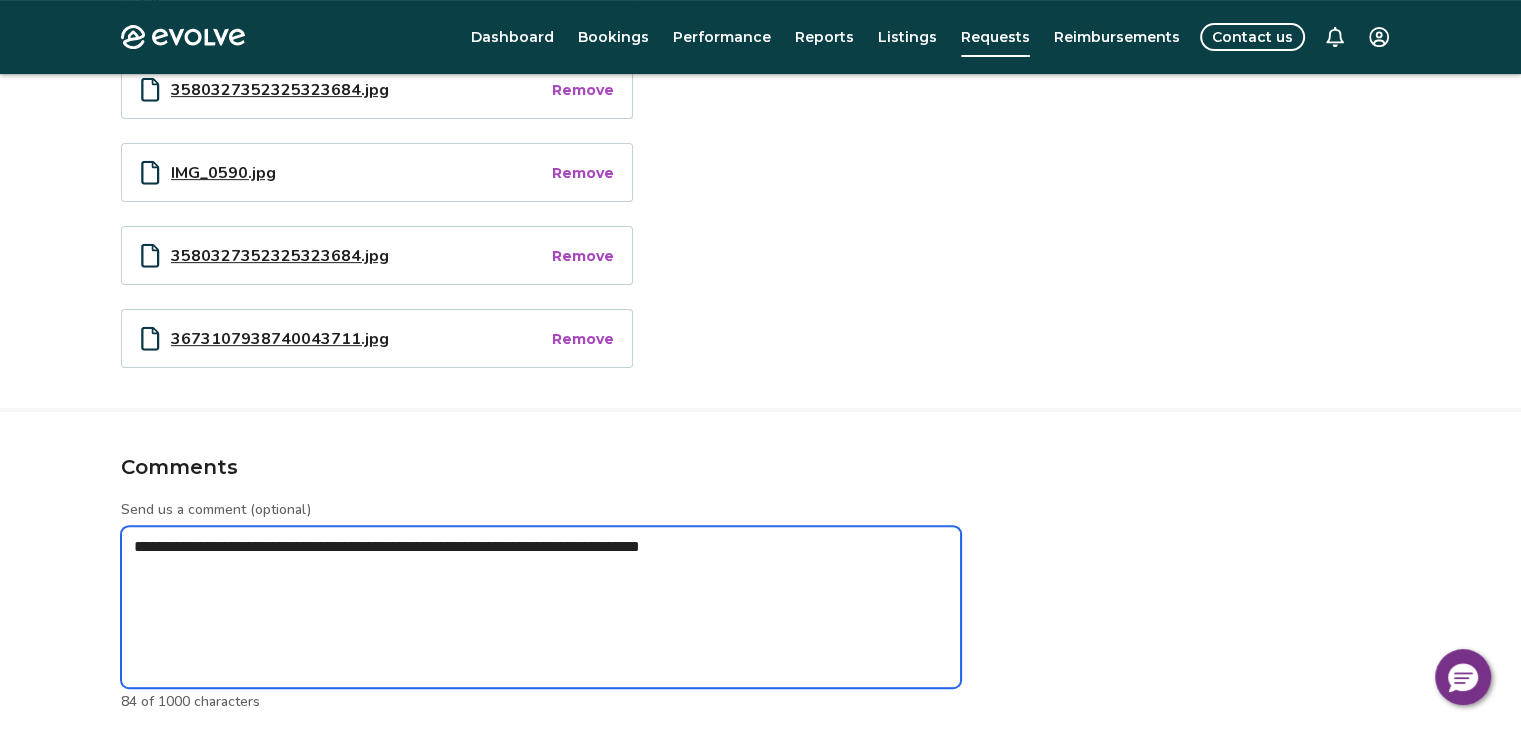 type on "*" 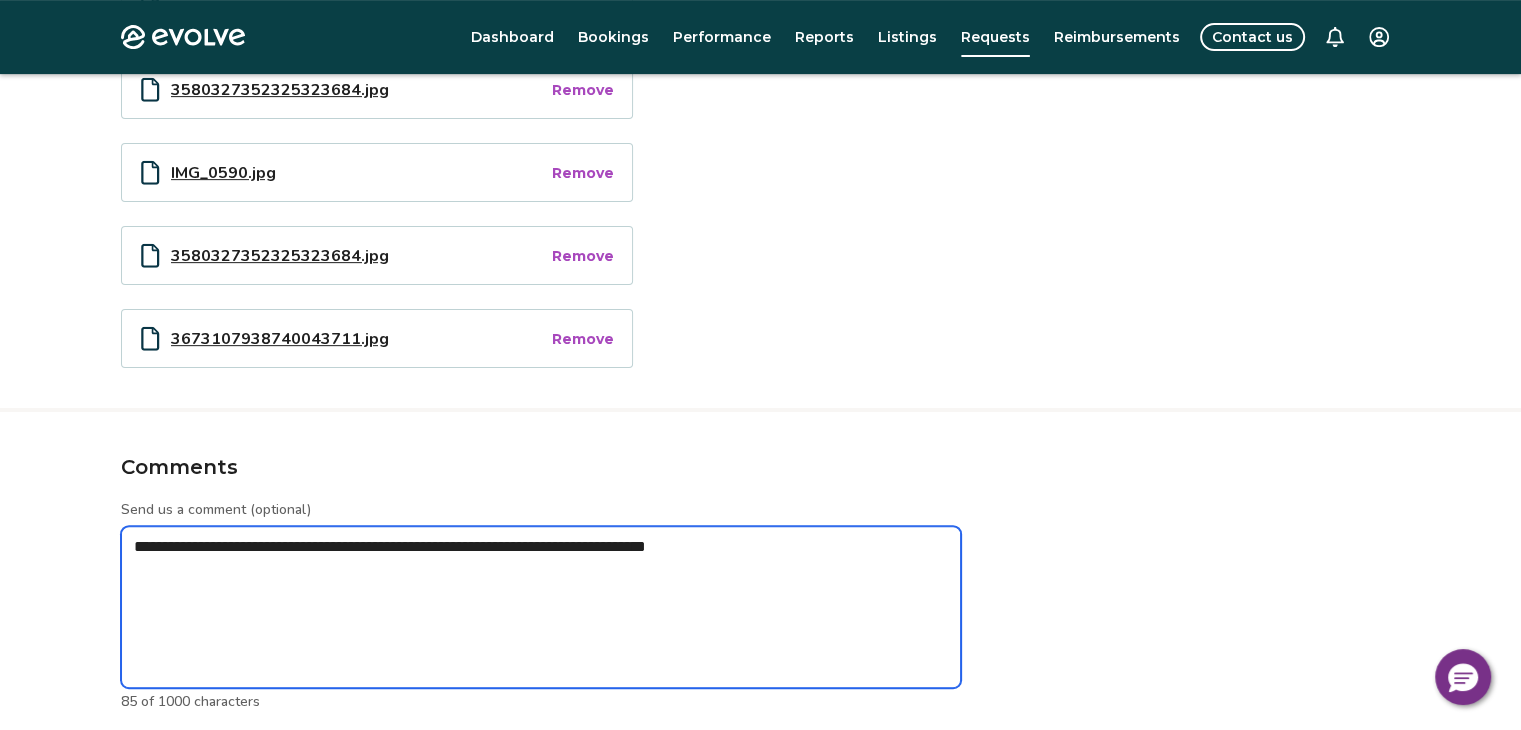 type on "*" 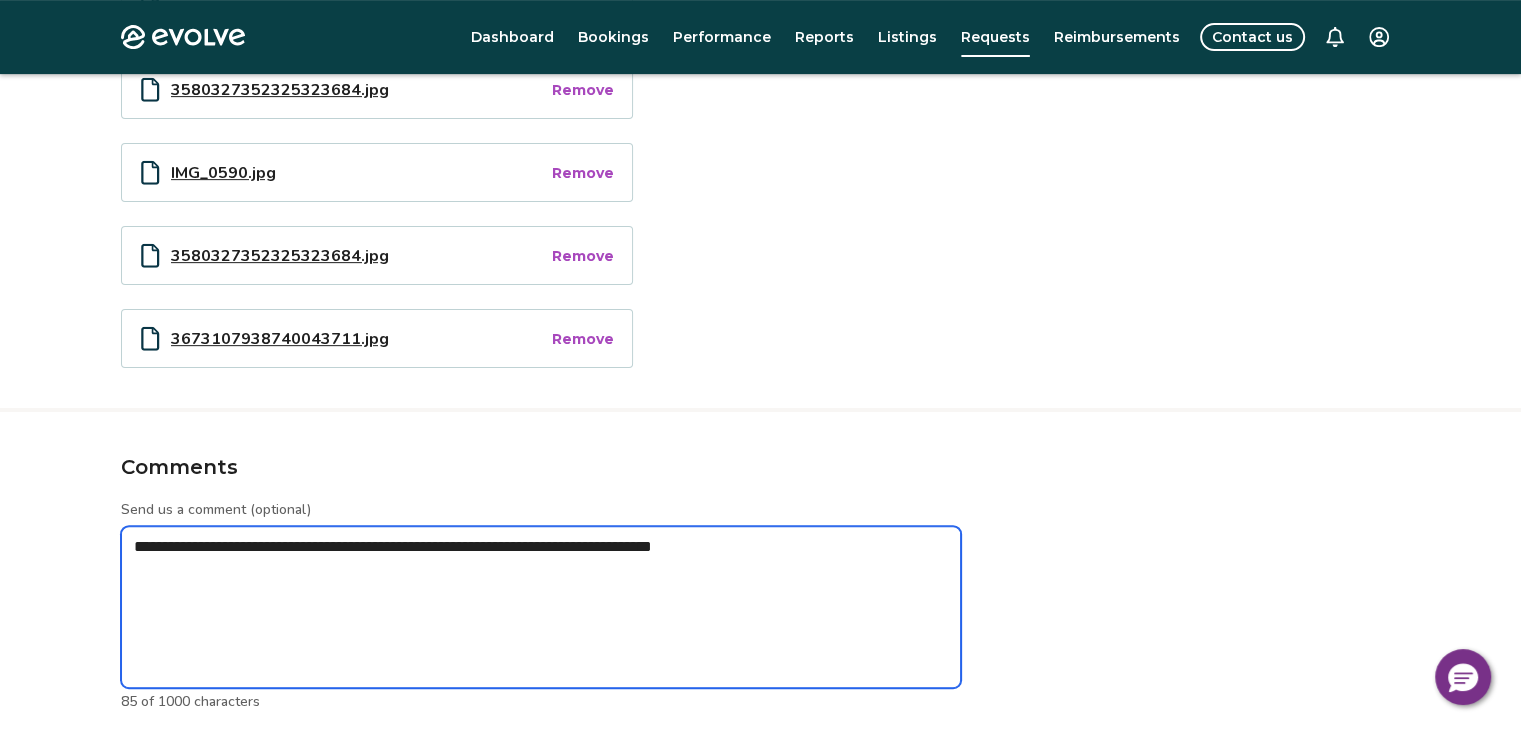 type on "*" 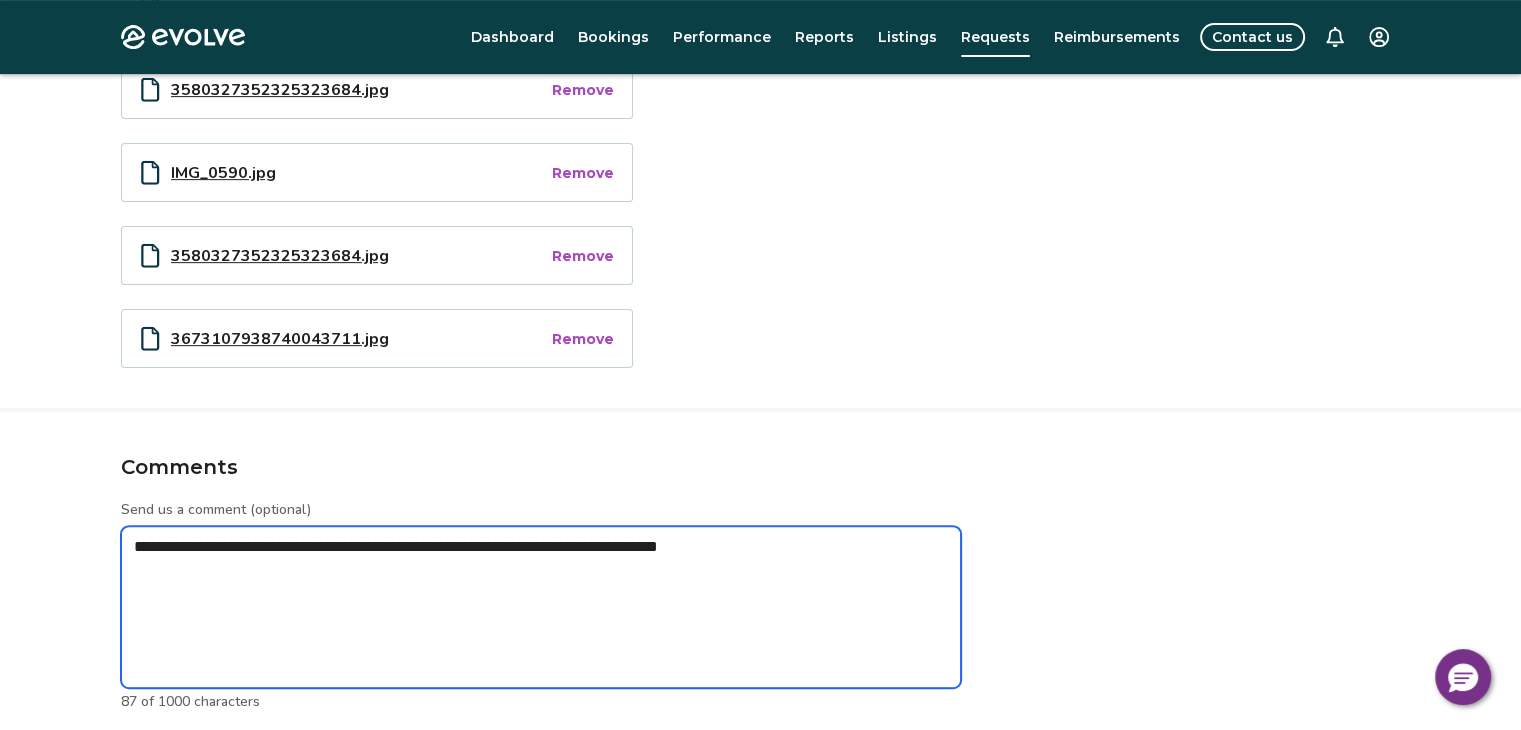 type on "*" 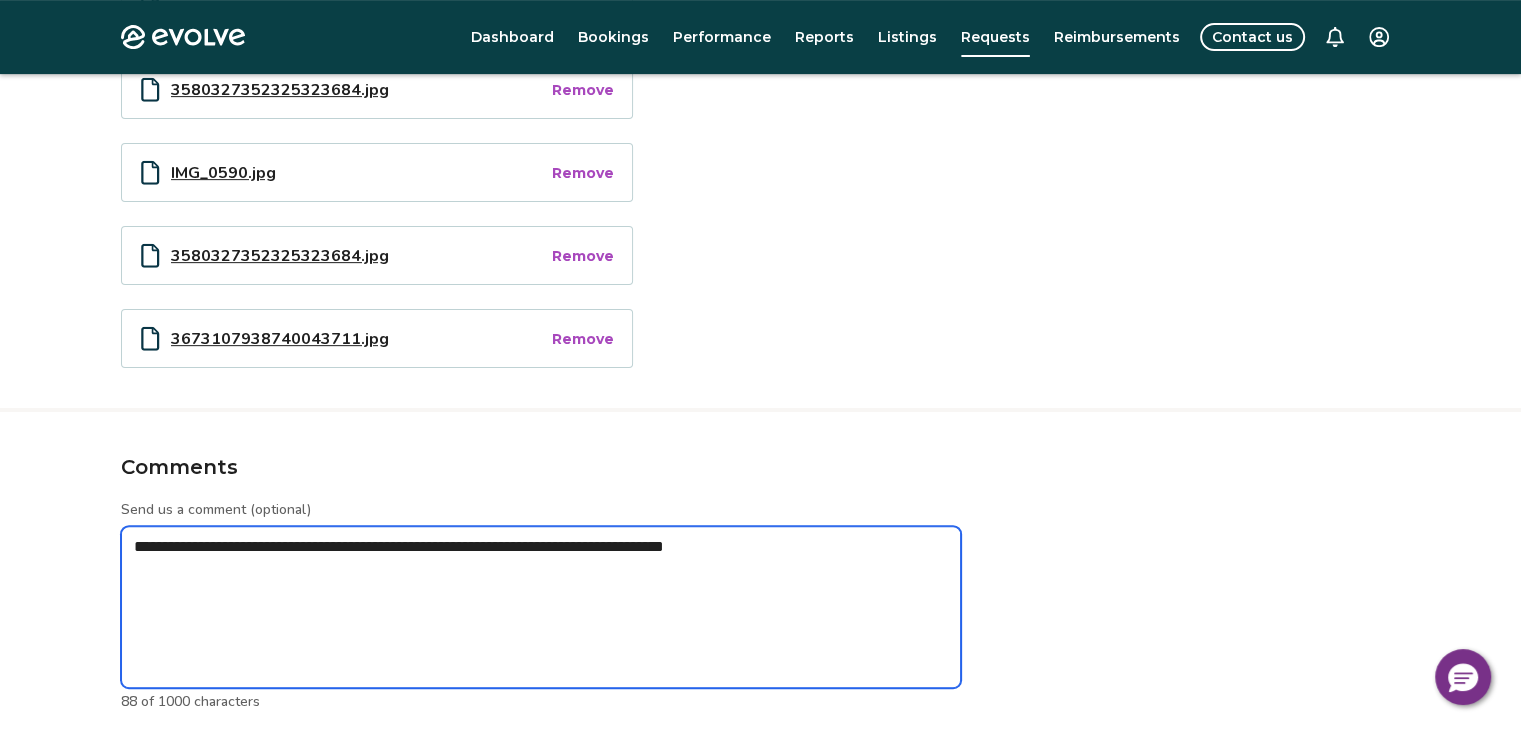 type 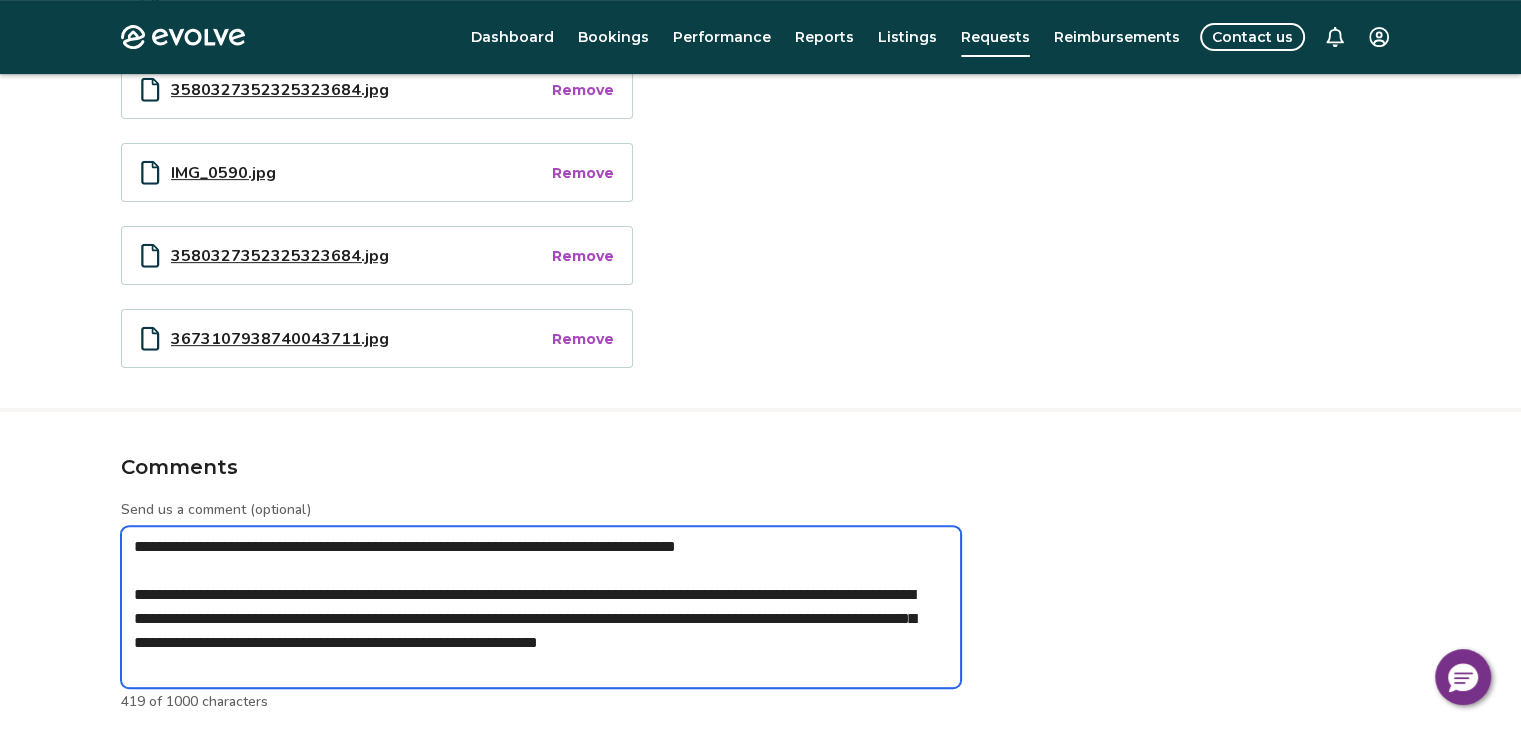 click on "**********" at bounding box center (541, 607) 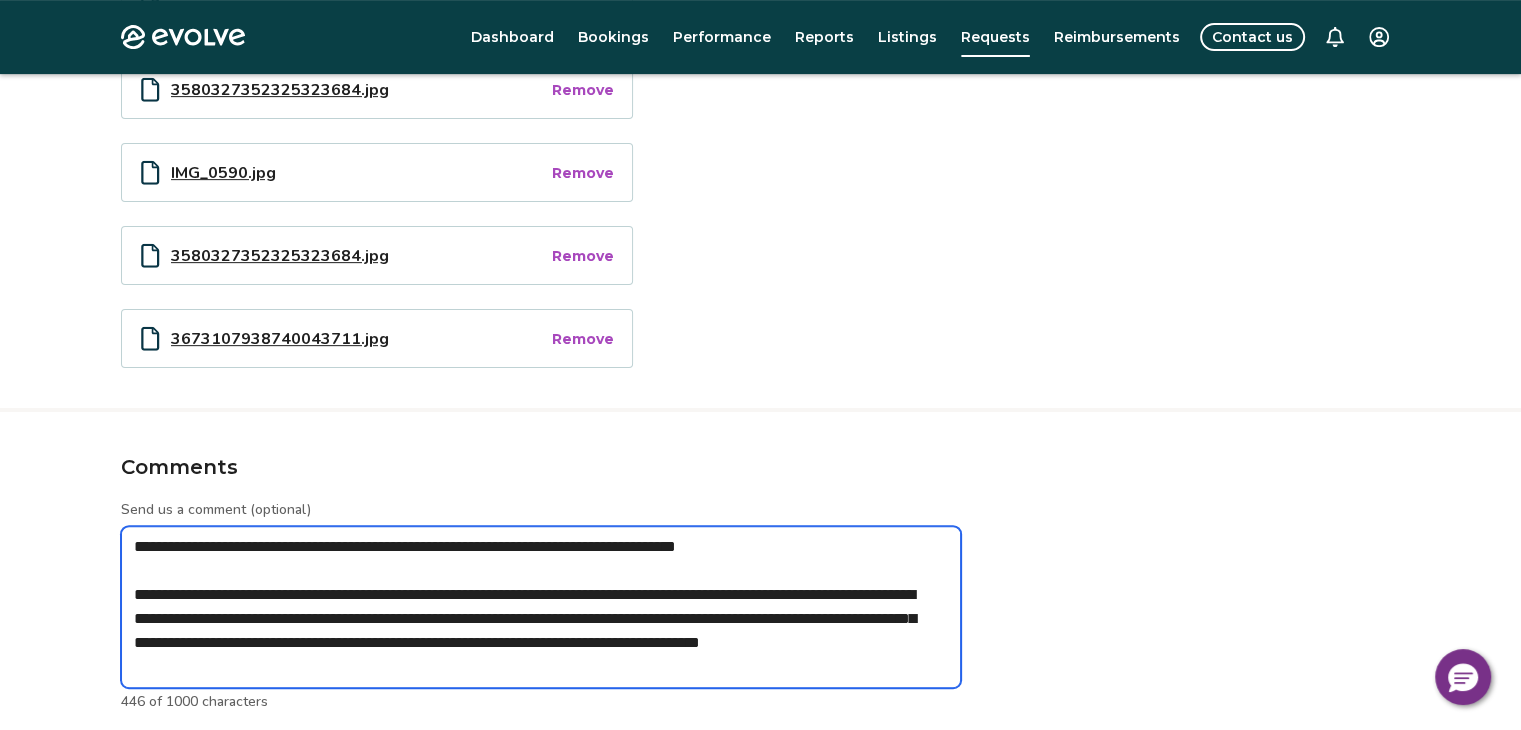 click on "**********" at bounding box center [541, 607] 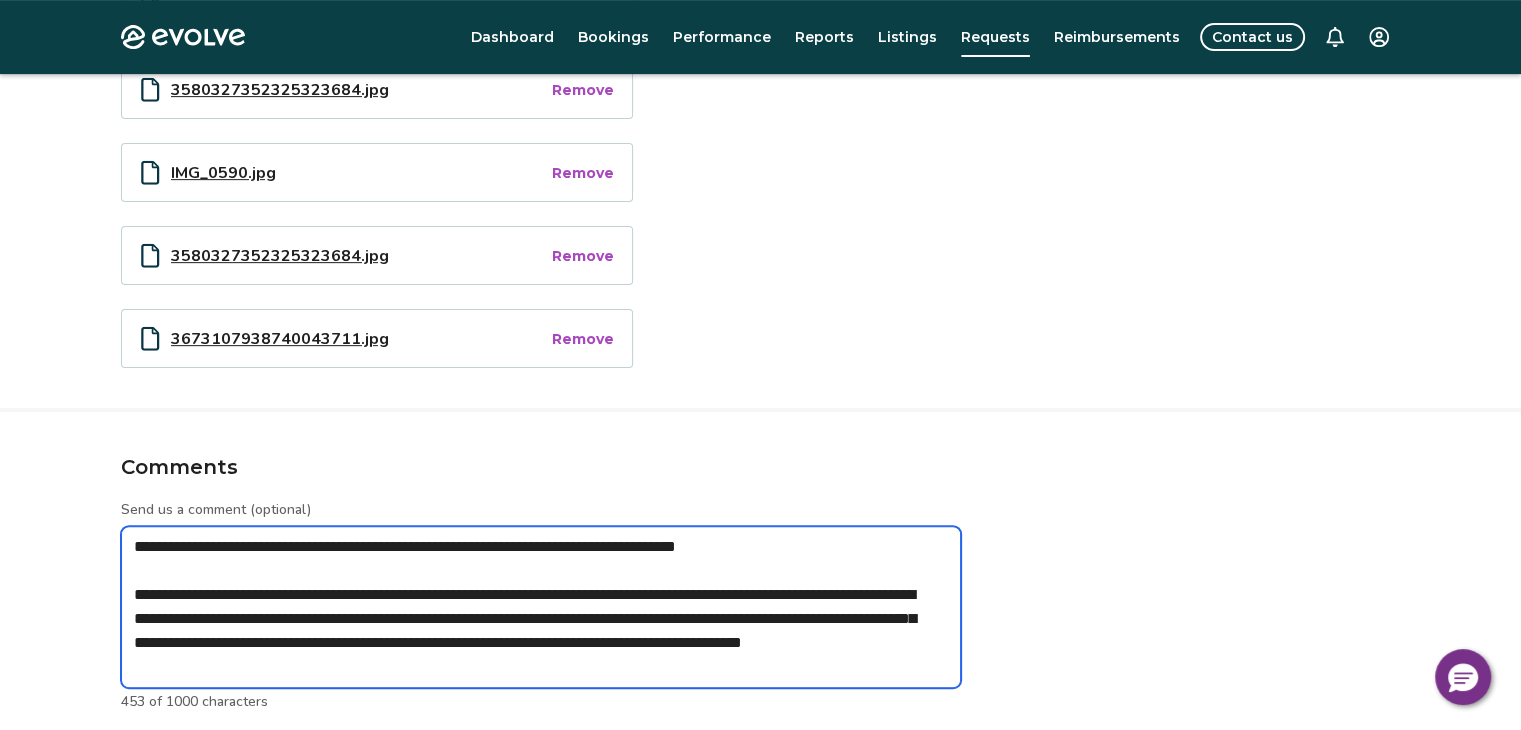 click on "**********" at bounding box center [541, 607] 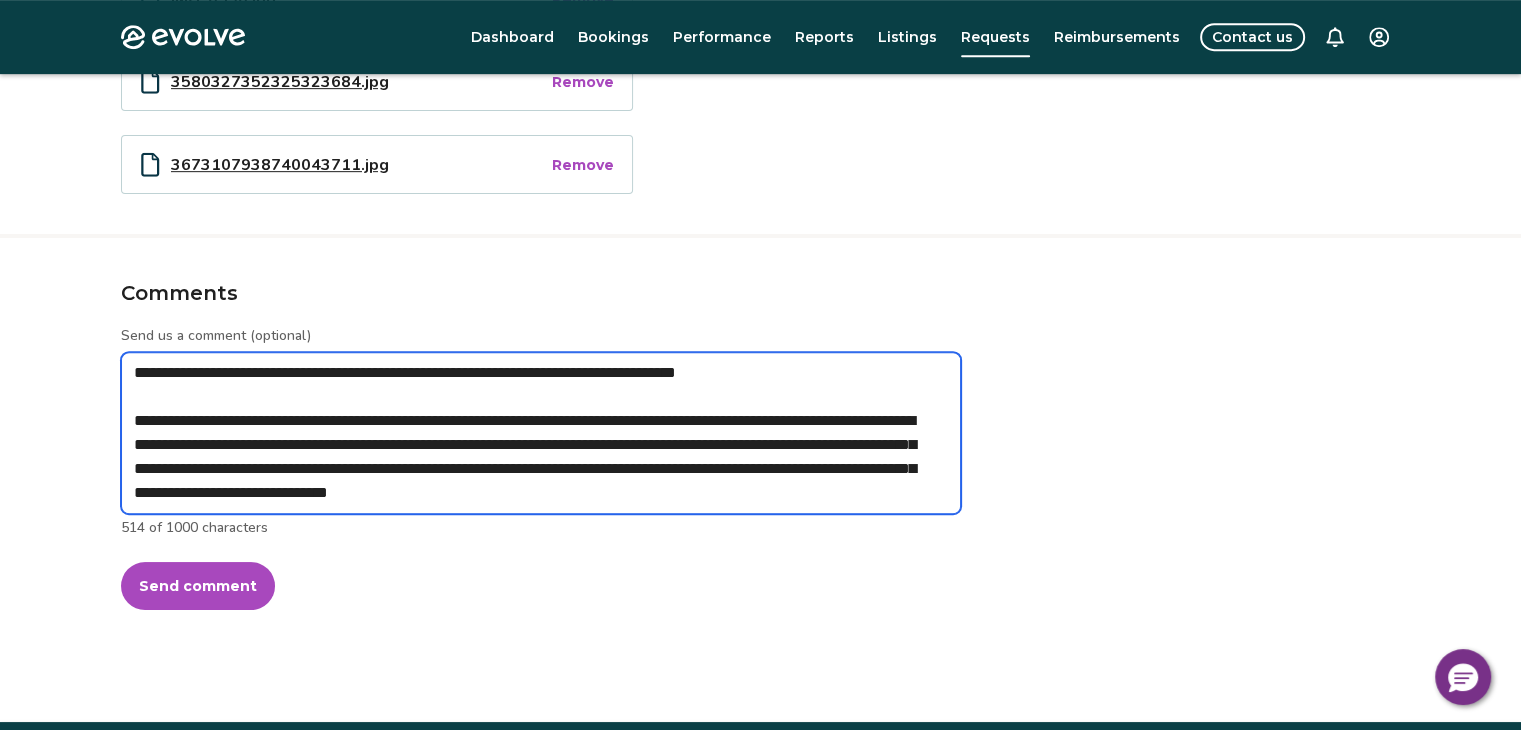 scroll, scrollTop: 1042, scrollLeft: 0, axis: vertical 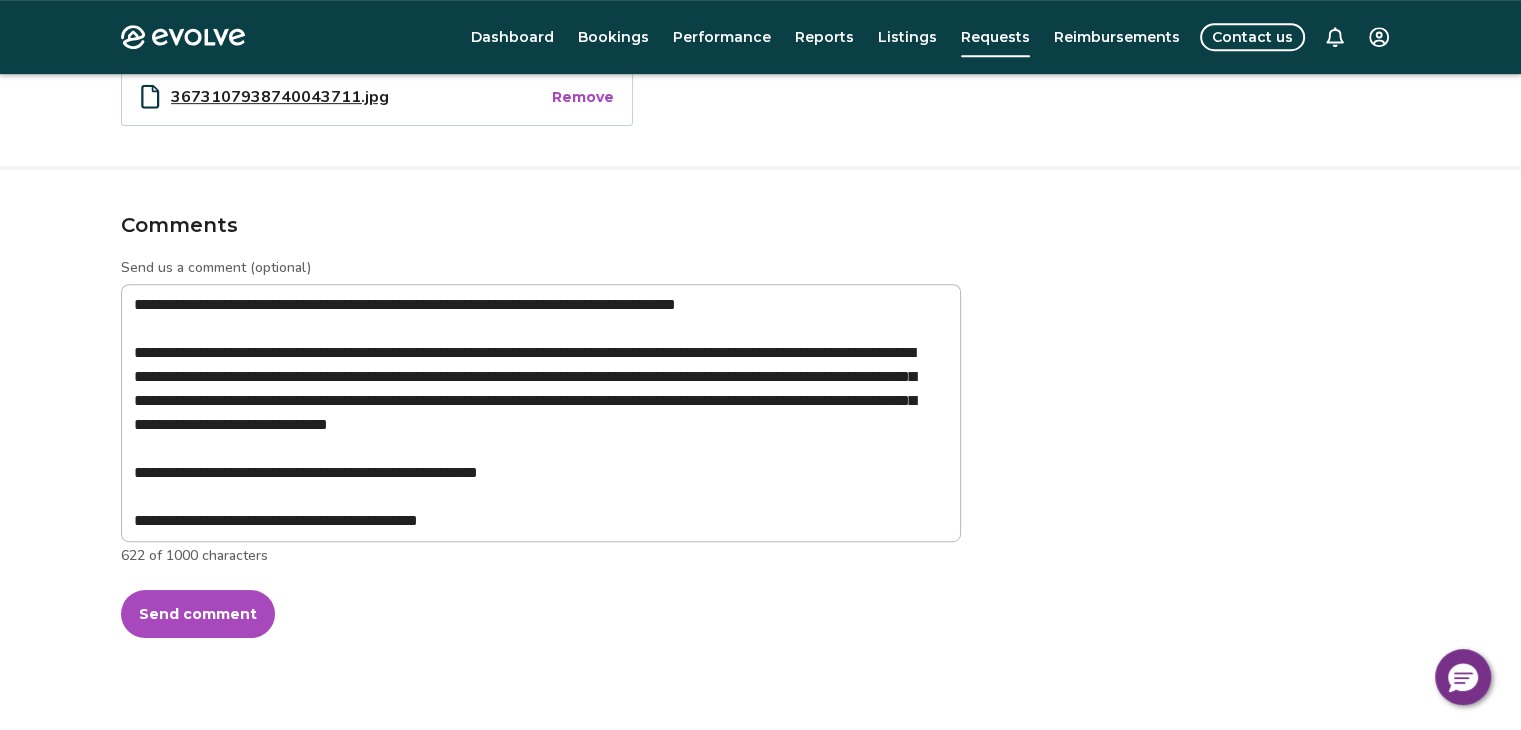 click on "Send comment" at bounding box center (198, 614) 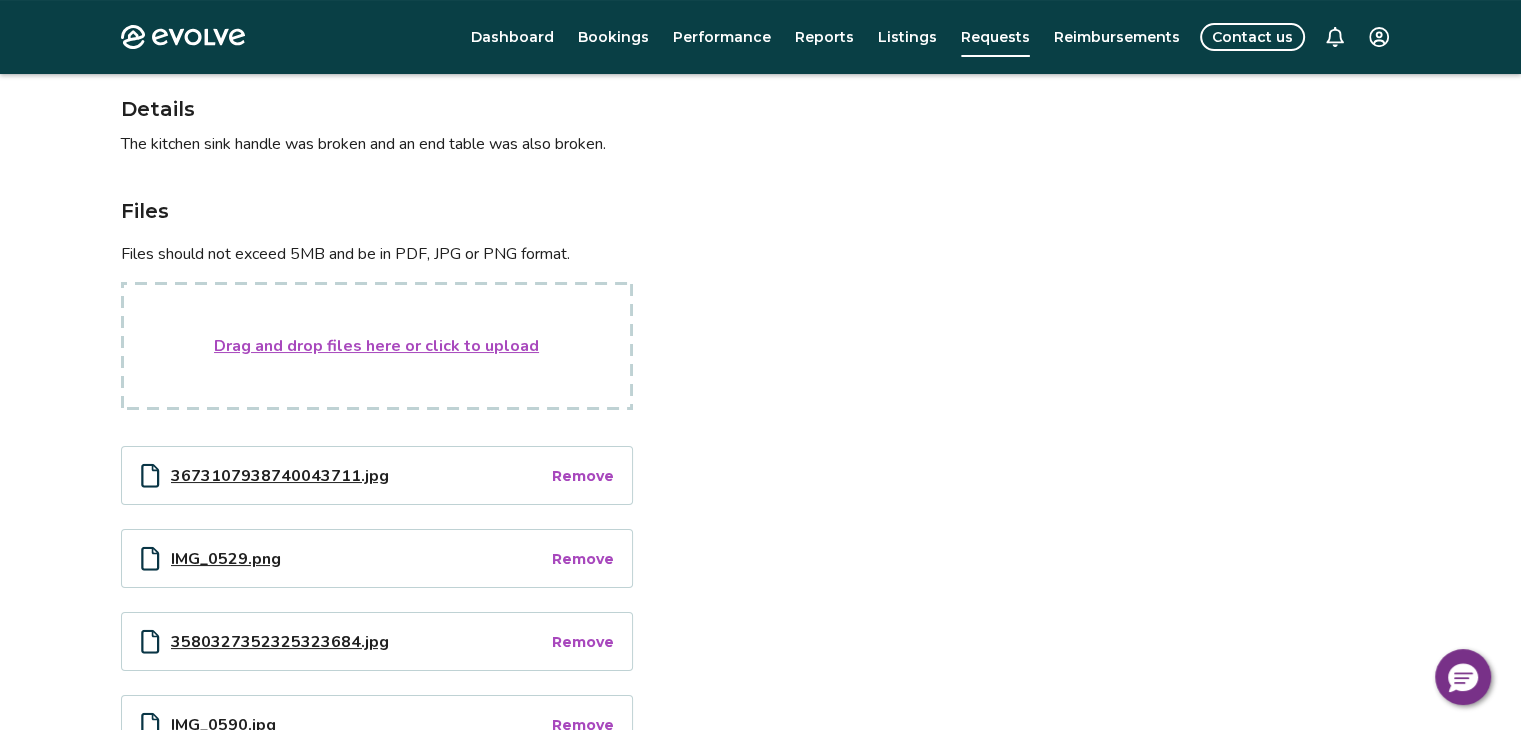 scroll, scrollTop: 0, scrollLeft: 0, axis: both 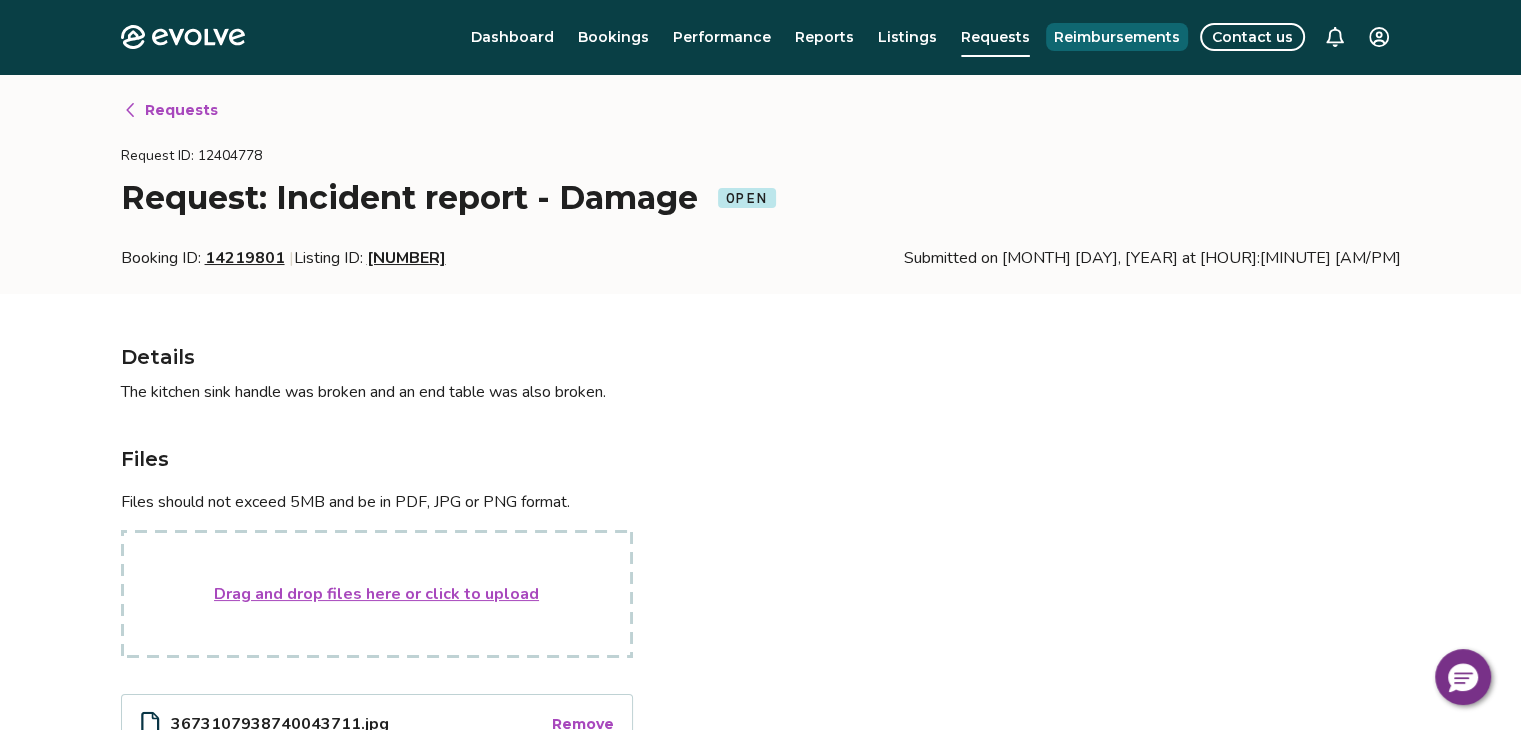 click on "Reimbursements" at bounding box center [1117, 37] 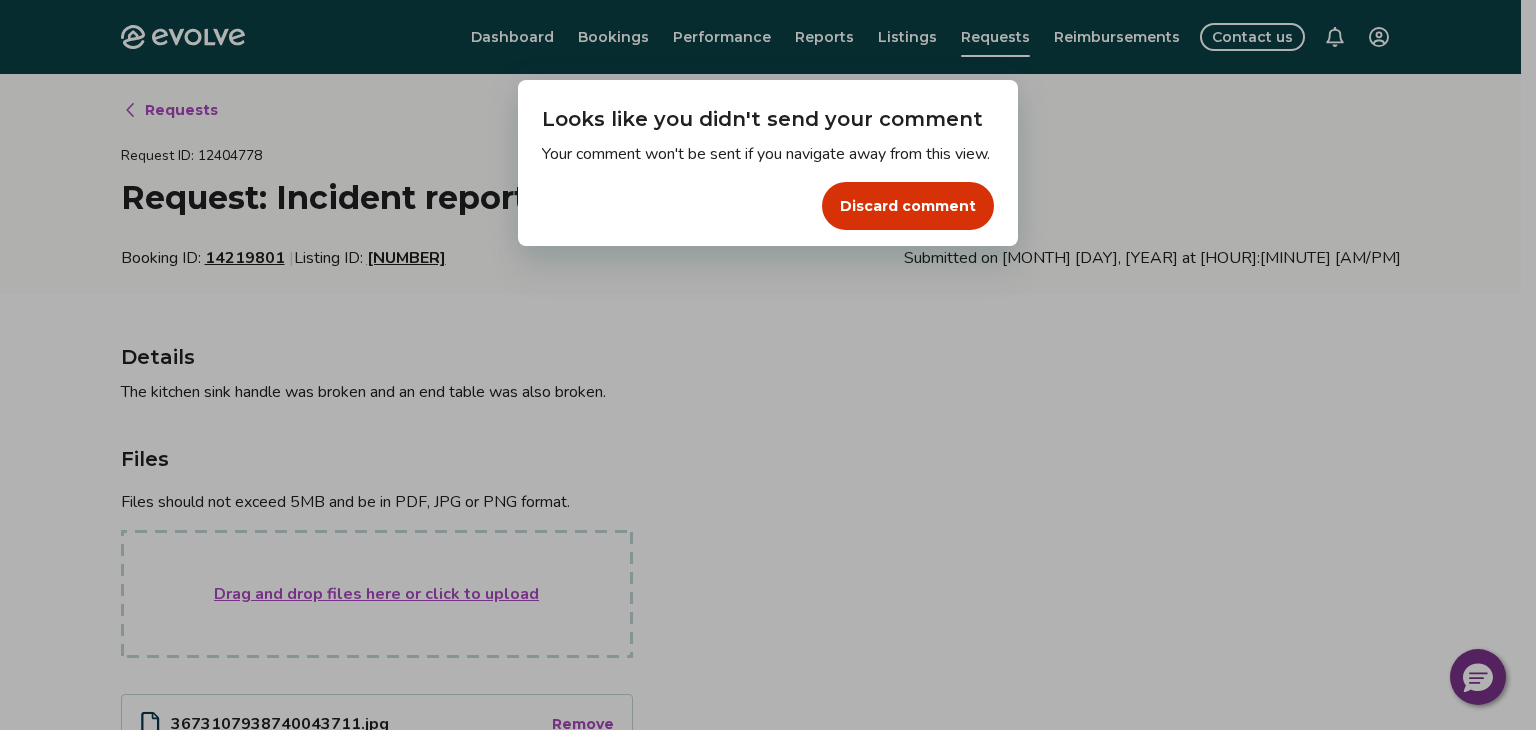 click on "Dialog Looks like you didn't send your comment Your comment won't be sent if you navigate away from this view. Discard comment" at bounding box center [768, 365] 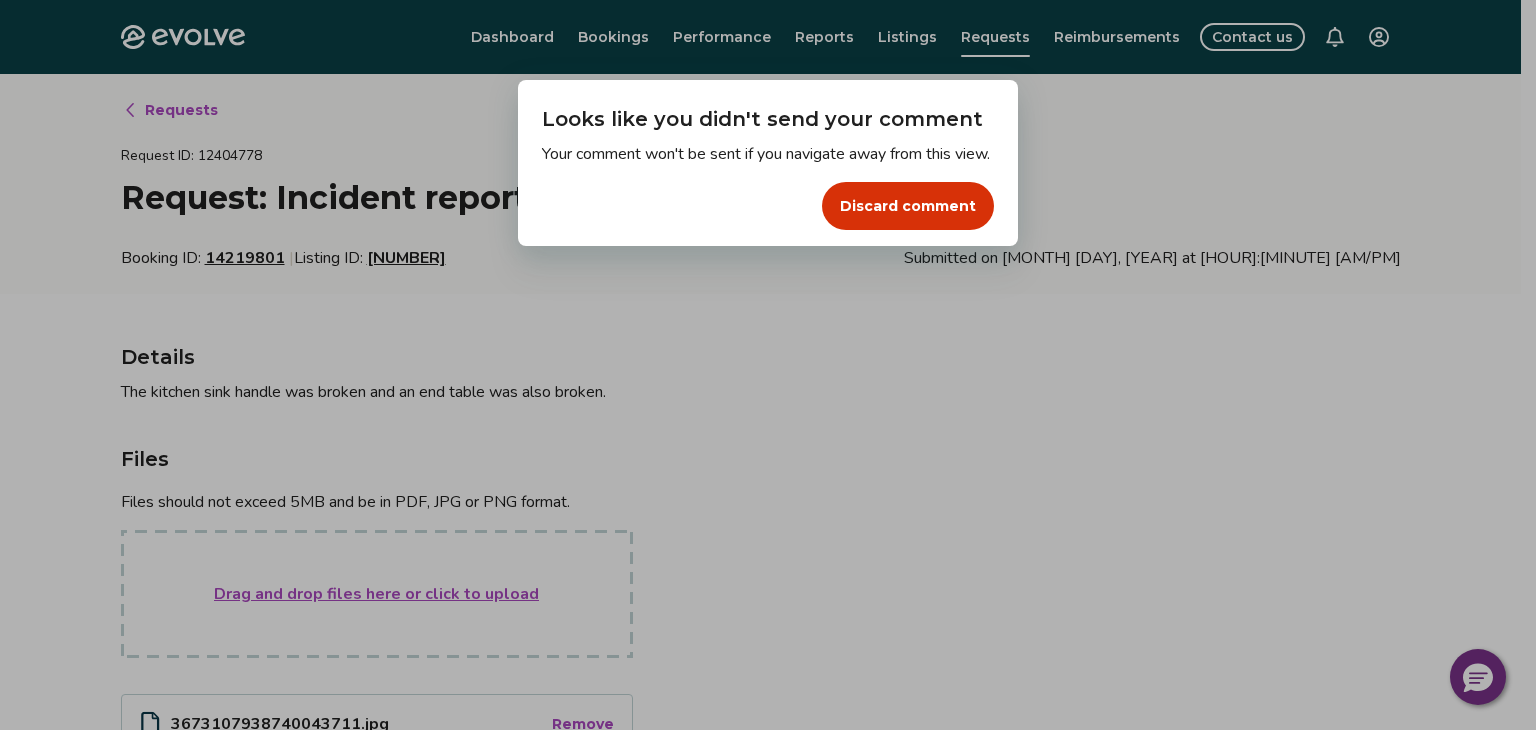 click on "Dialog Looks like you didn't send your comment Your comment won't be sent if you navigate away from this view. Discard comment" at bounding box center (768, 365) 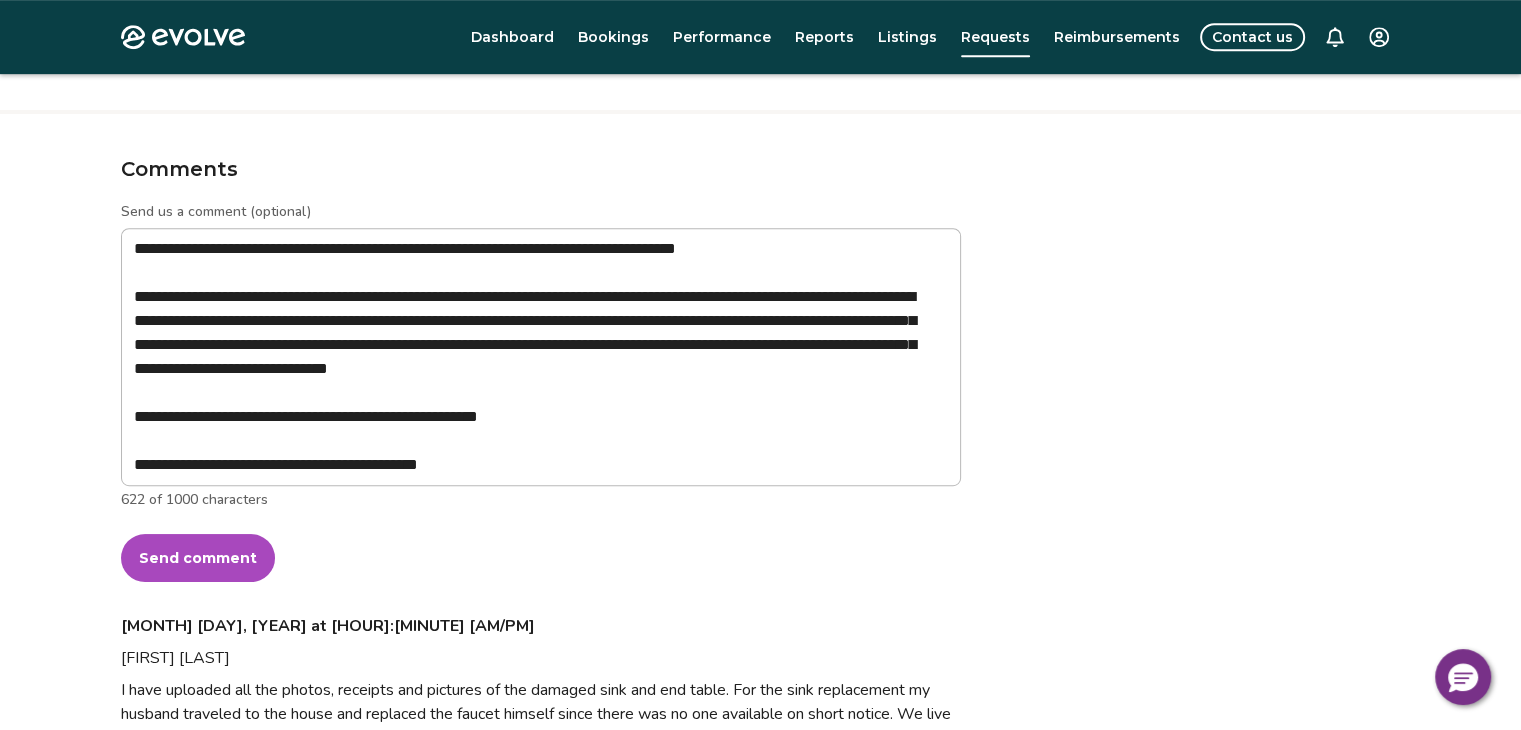 scroll, scrollTop: 1300, scrollLeft: 0, axis: vertical 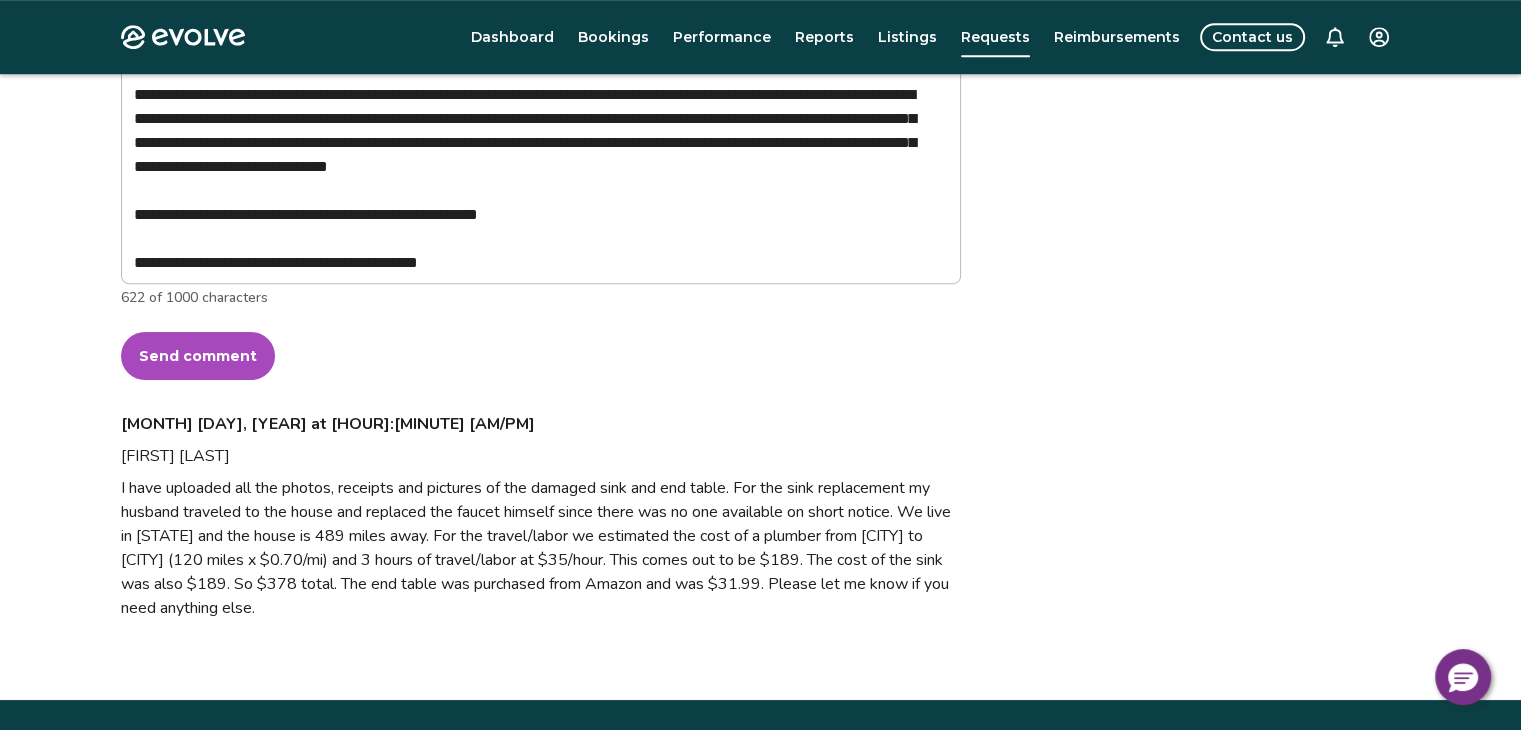 click on "Send comment" at bounding box center (198, 356) 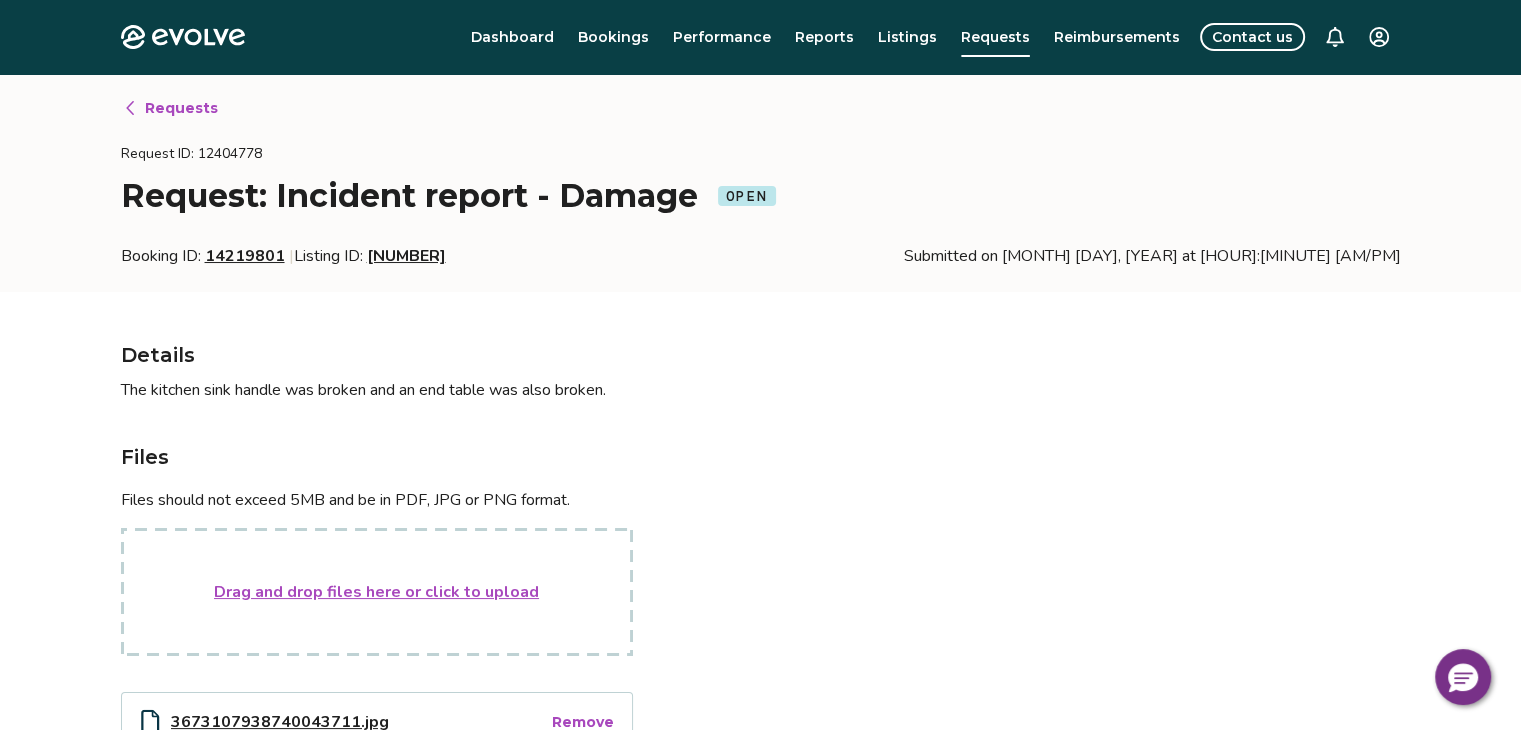 scroll, scrollTop: 0, scrollLeft: 0, axis: both 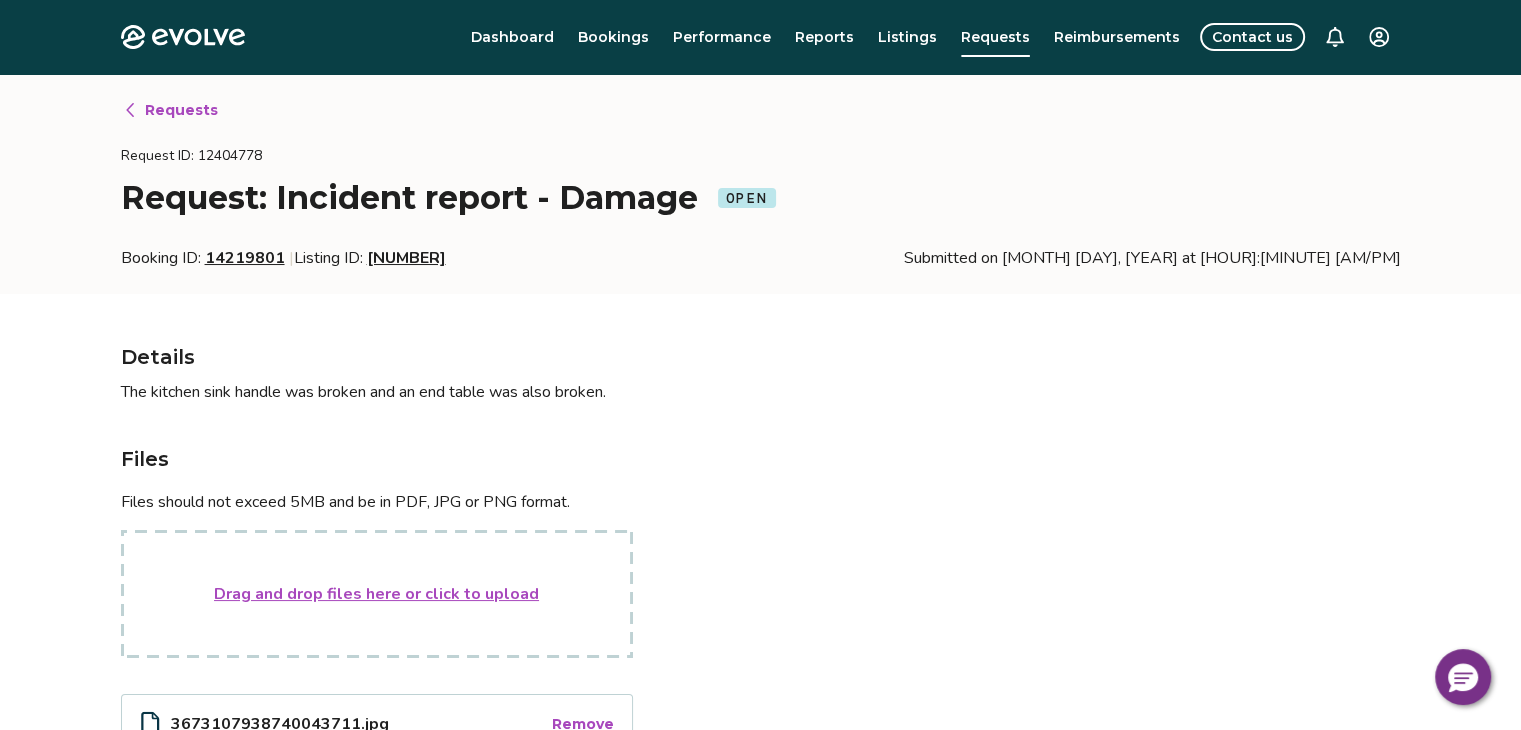 click on "Requests" at bounding box center (181, 110) 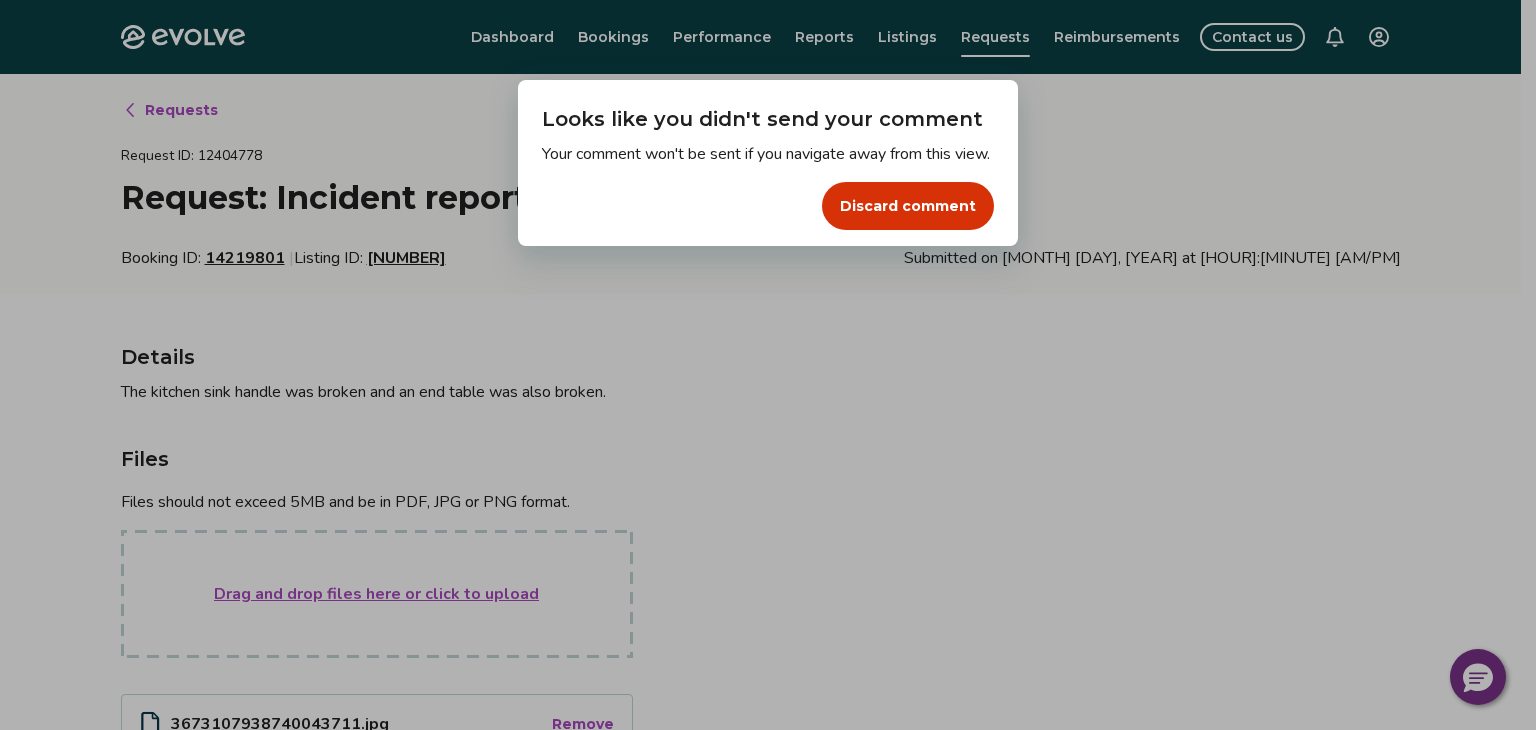 click on "Dialog Looks like you didn't send your comment Your comment won't be sent if you navigate away from this view. Discard comment" at bounding box center [768, 365] 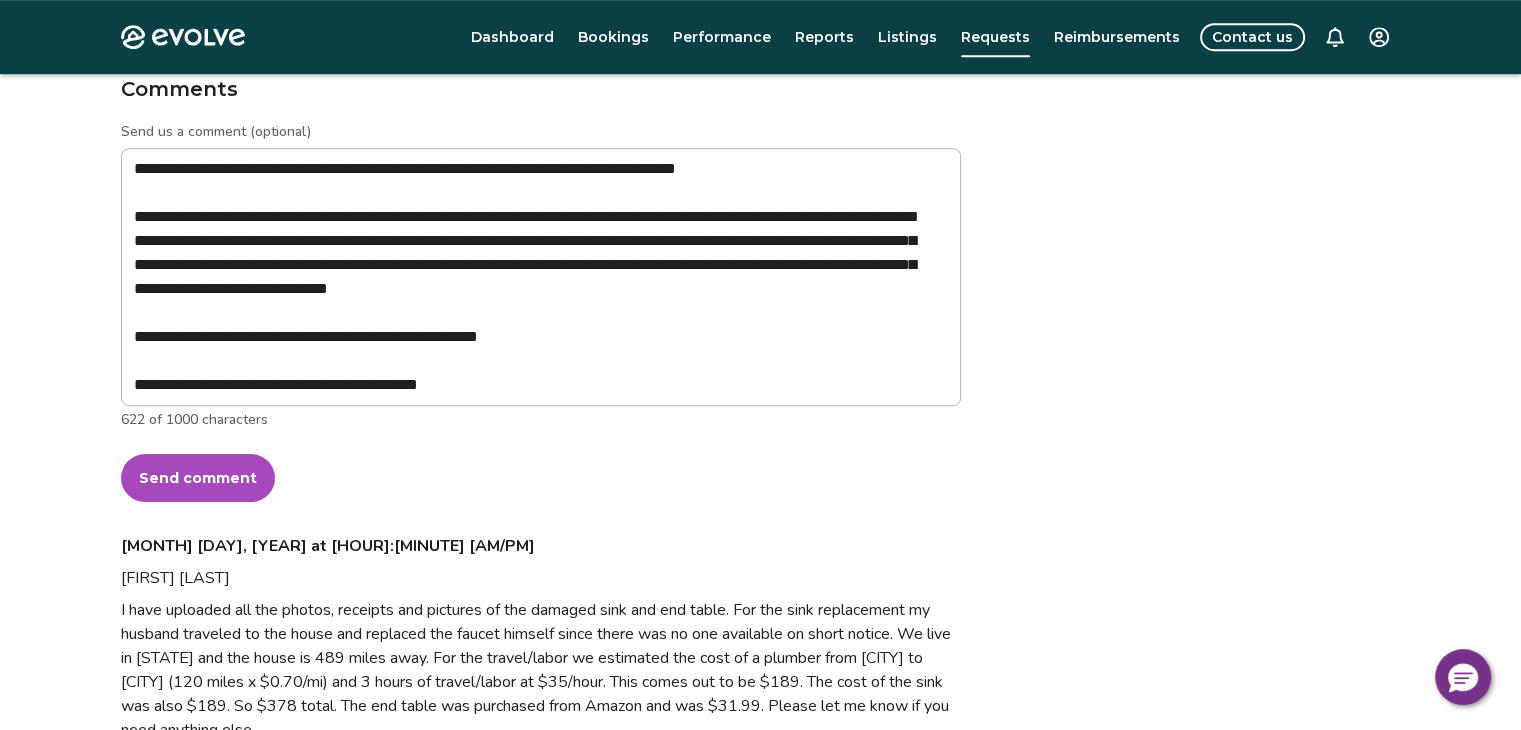 scroll, scrollTop: 1378, scrollLeft: 0, axis: vertical 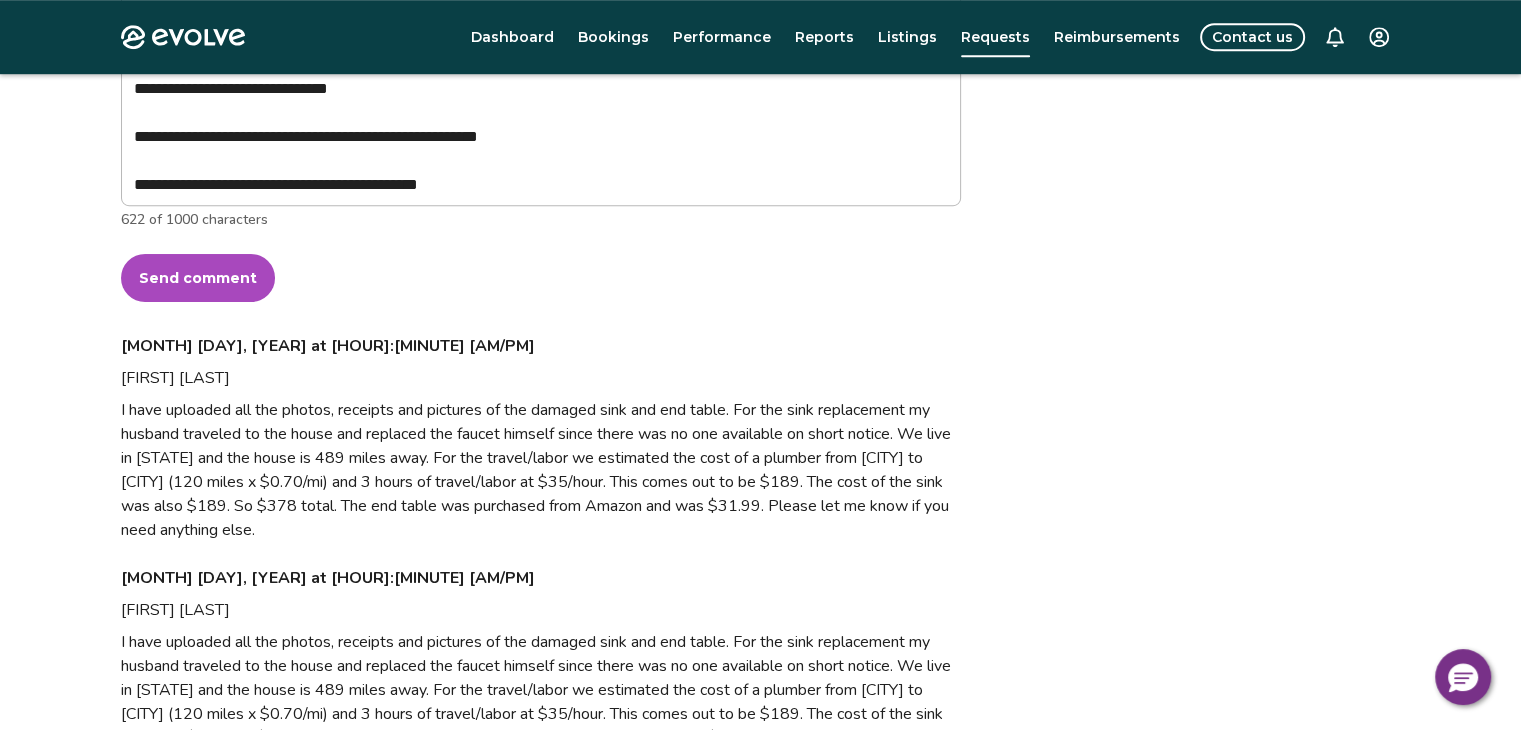 drag, startPoint x: 120, startPoint y: 404, endPoint x: 350, endPoint y: 530, distance: 262.2518 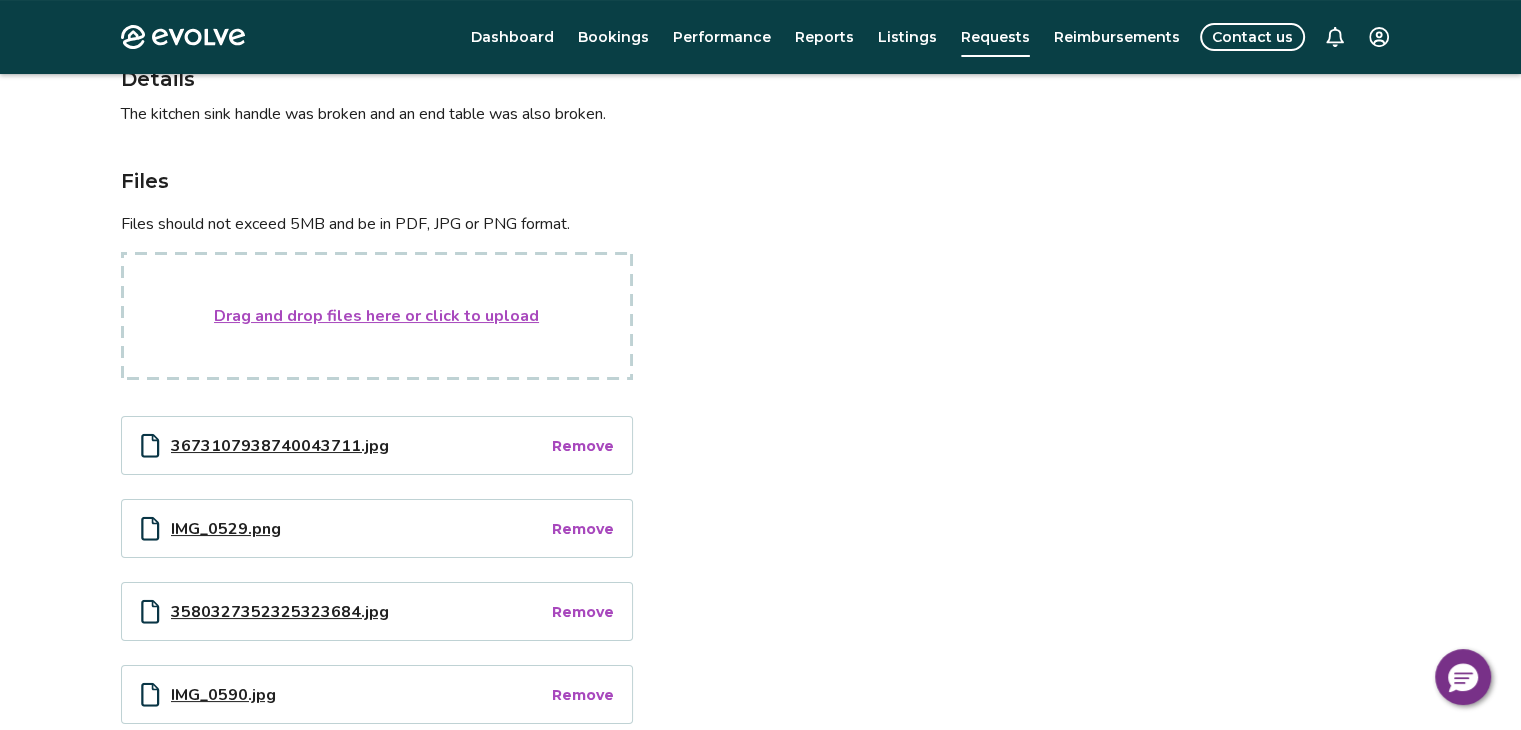 scroll, scrollTop: 0, scrollLeft: 0, axis: both 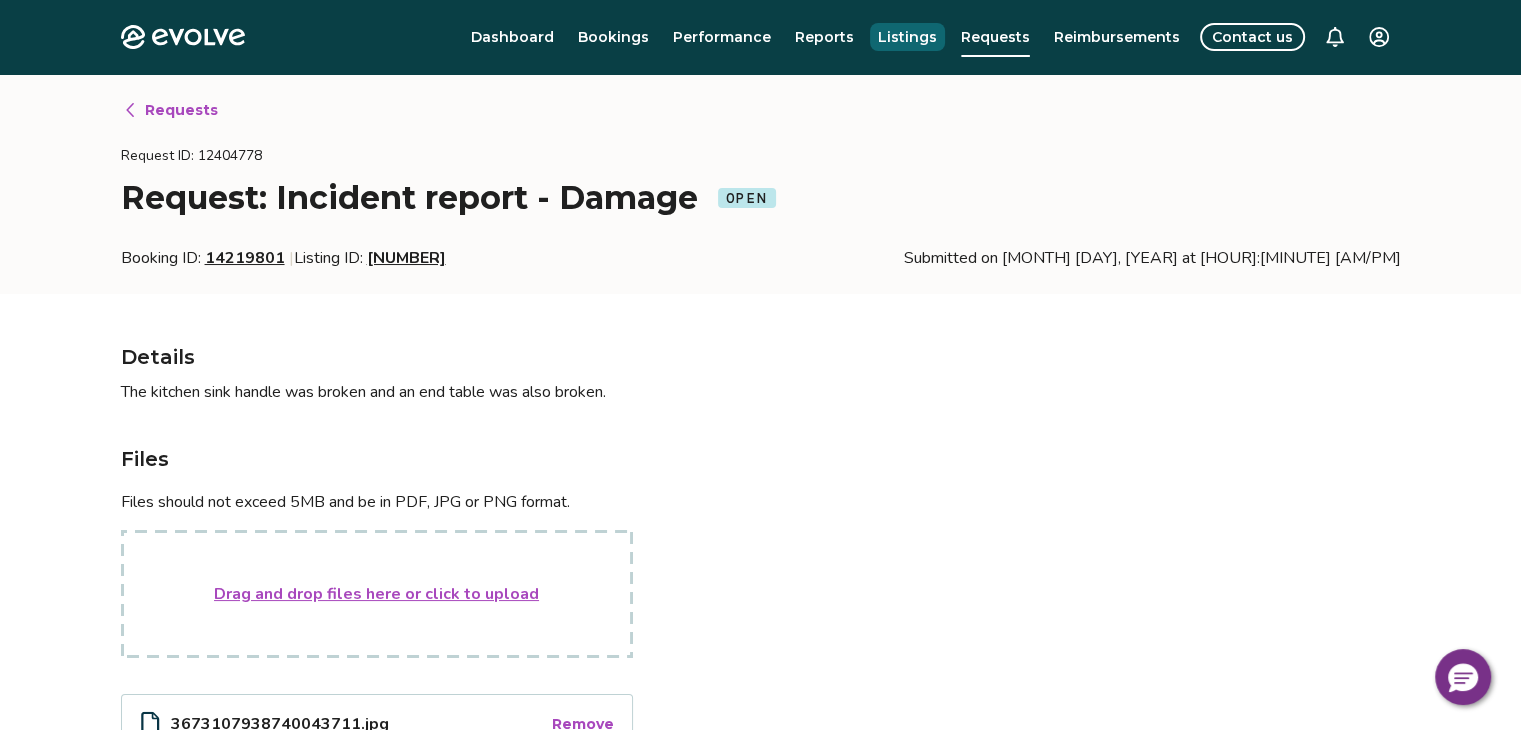 click on "Listings" at bounding box center (907, 37) 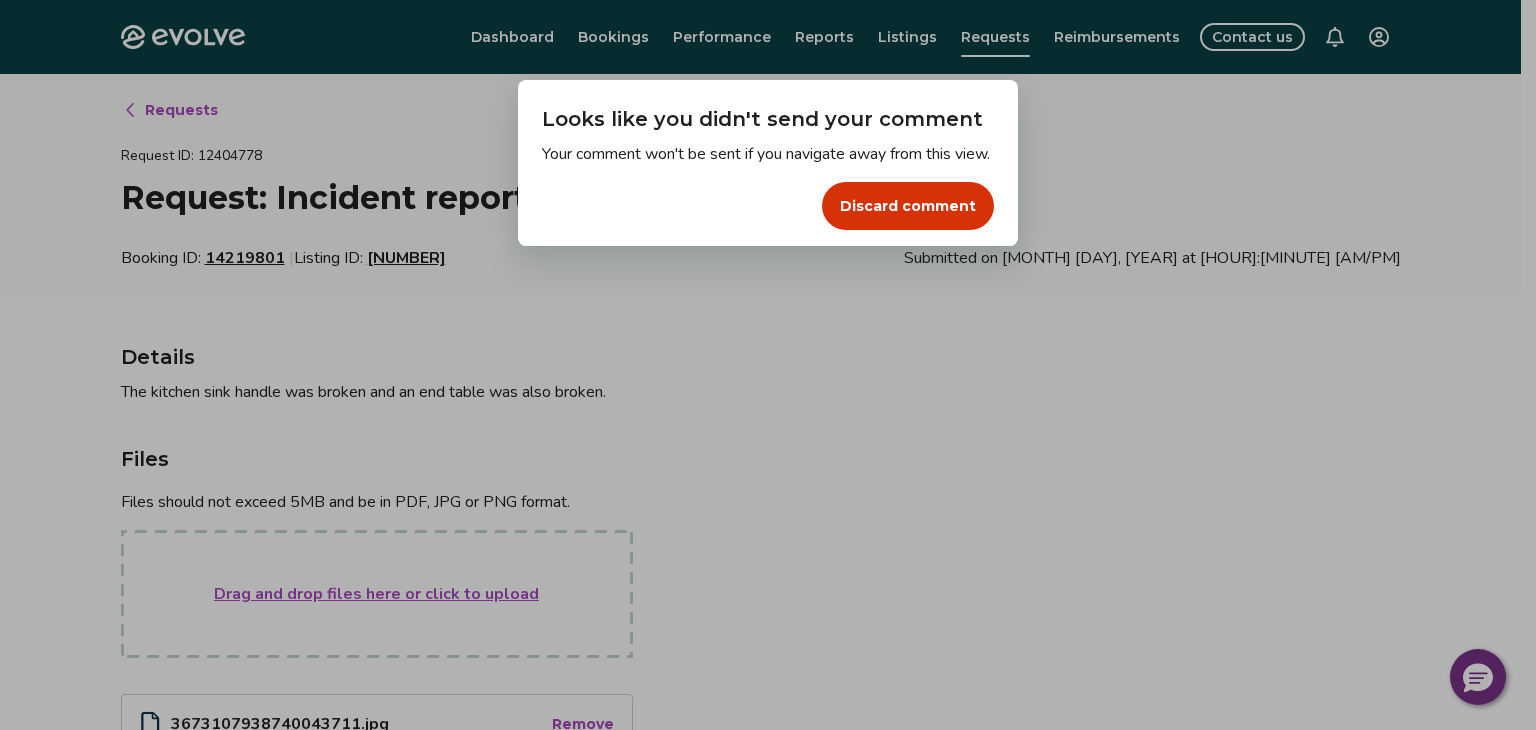 click on "Discard comment" at bounding box center (908, 206) 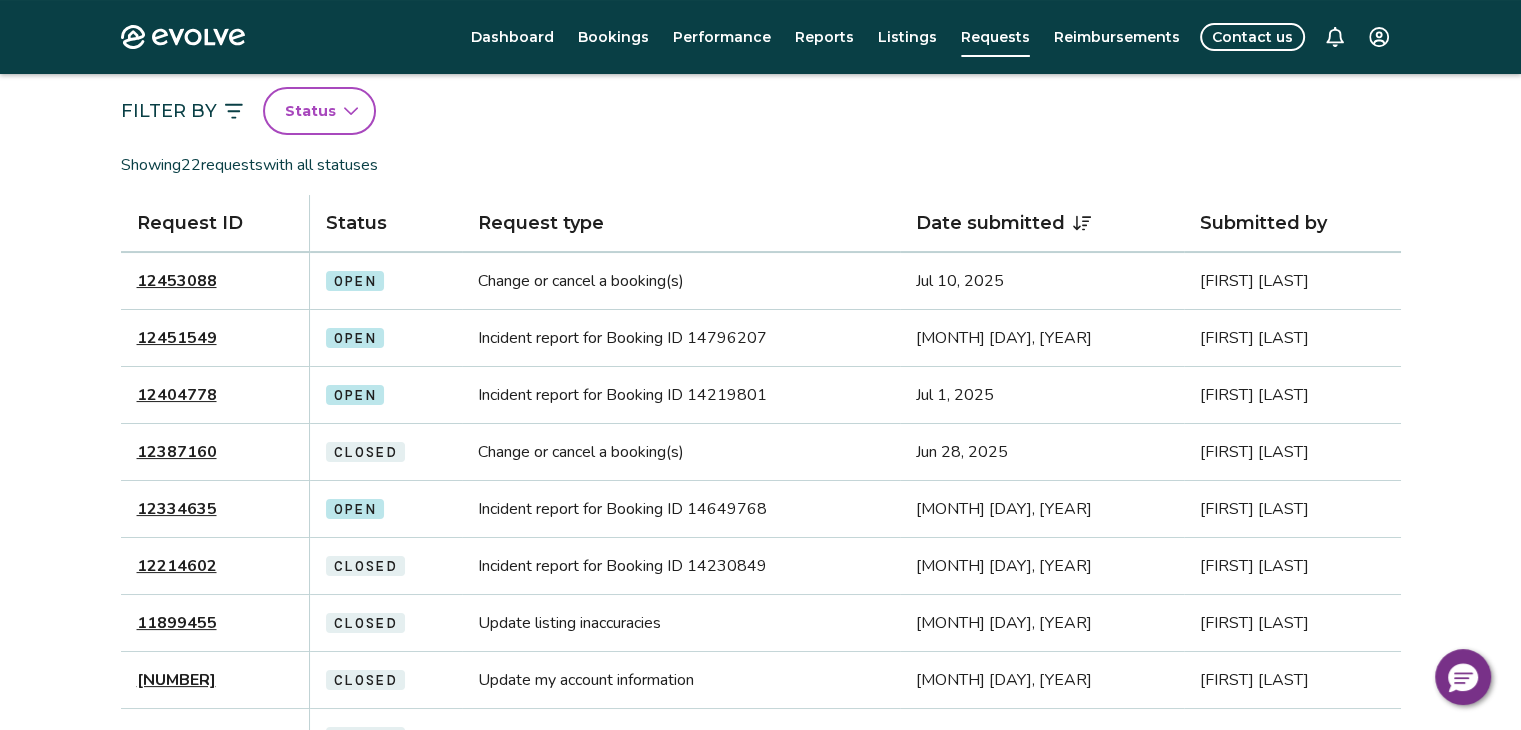 scroll, scrollTop: 200, scrollLeft: 0, axis: vertical 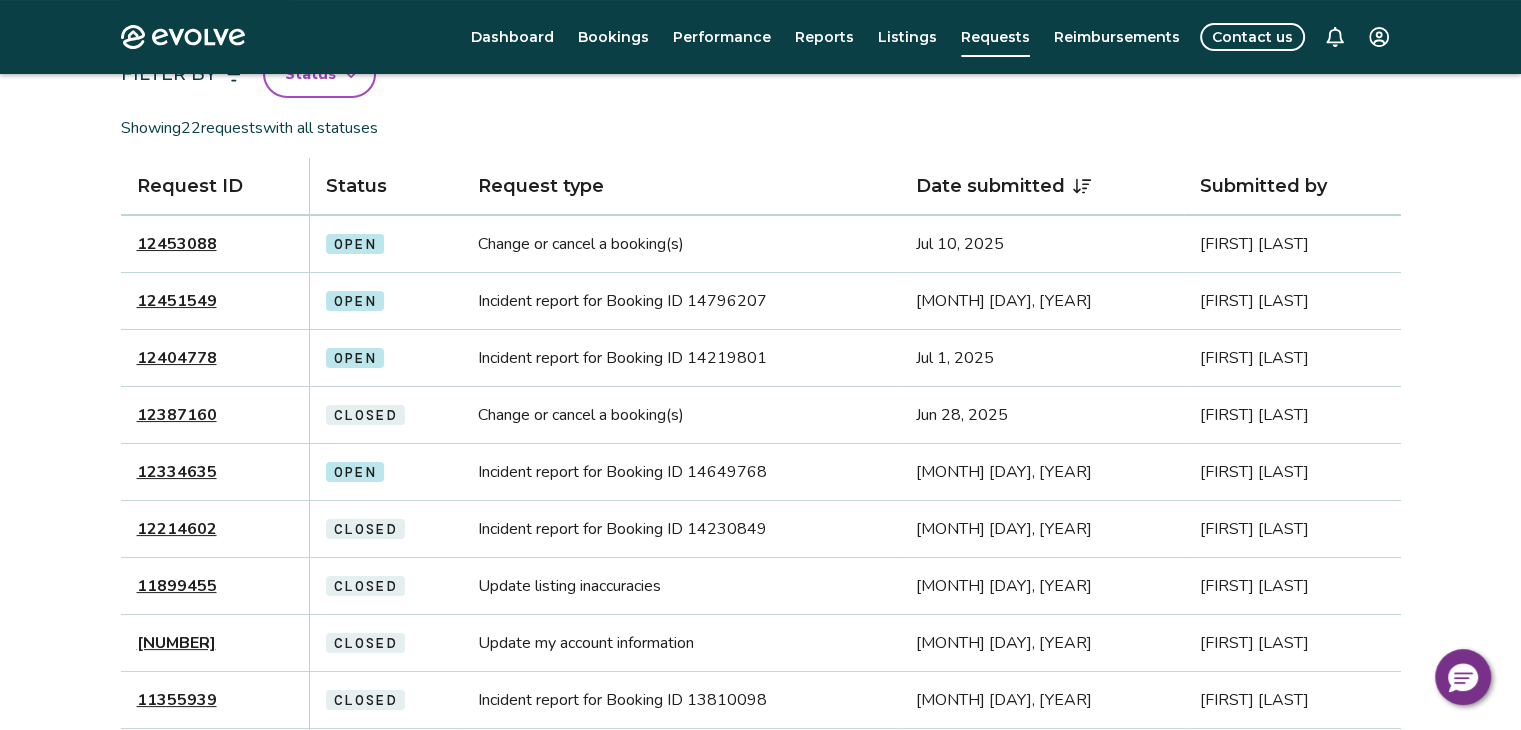 click on "12404778" at bounding box center (177, 358) 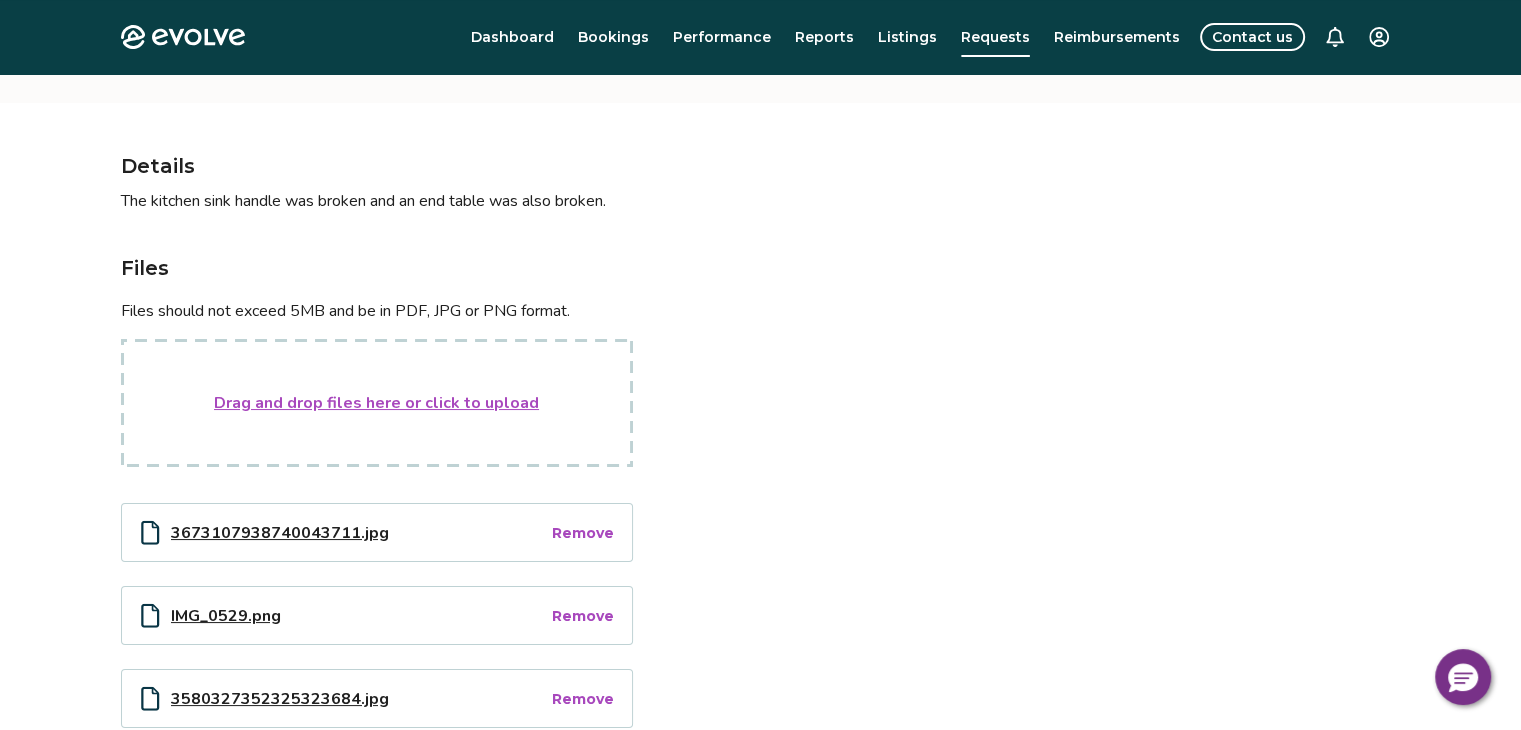 scroll, scrollTop: 0, scrollLeft: 0, axis: both 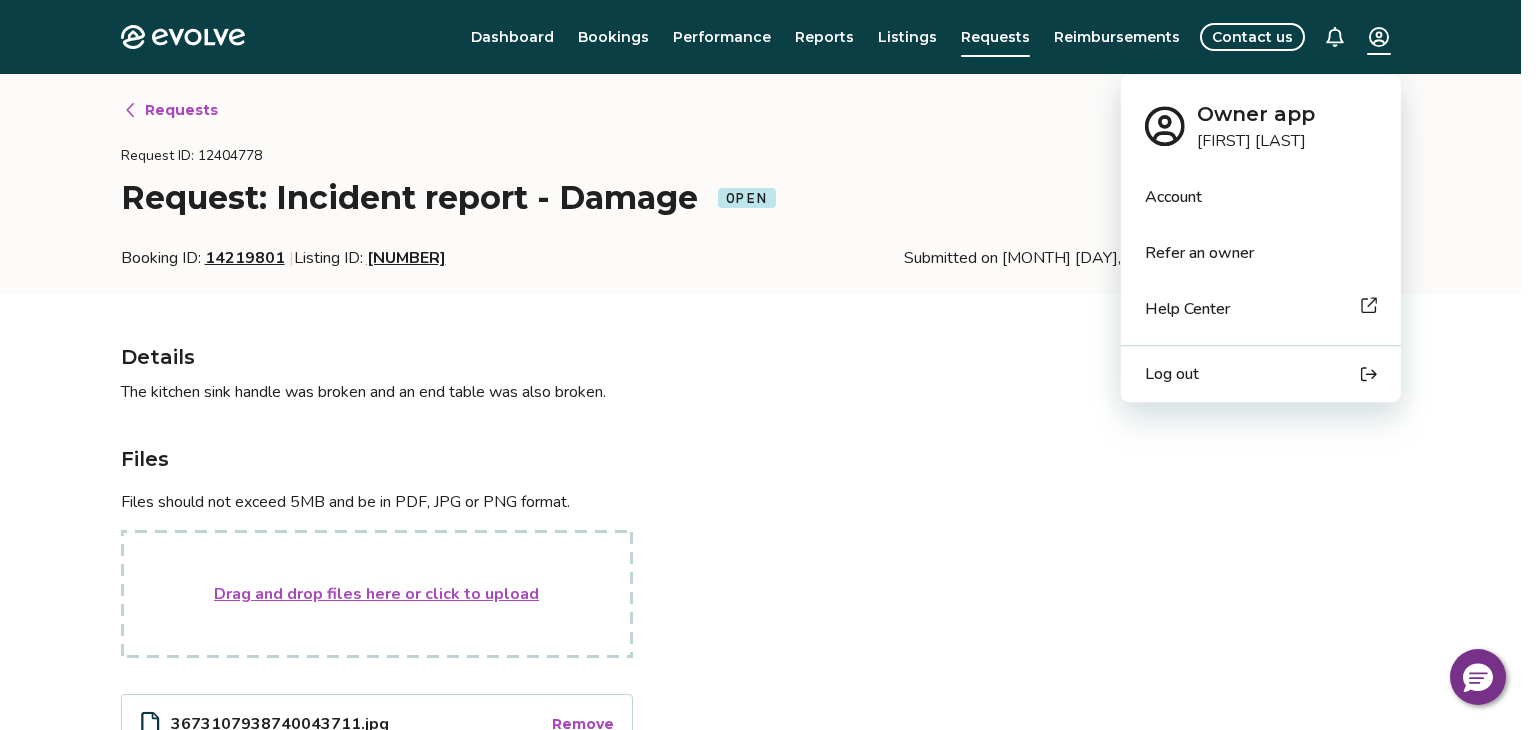 click on "Evolve Dashboard Bookings Performance Reports Listings Requests Reimbursements Contact us Requests Request ID: [NUMBER] Request: Incident report - Damage Open Booking ID:   [NUMBER]    |  Listing ID:   [NUMBER] Submitted on [MONTH] [DAY], [YEAR] at [HOUR]:[MINUTE] [AM/PM] Details The kitchen sink handle was broken and an end table was also broken. Files Files should not exceed 5MB and be in PDF, JPG or PNG format. Drag and drop files here or click to upload [NUMBER].jpg Remove IMG_0529.png Remove [NUMBER].jpg Remove IMG_0590.jpg Remove [NUMBER].jpg Remove [NUMBER].jpg Remove Comments Send us a comment (optional)   0 of 1000 characters Send comment [MONTH] [DAY], [YEAR] at [HOUR]:[MINUTE] [AM/PM] [FIRST] [LAST] [MONTH] [DAY], [YEAR] at [HOUR]:[MINUTE] [AM/PM] [FIRST] [LAST] © 2013-Present Evolve Vacation Rental Network Privacy Policy | Terms of Service
* Owner app [FIRST] [LAST] Account Refer an owner Help Center Log out" at bounding box center (768, 1108) 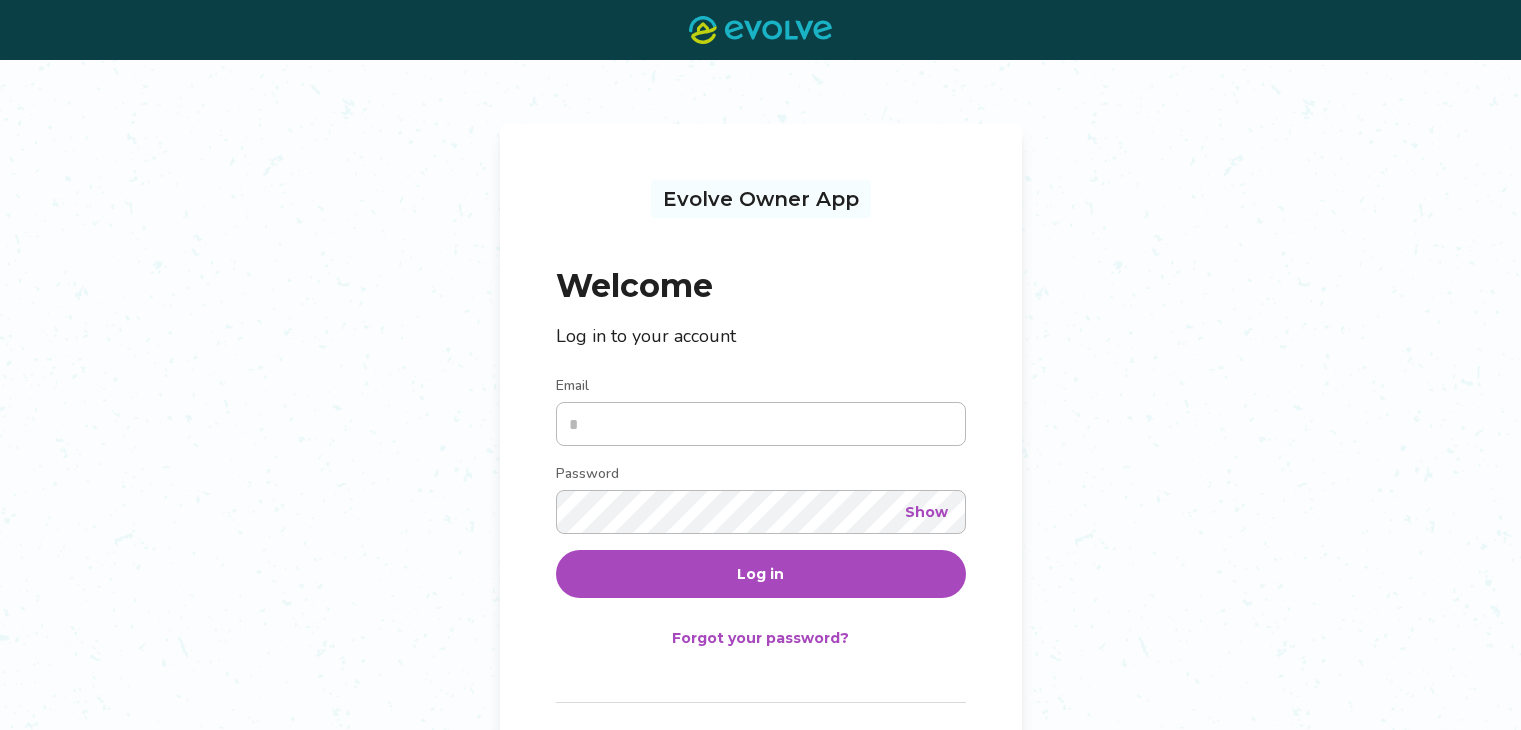 scroll, scrollTop: 0, scrollLeft: 0, axis: both 